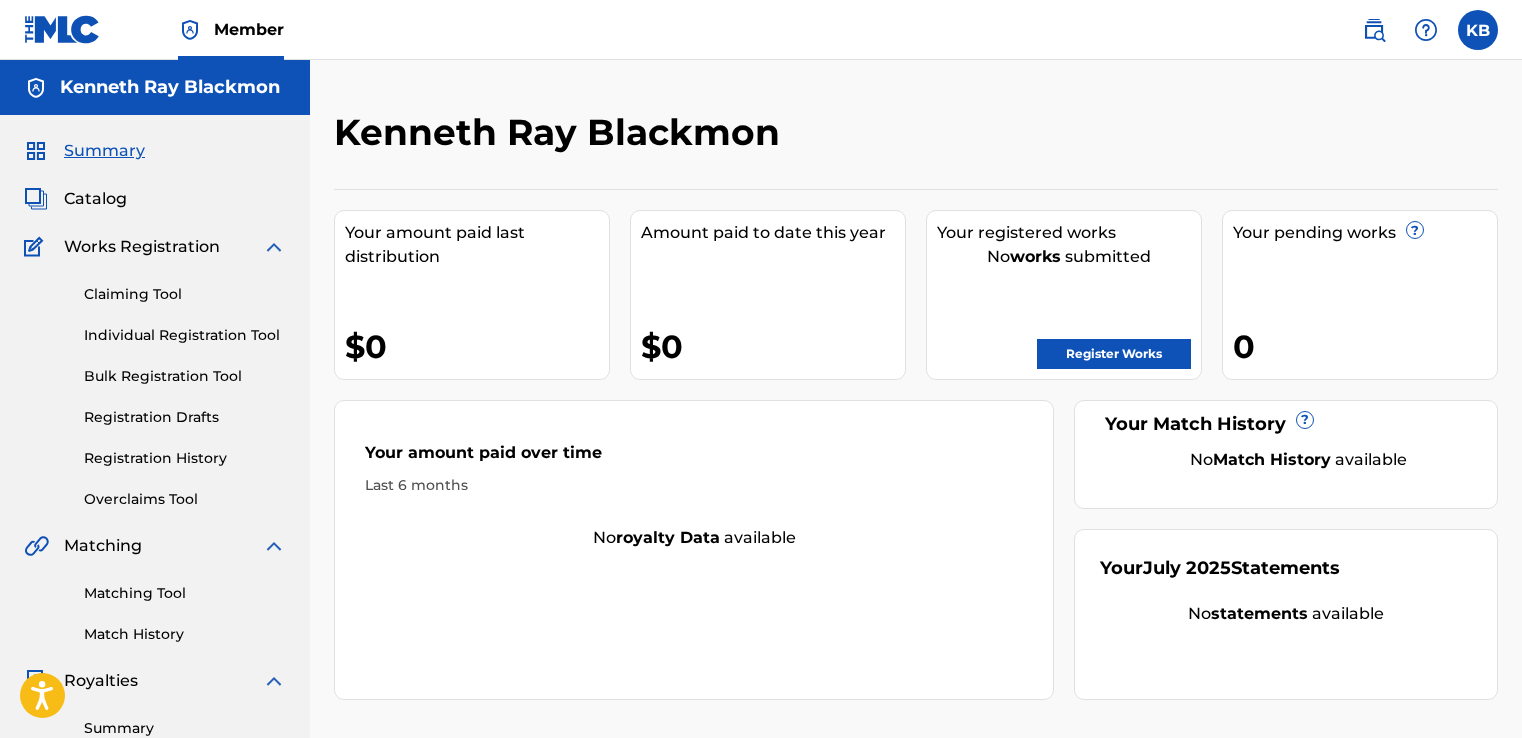 scroll, scrollTop: 0, scrollLeft: 0, axis: both 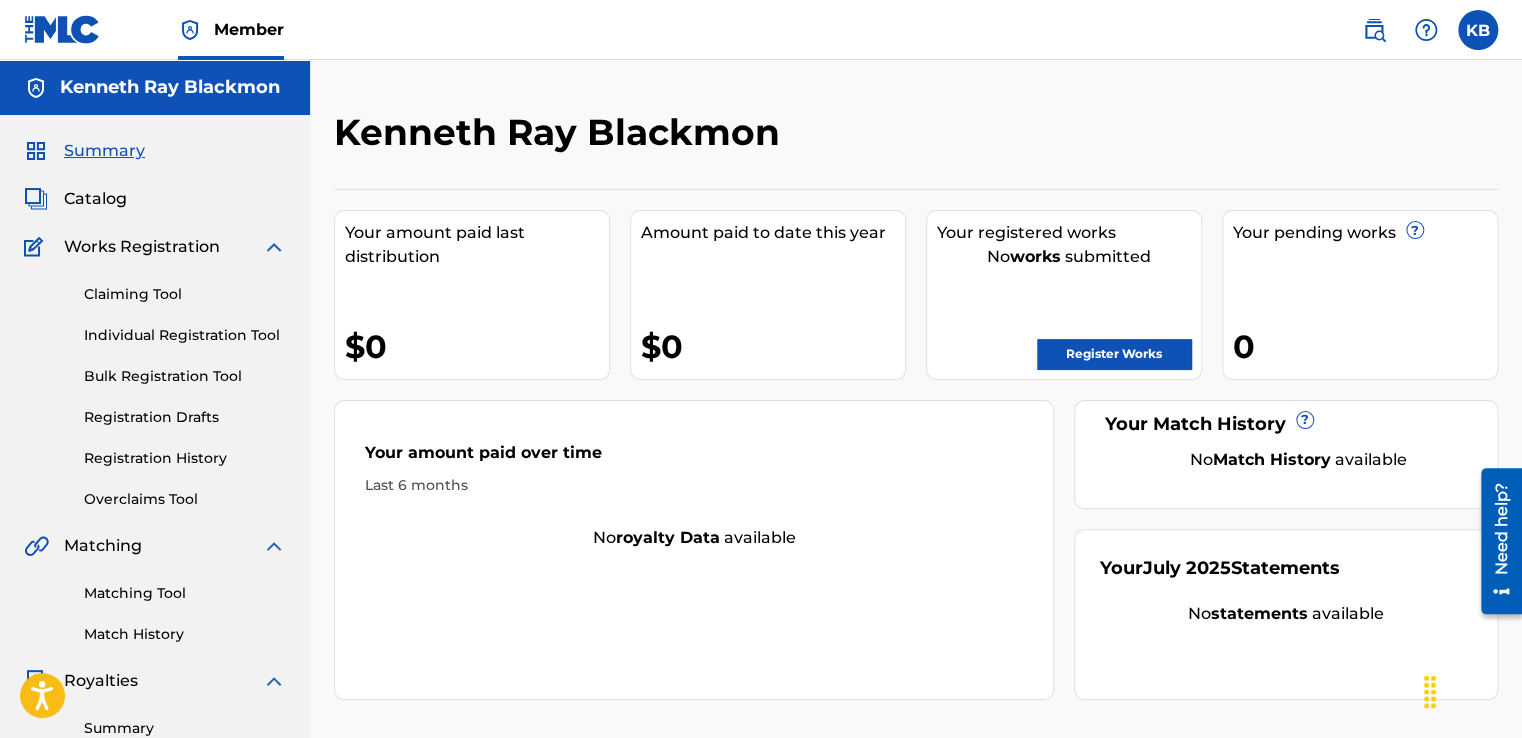 click on "Catalog" at bounding box center [95, 199] 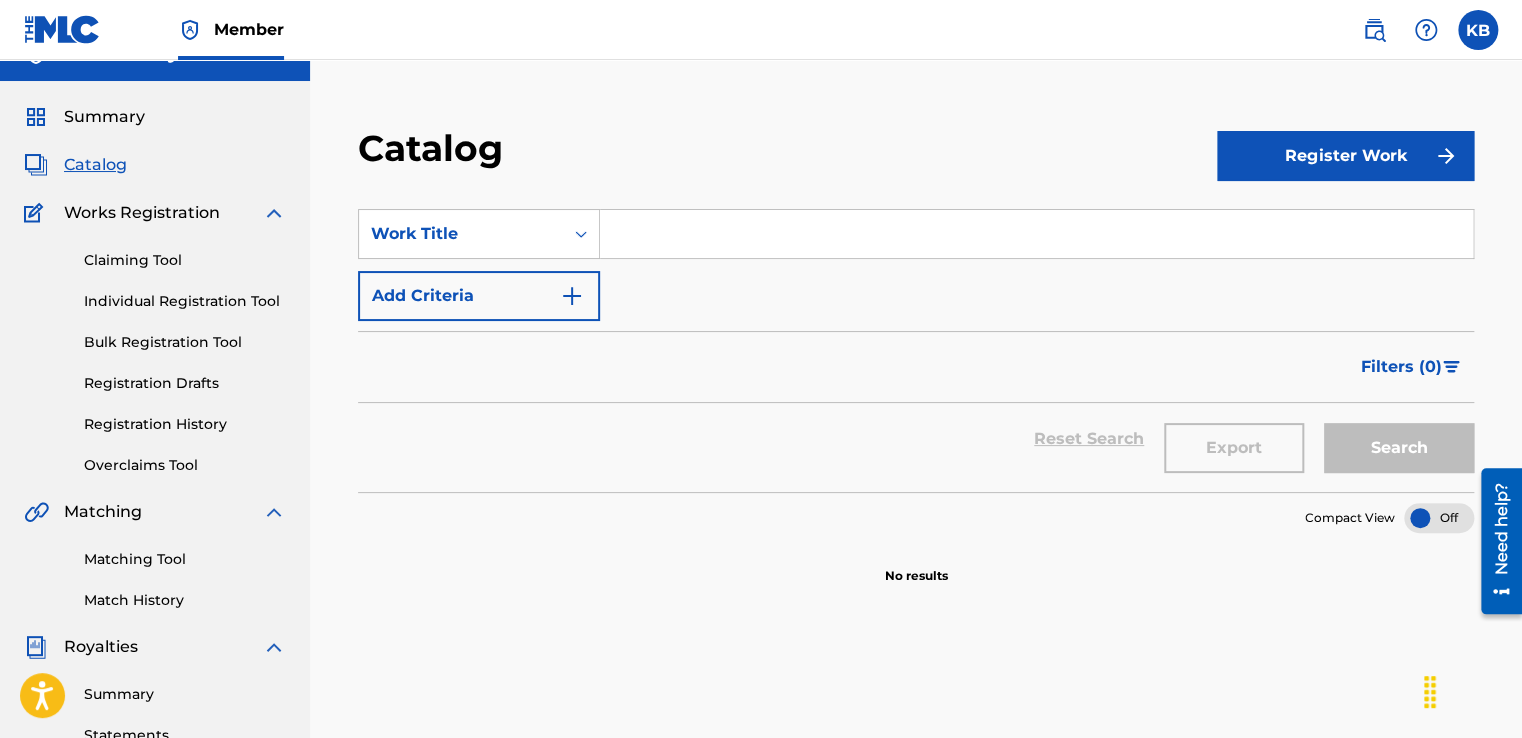 scroll, scrollTop: 0, scrollLeft: 0, axis: both 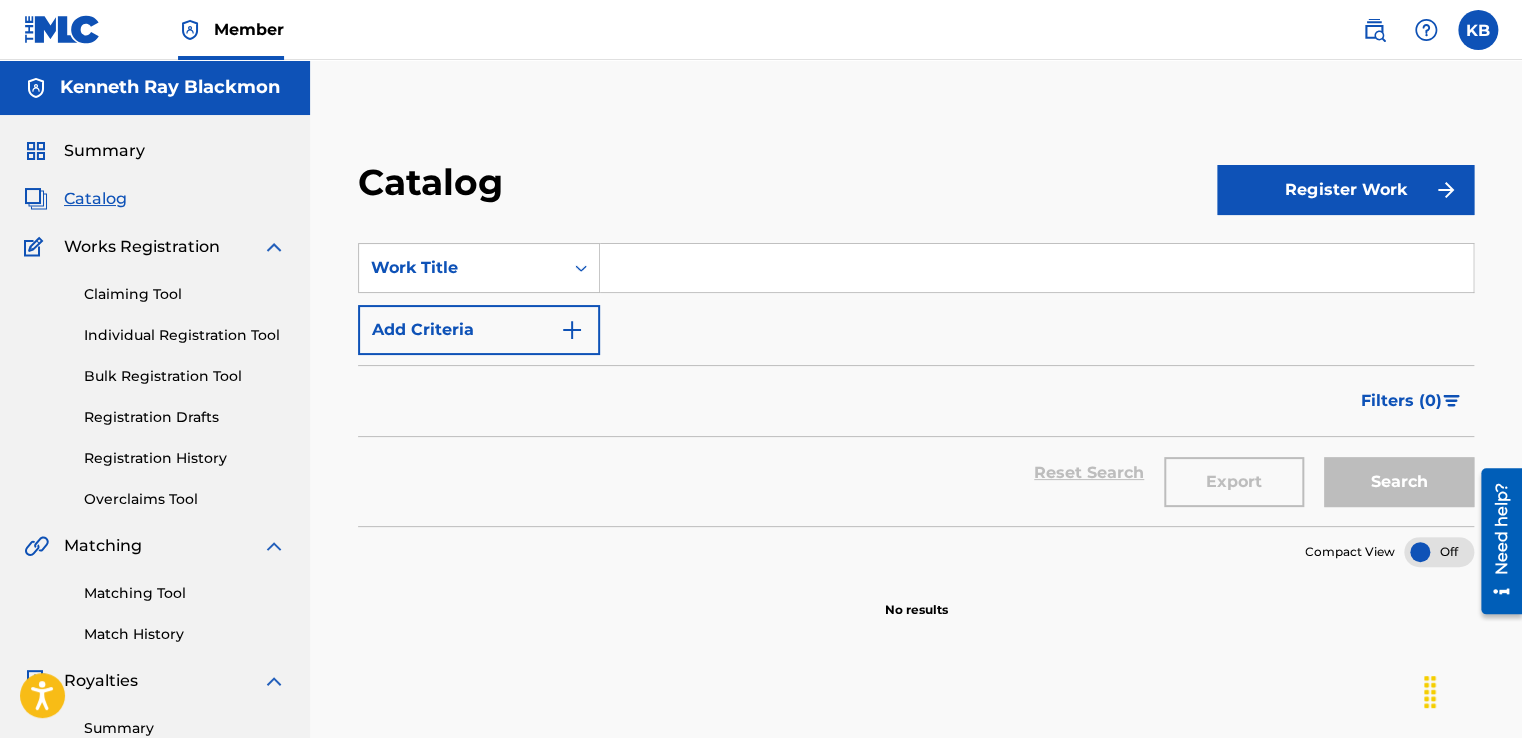 click on "Summary" at bounding box center (104, 151) 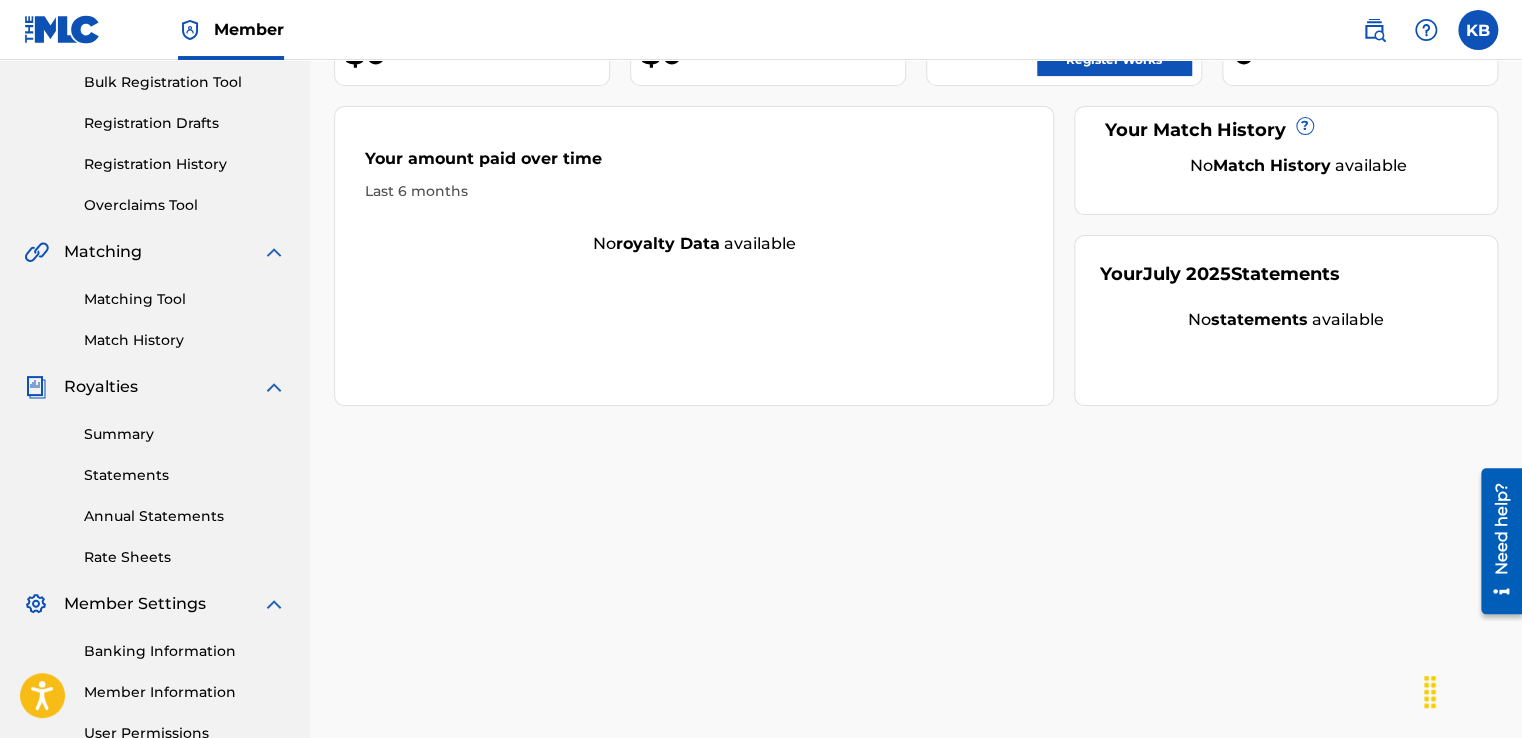 scroll, scrollTop: 1, scrollLeft: 0, axis: vertical 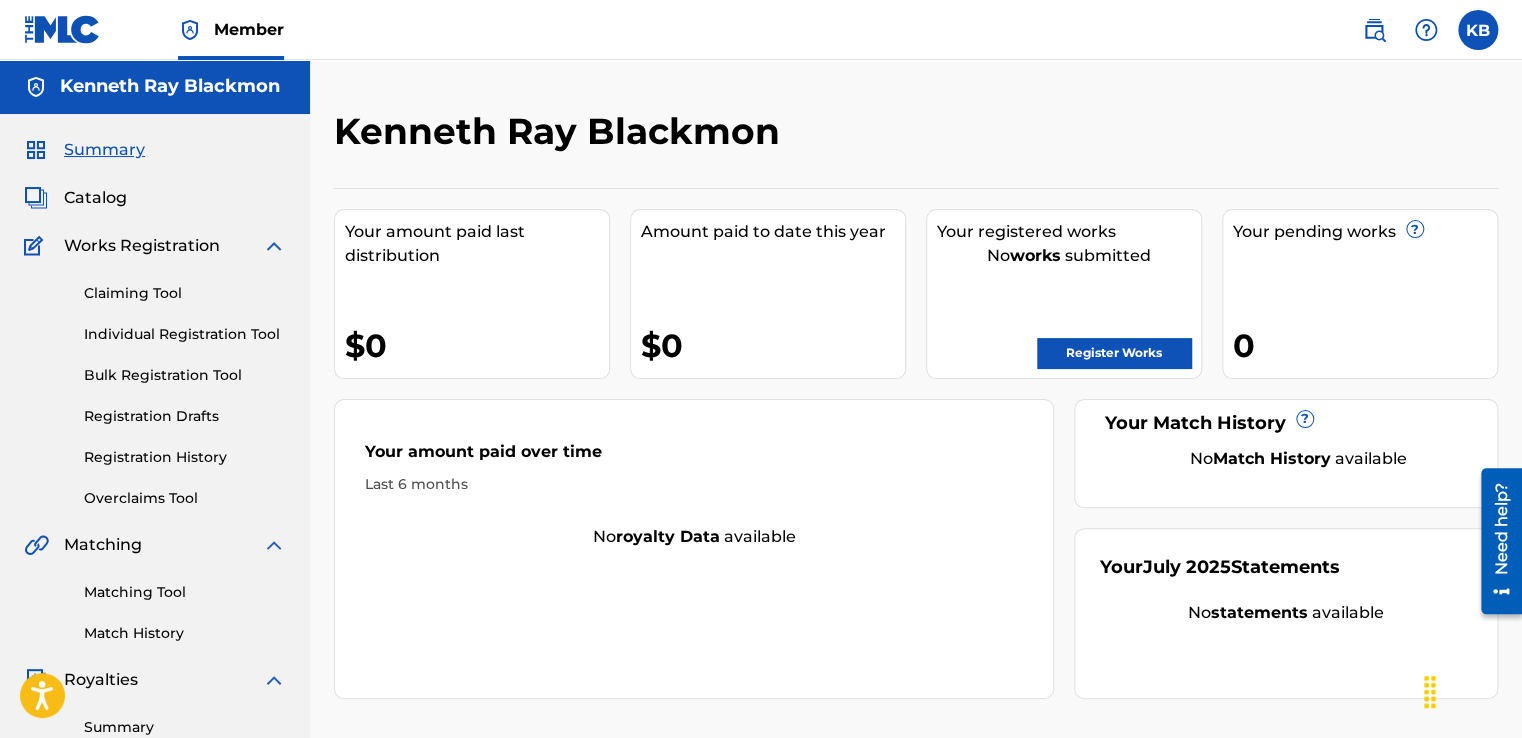 click on "Your pending works   ?" at bounding box center (1365, 232) 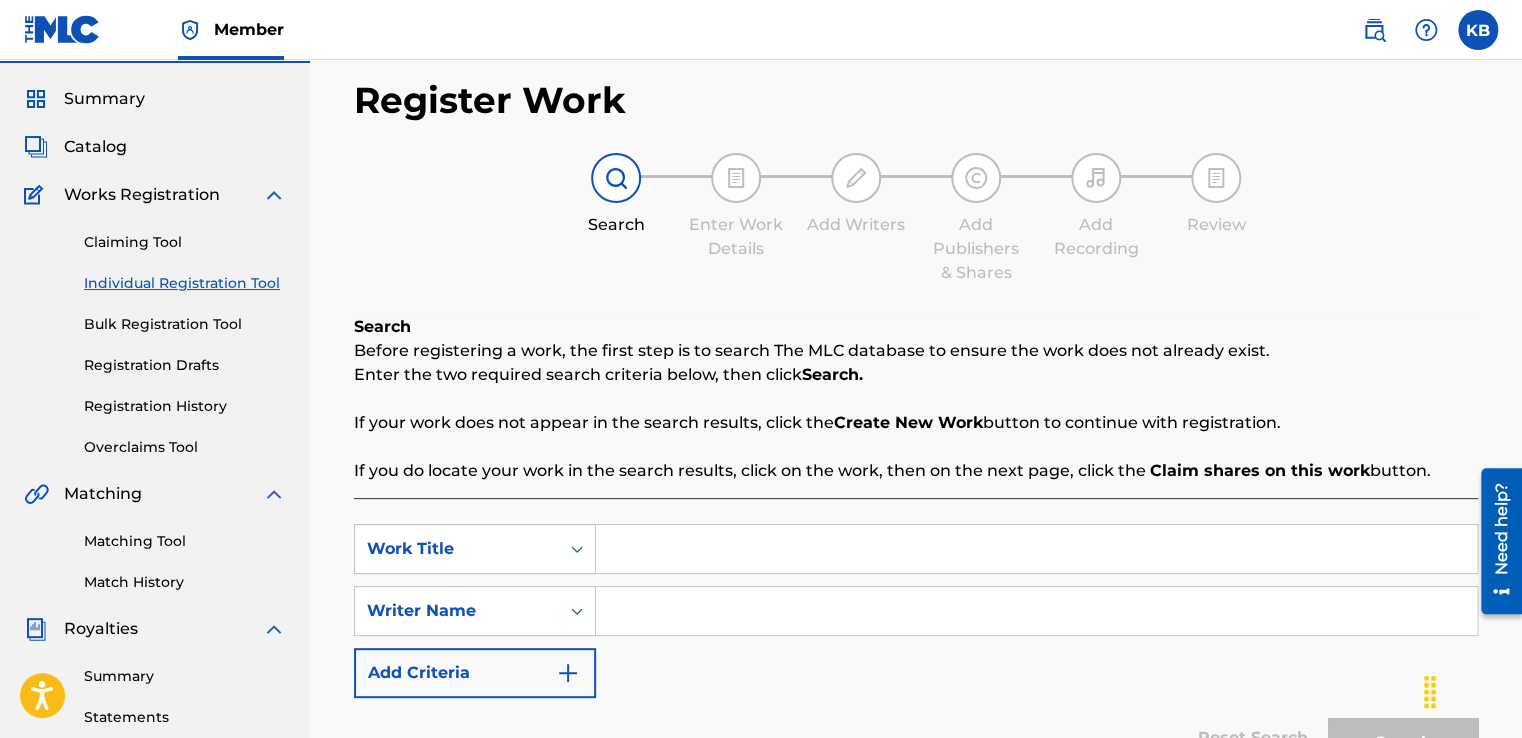 scroll, scrollTop: 200, scrollLeft: 0, axis: vertical 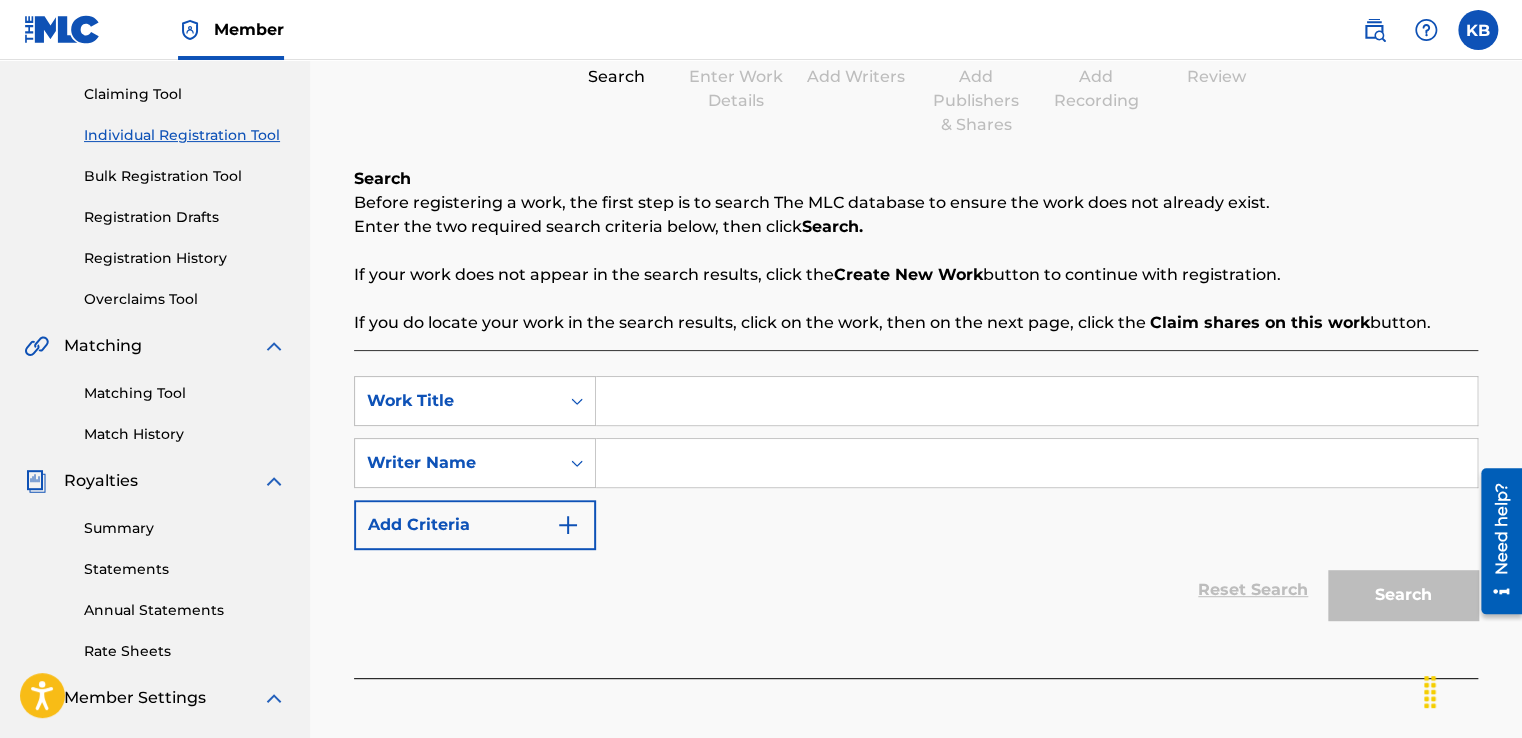 click on "Match History" at bounding box center [185, 434] 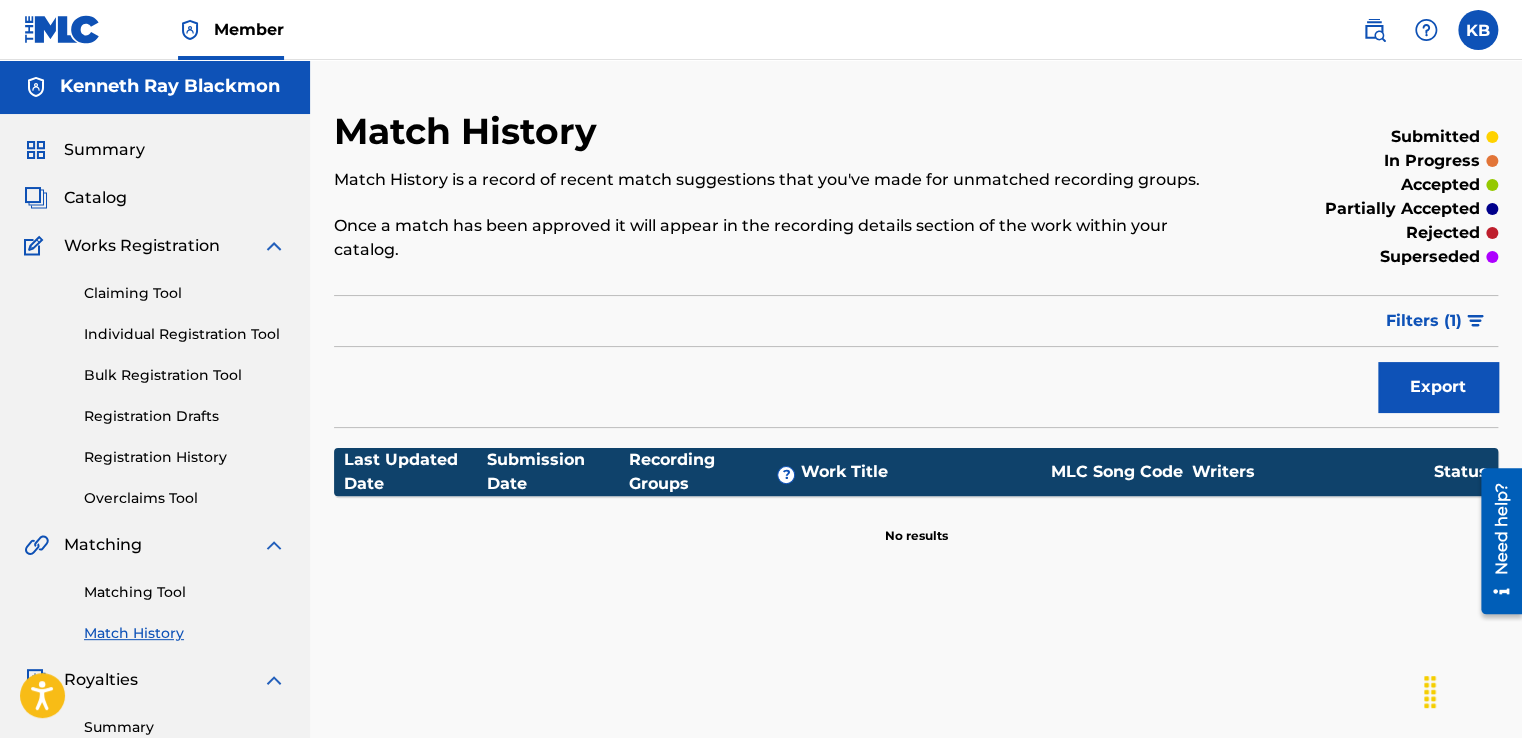 scroll, scrollTop: 0, scrollLeft: 0, axis: both 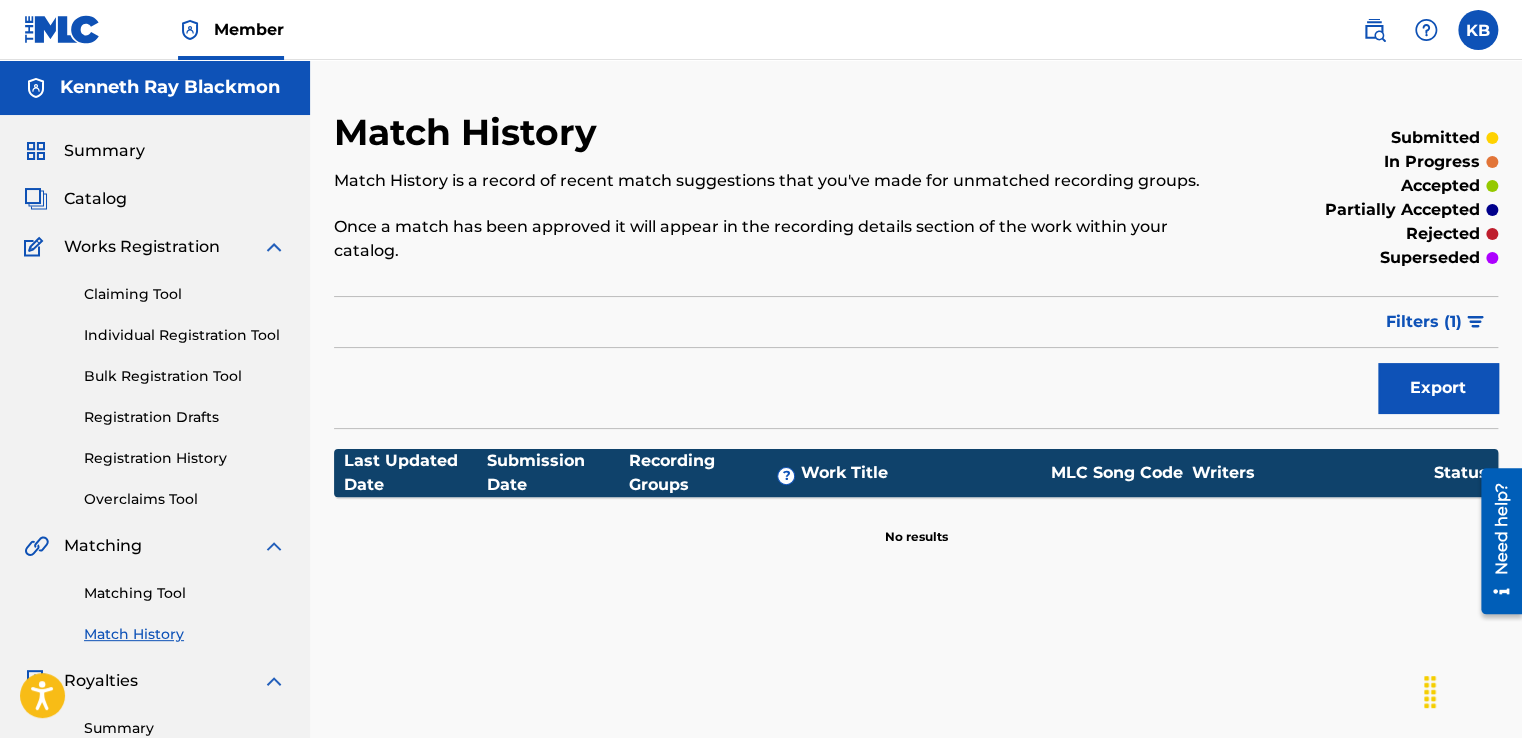 click on "Summary" at bounding box center (104, 151) 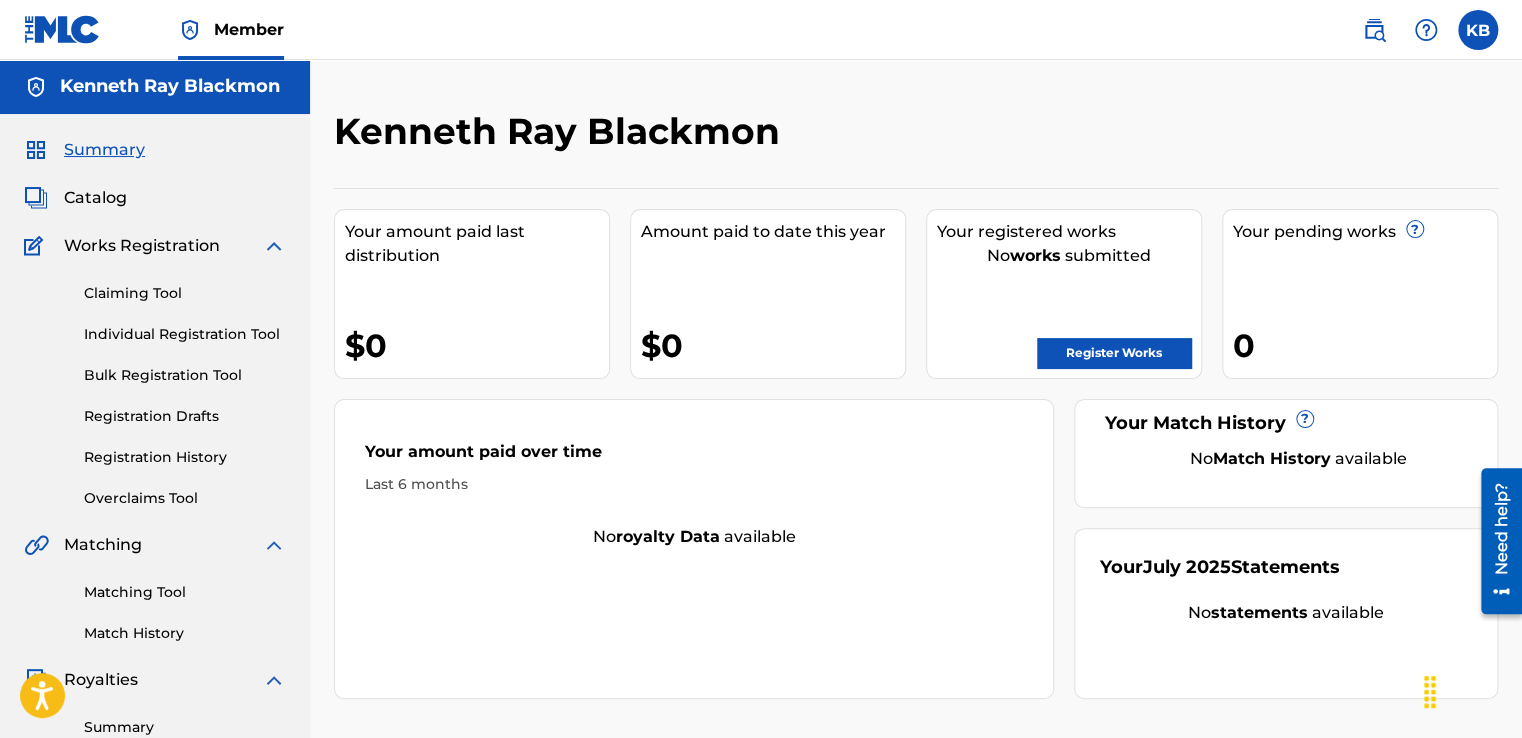 scroll, scrollTop: 0, scrollLeft: 0, axis: both 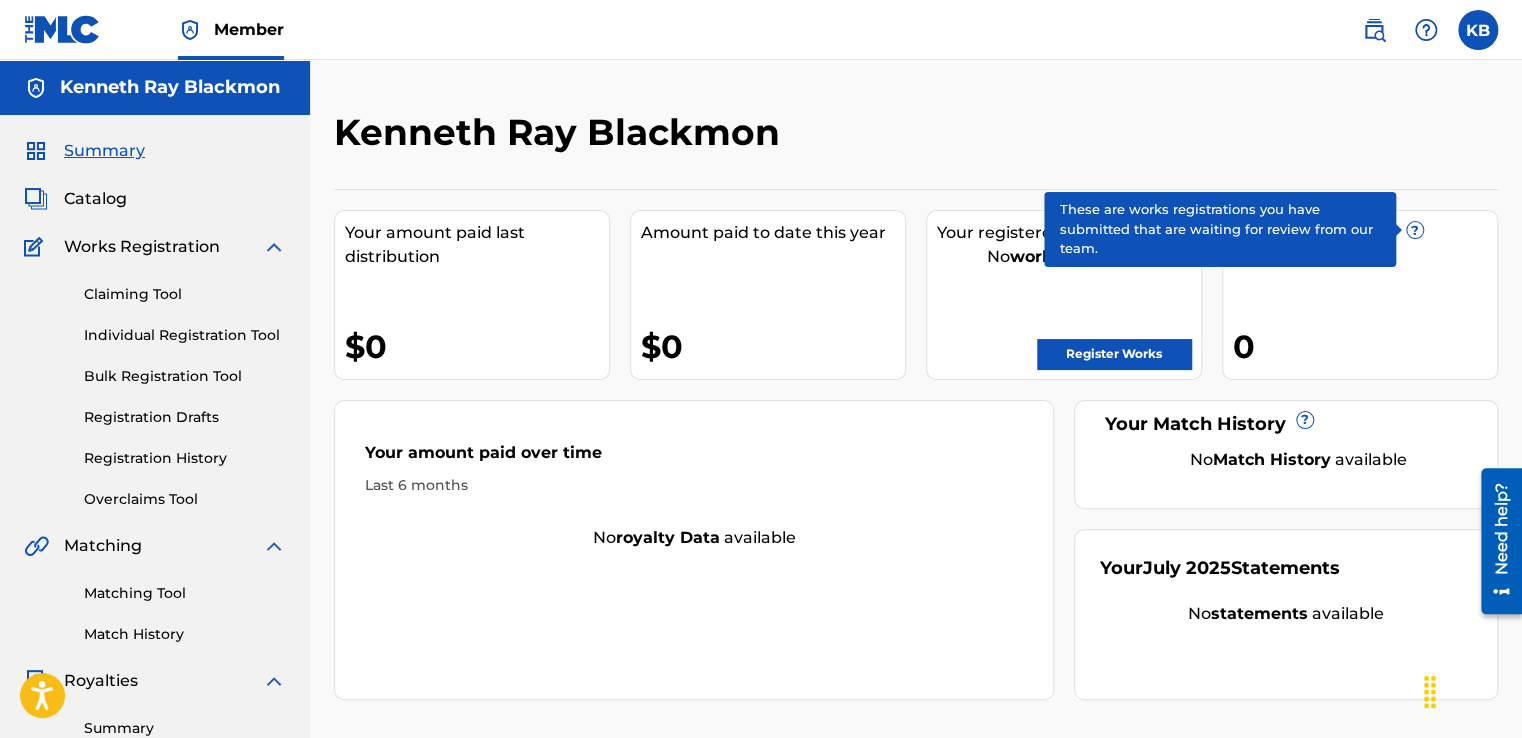 click on "?" at bounding box center [1415, 230] 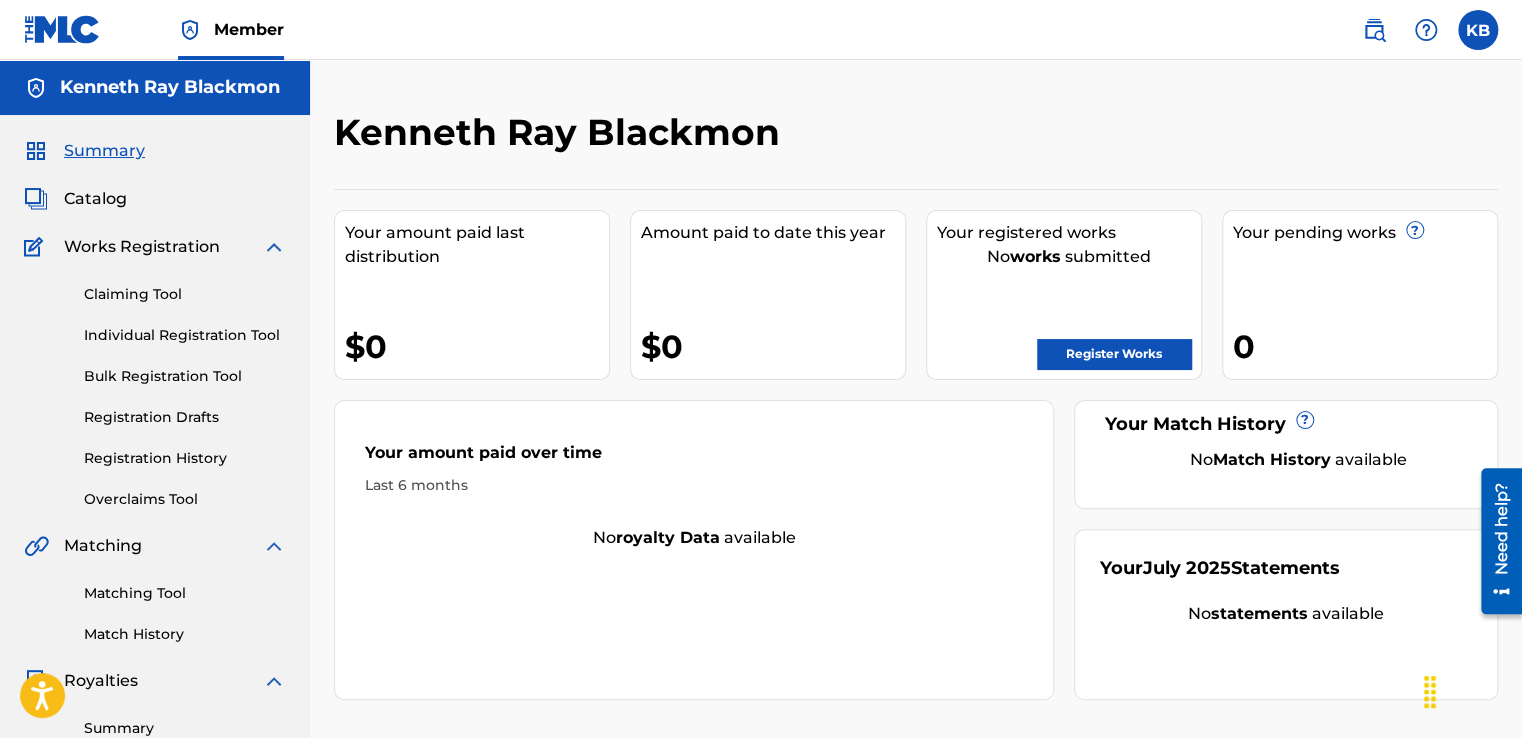 click at bounding box center (1374, 30) 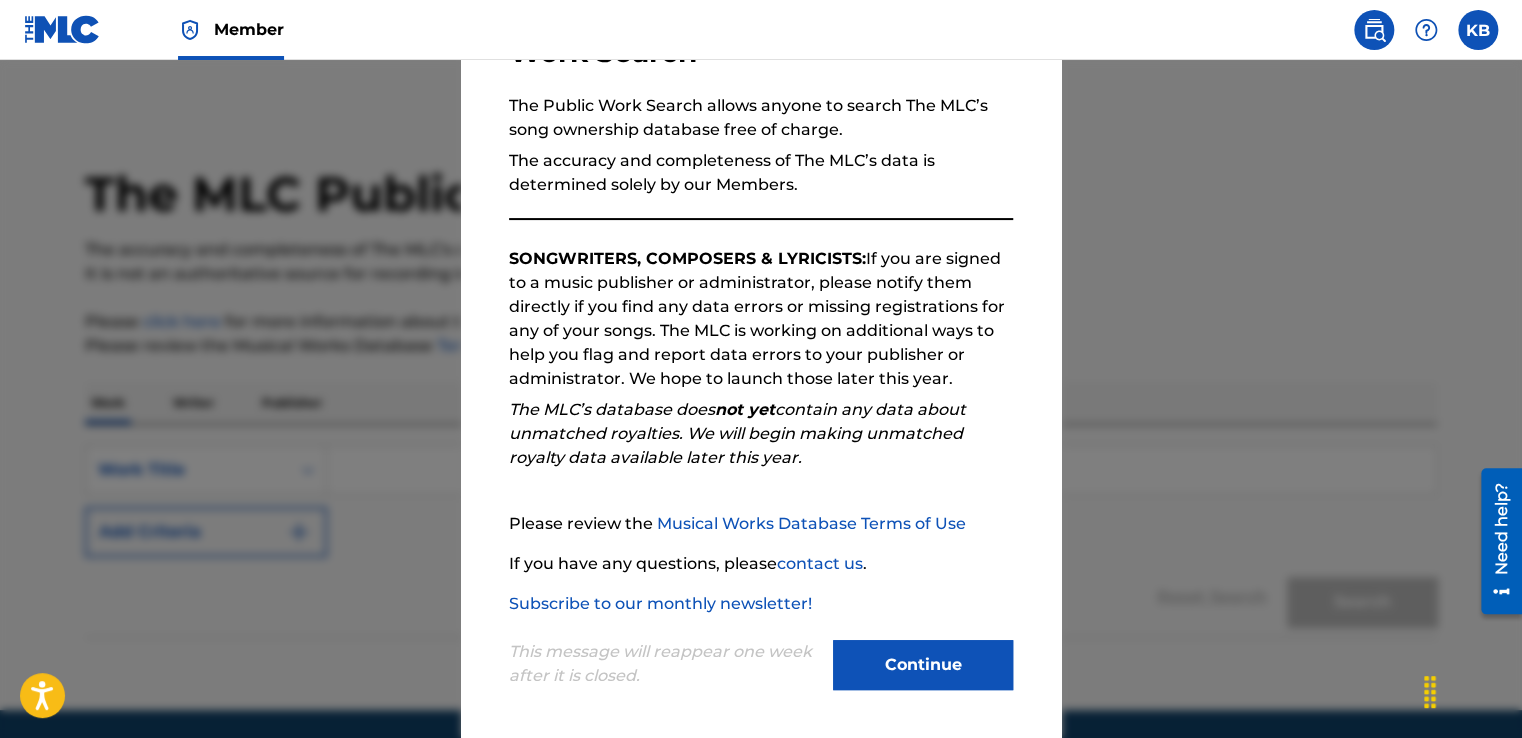 scroll, scrollTop: 176, scrollLeft: 0, axis: vertical 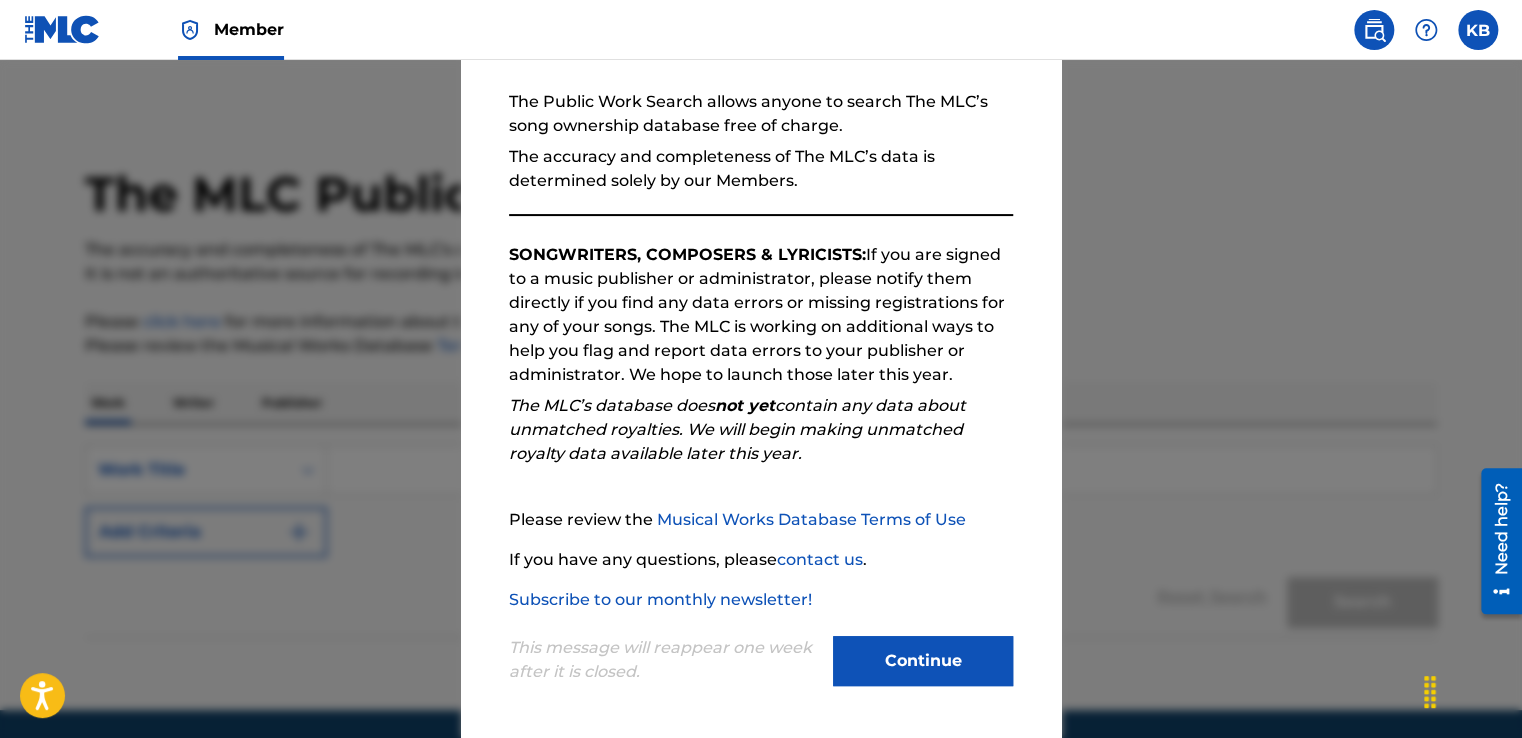 click on "Continue" at bounding box center (923, 661) 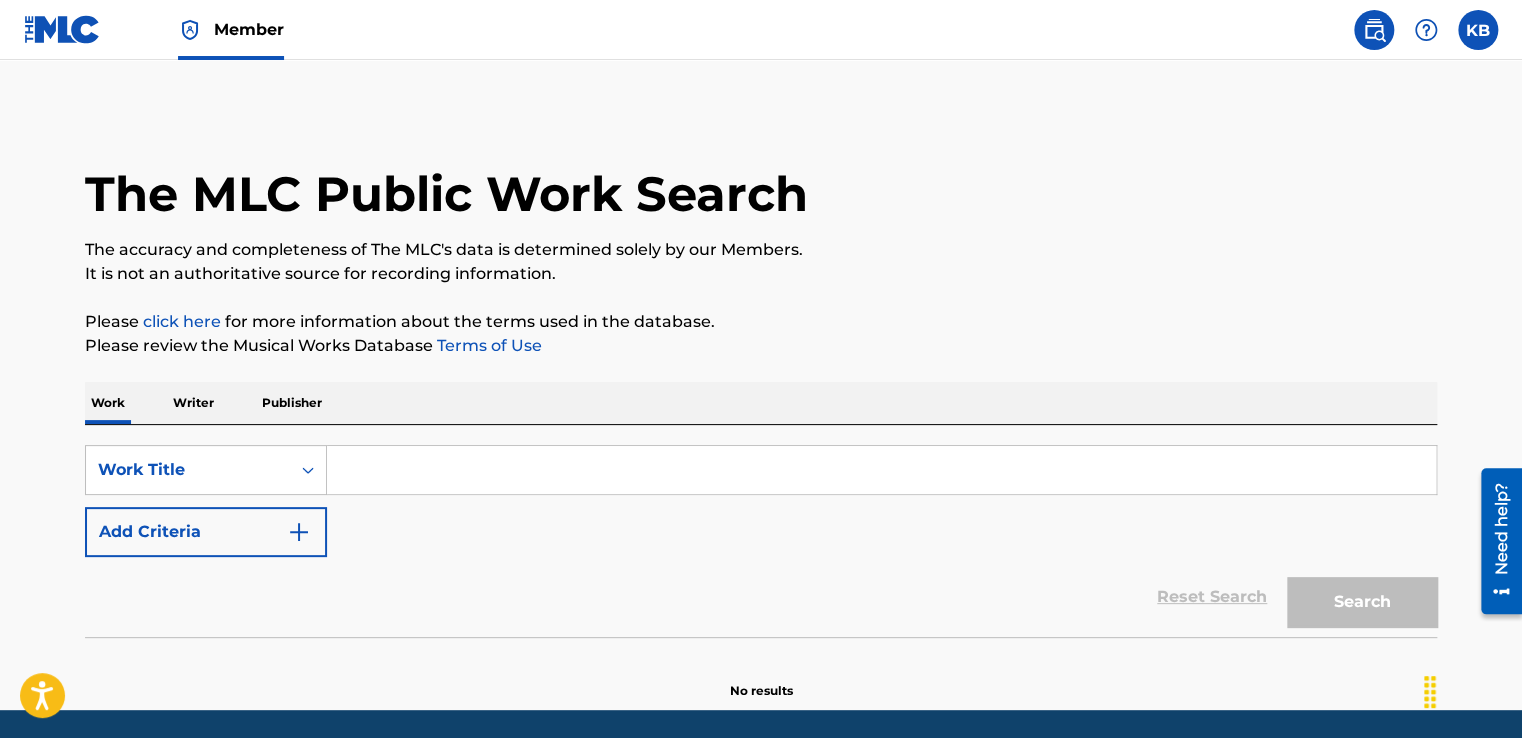click on "Writer" at bounding box center (193, 403) 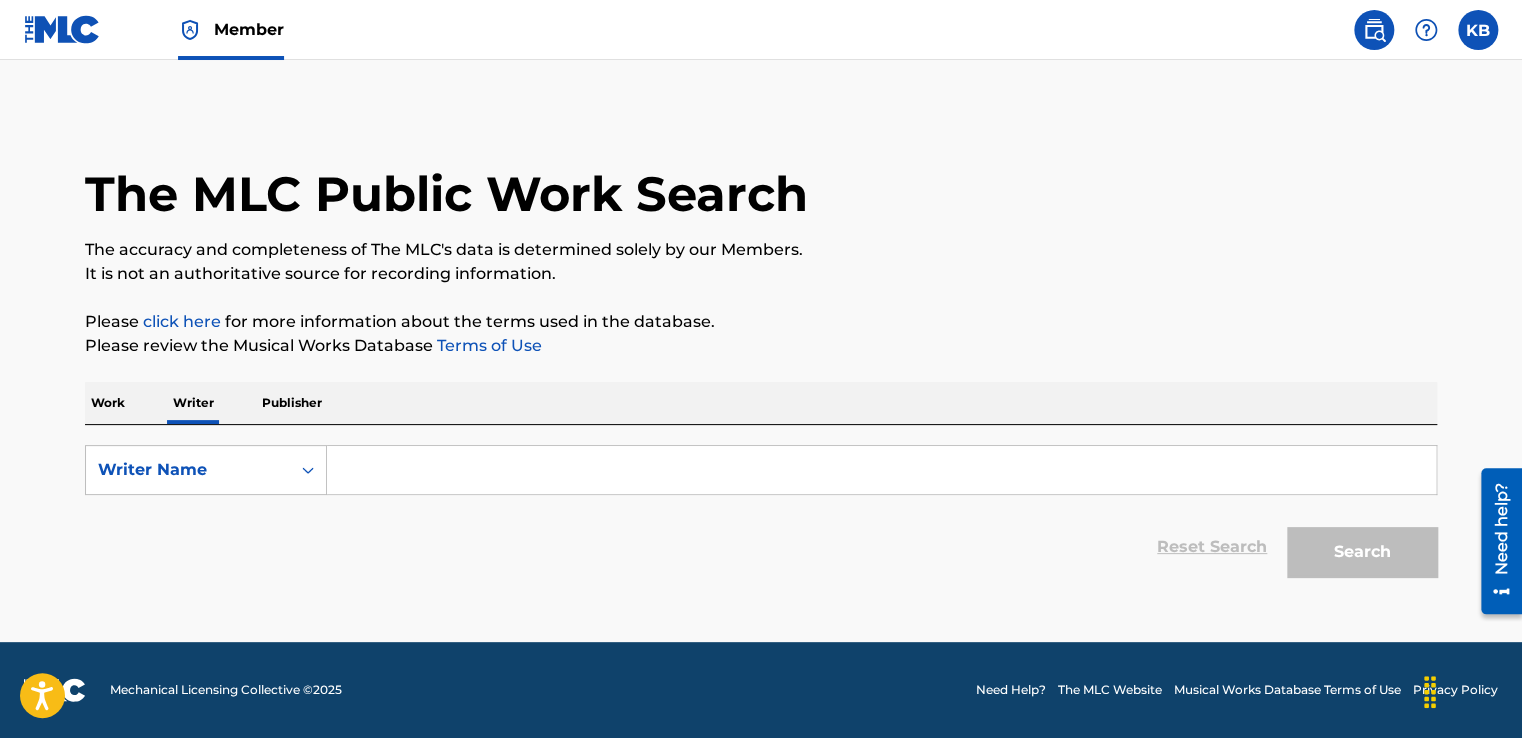 click on "Publisher" at bounding box center [292, 403] 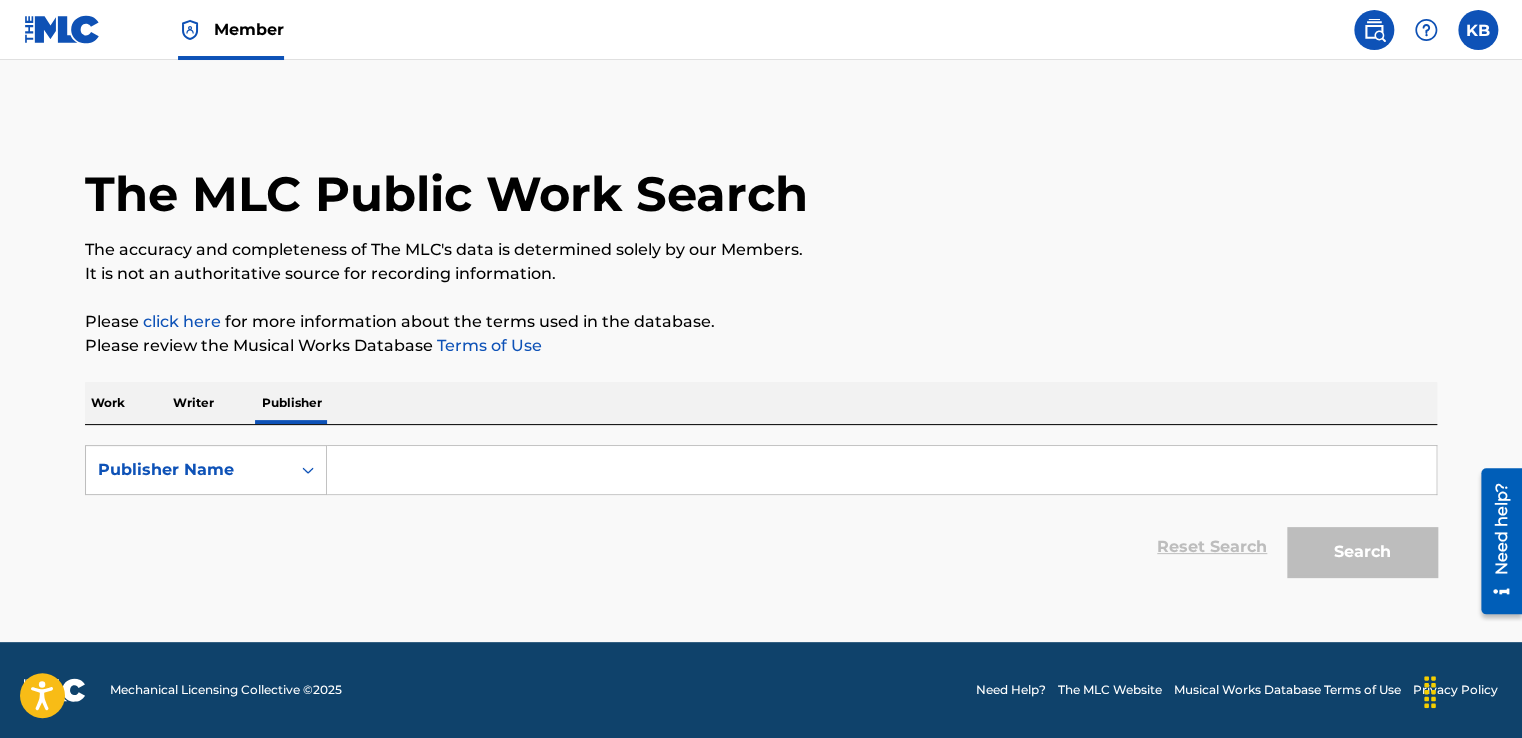 click at bounding box center (881, 470) 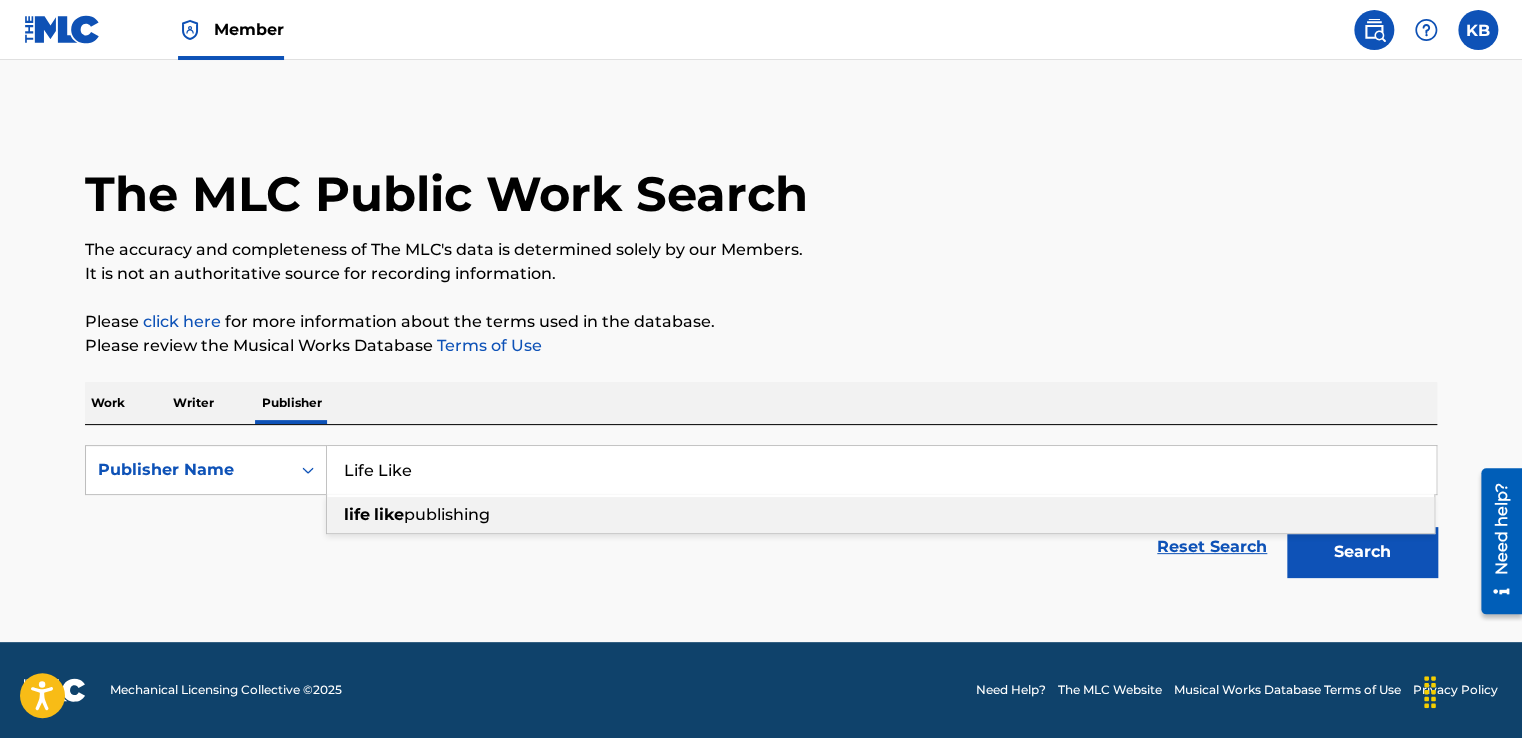 click on "publishing" at bounding box center [447, 514] 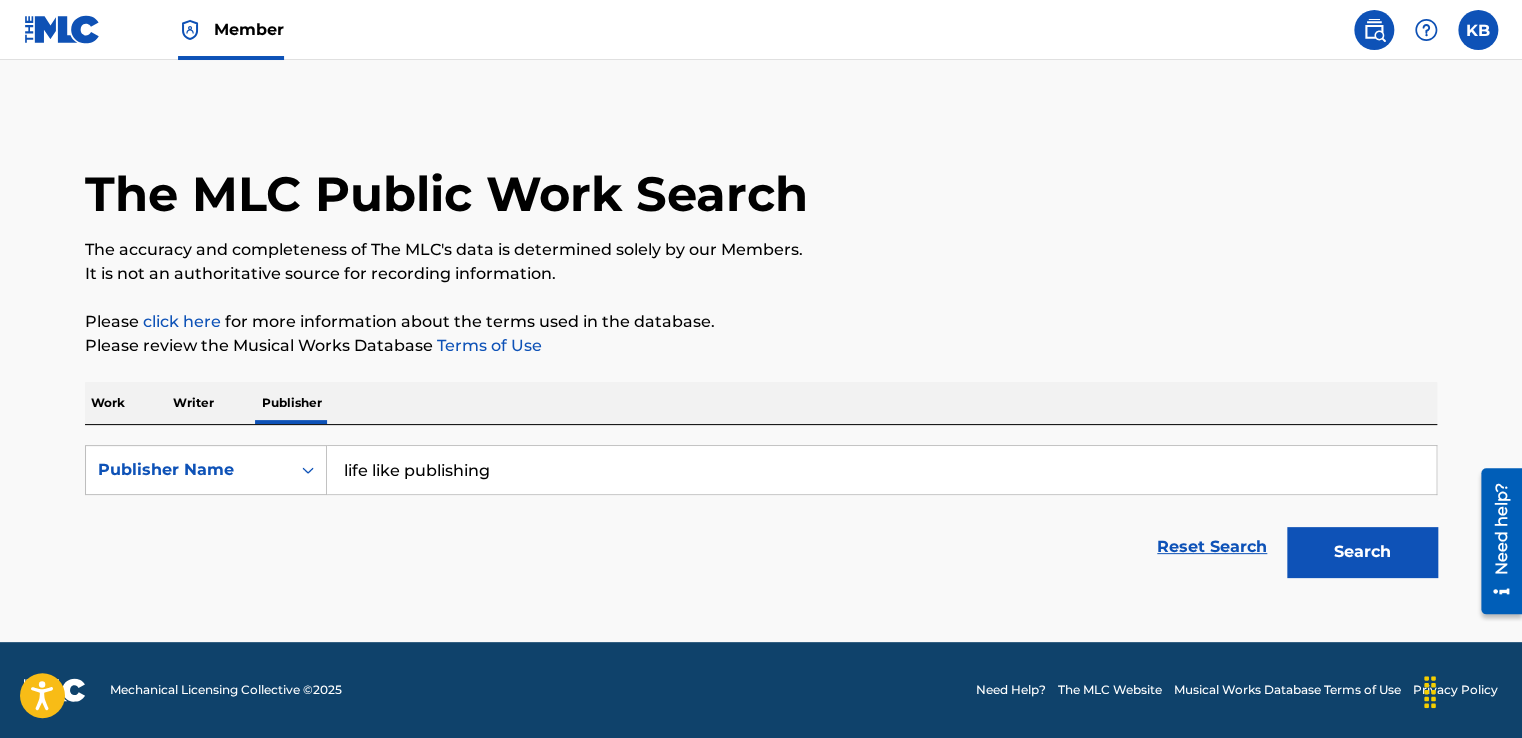 click on "Search" at bounding box center (1362, 552) 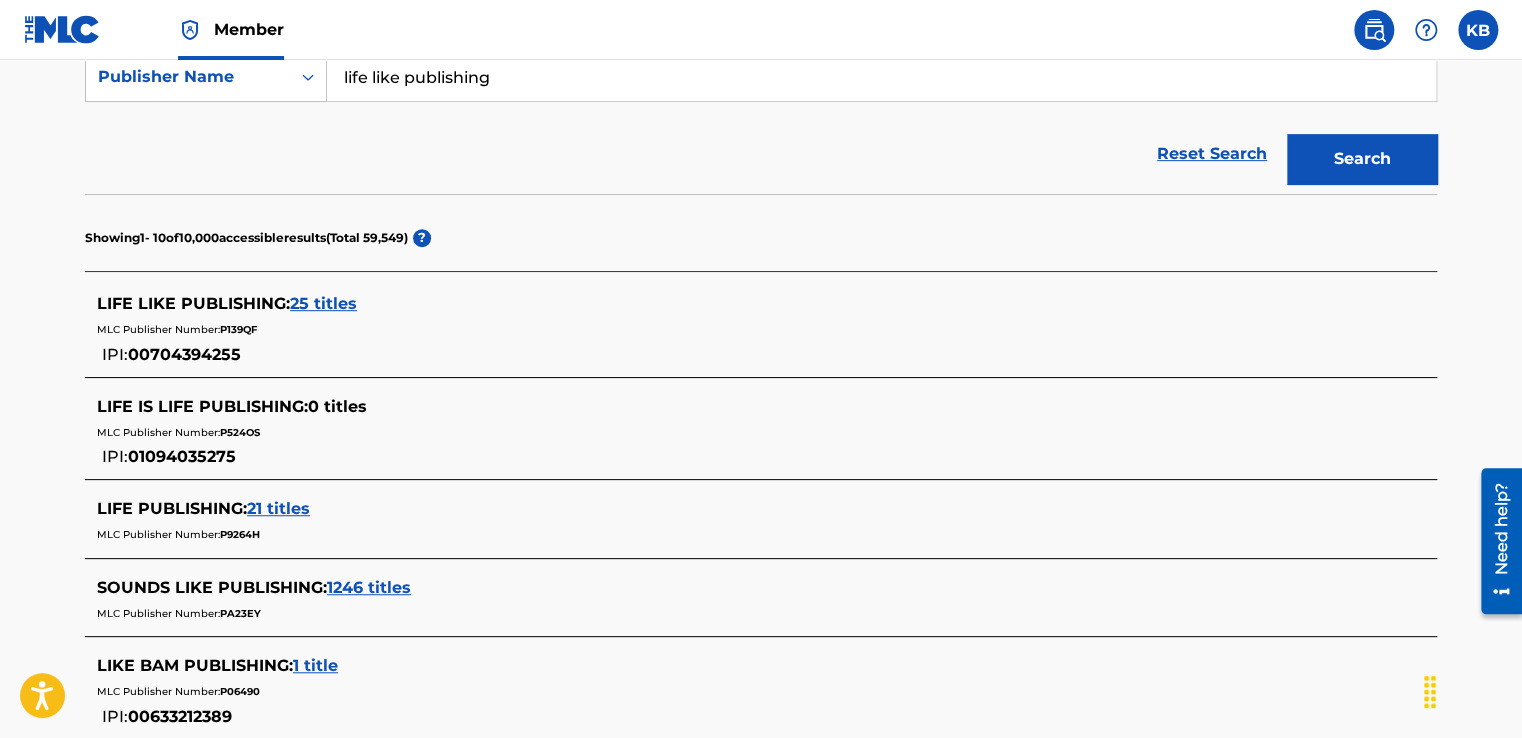 scroll, scrollTop: 344, scrollLeft: 0, axis: vertical 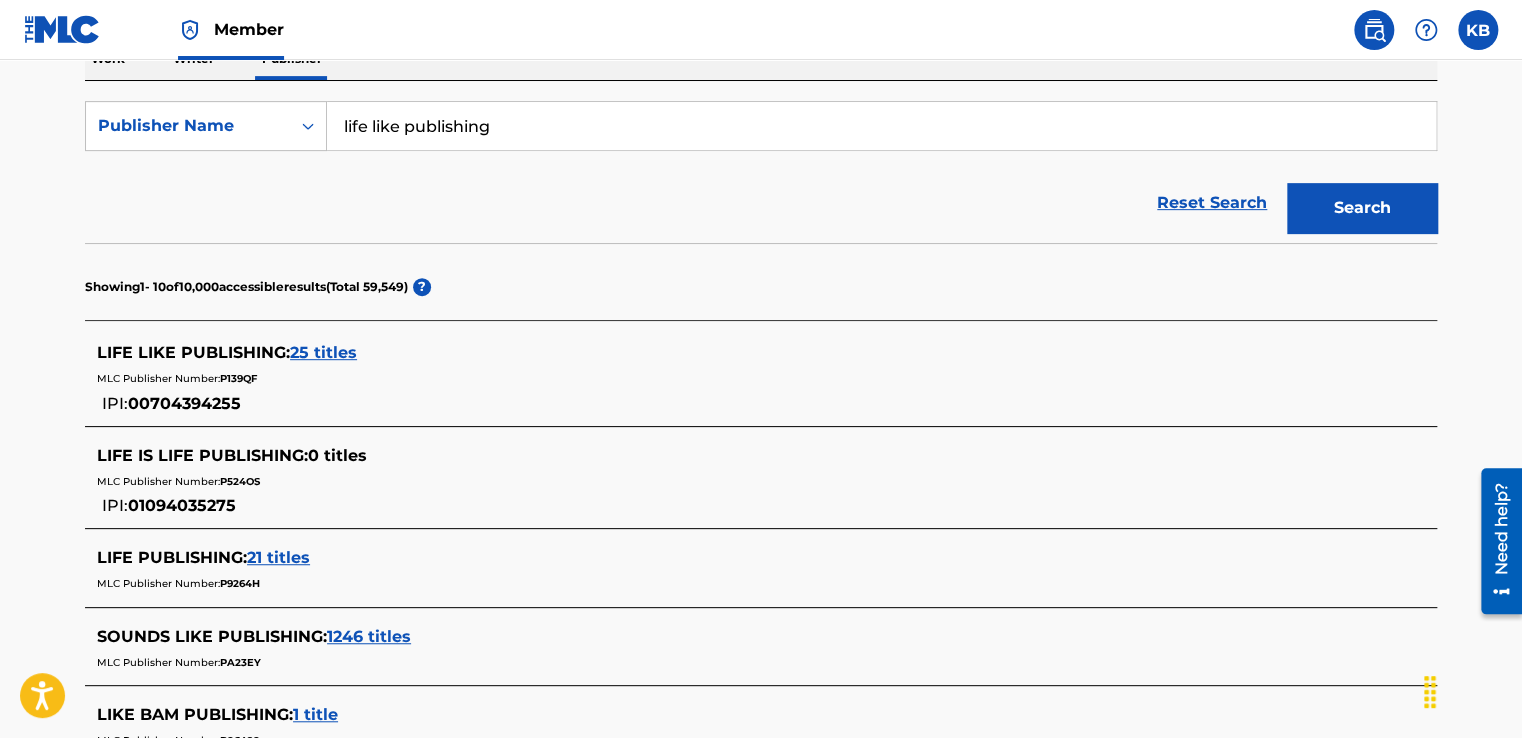 click on "25 titles" at bounding box center [323, 352] 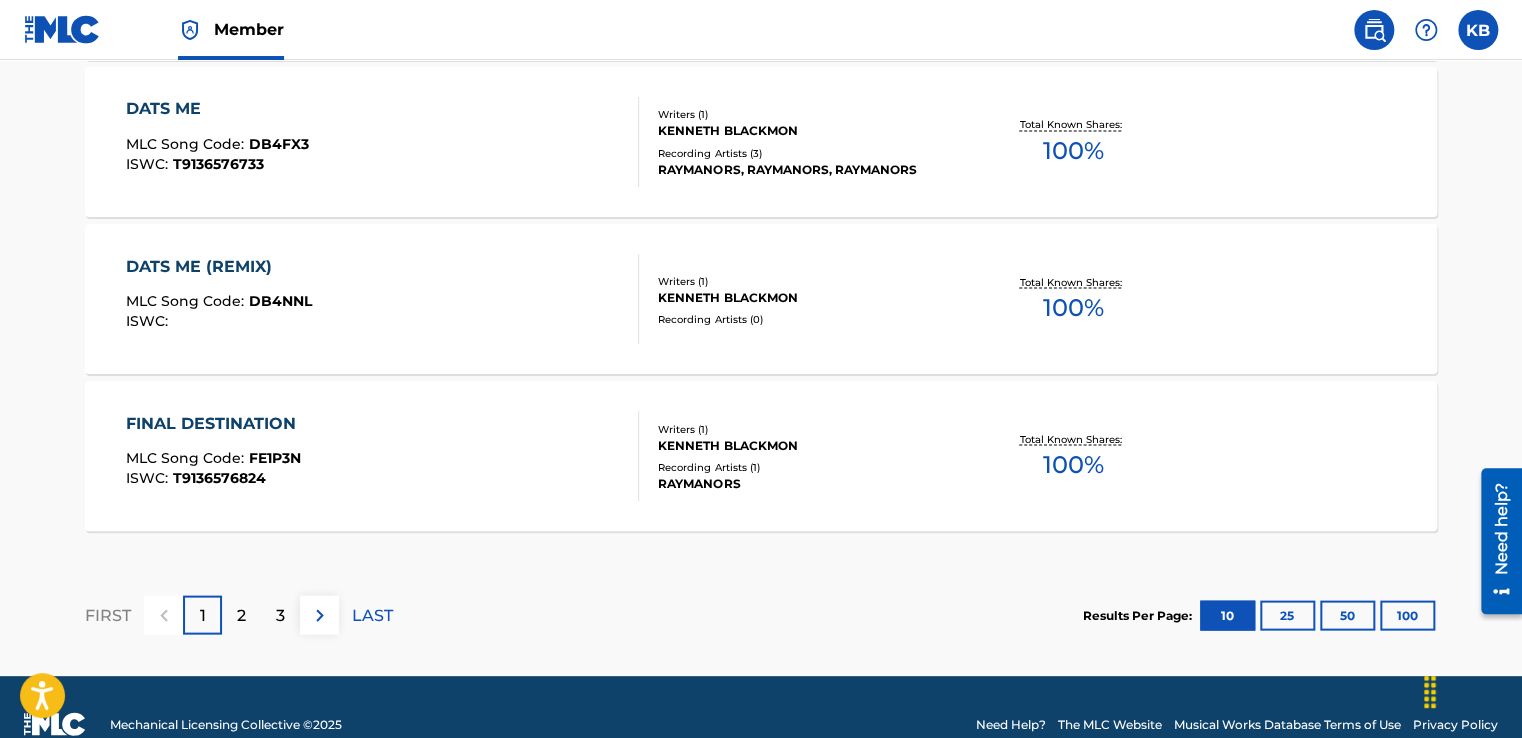 scroll, scrollTop: 1790, scrollLeft: 0, axis: vertical 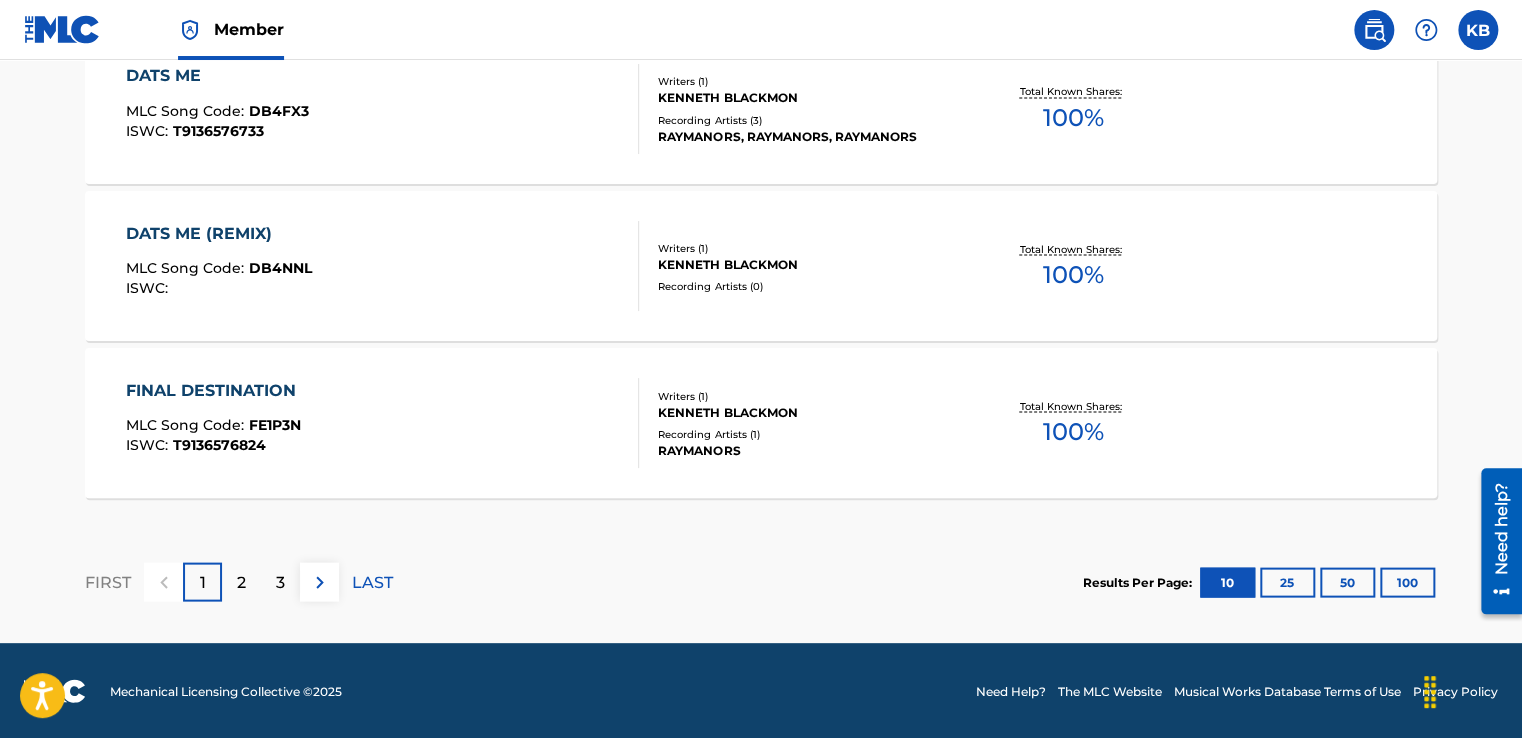 click on "2" at bounding box center [241, 582] 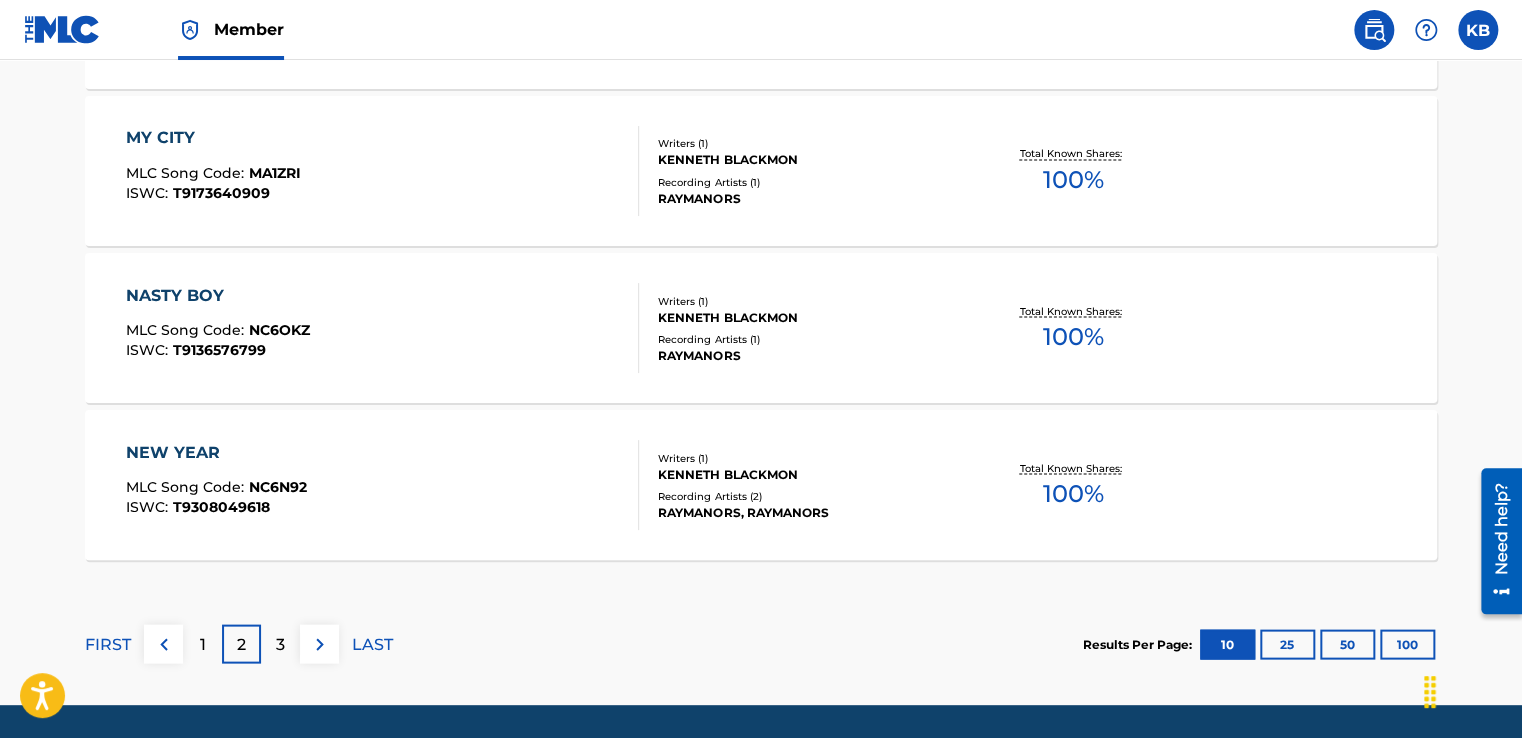 scroll, scrollTop: 1790, scrollLeft: 0, axis: vertical 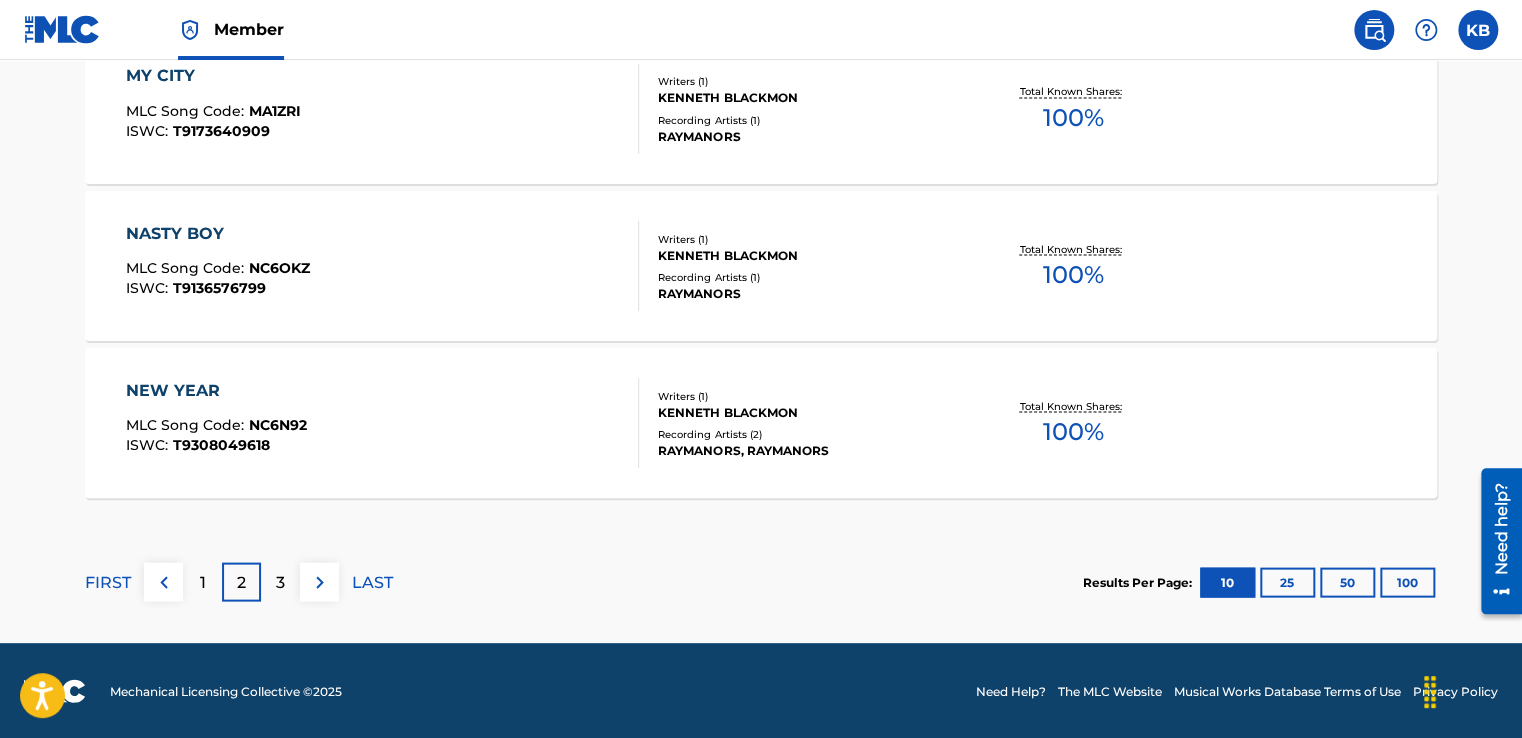 click on "3" at bounding box center [280, 581] 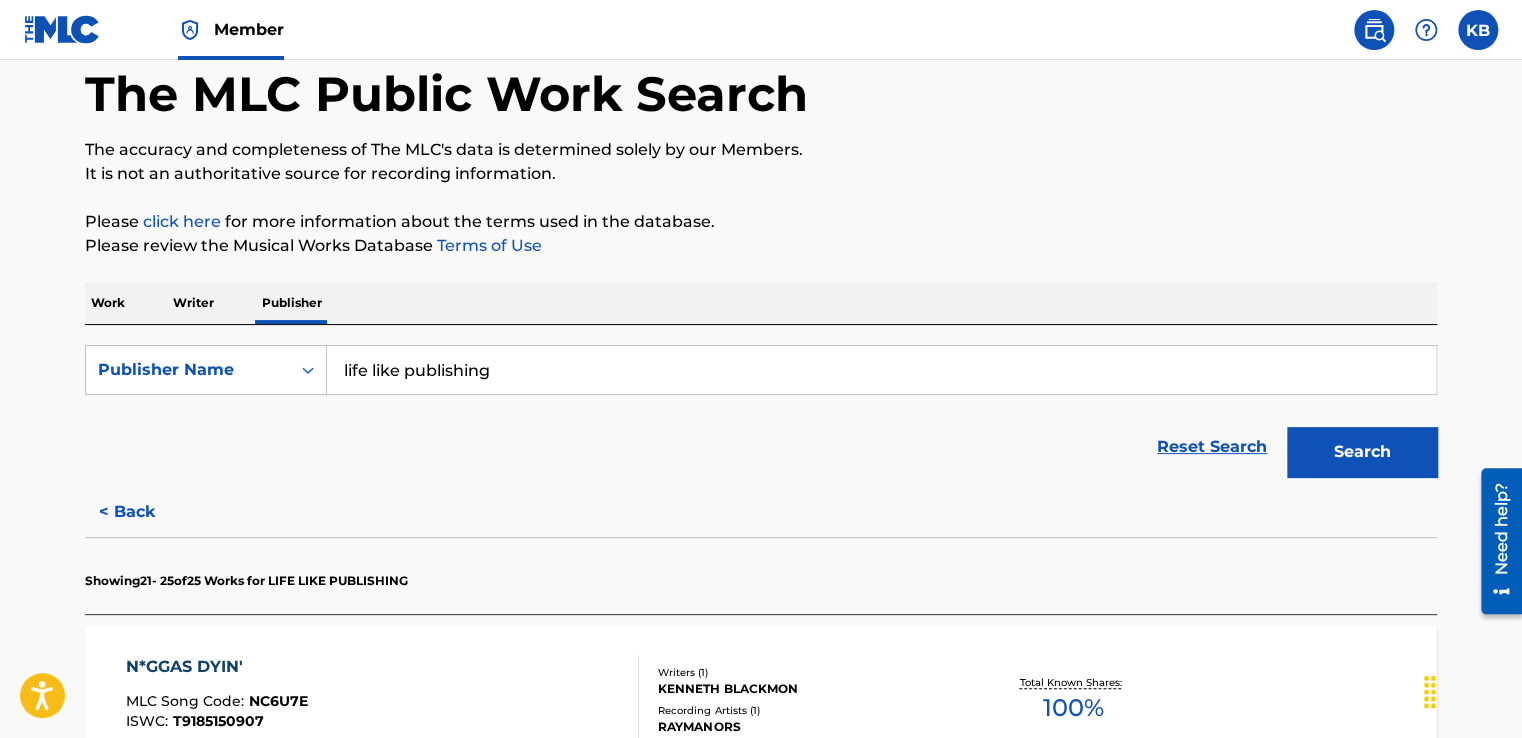 scroll, scrollTop: 0, scrollLeft: 0, axis: both 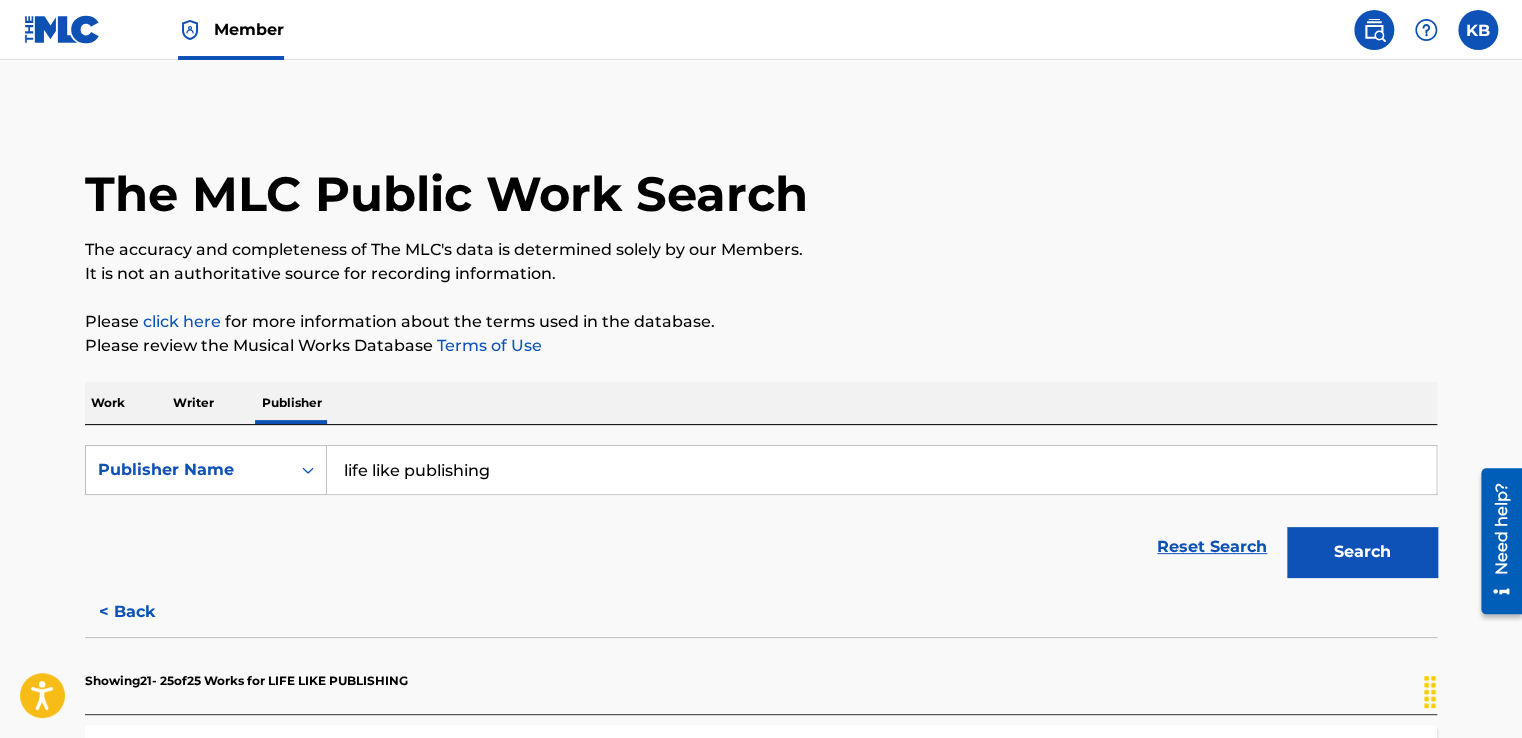 click at bounding box center (1478, 30) 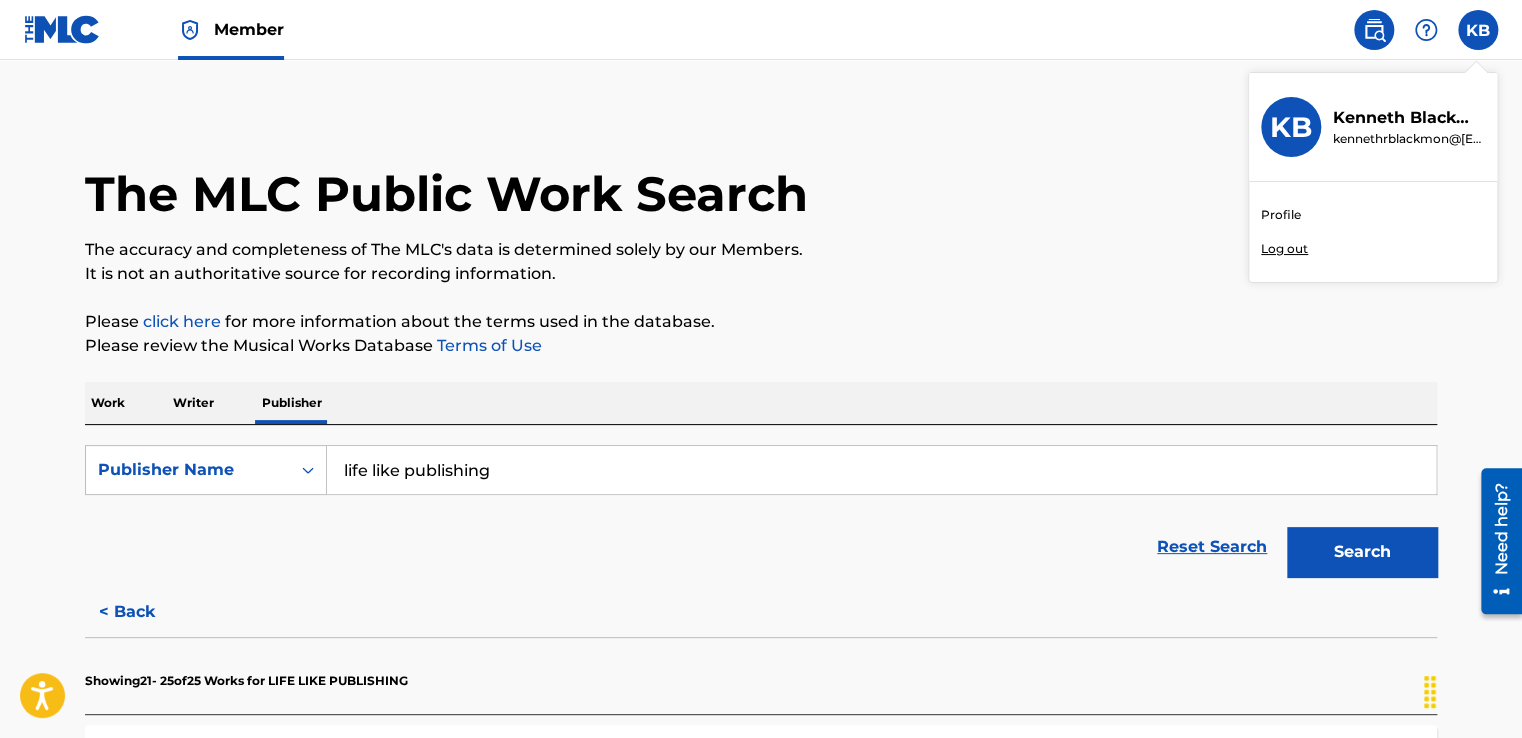 click on "Profile" at bounding box center (1281, 215) 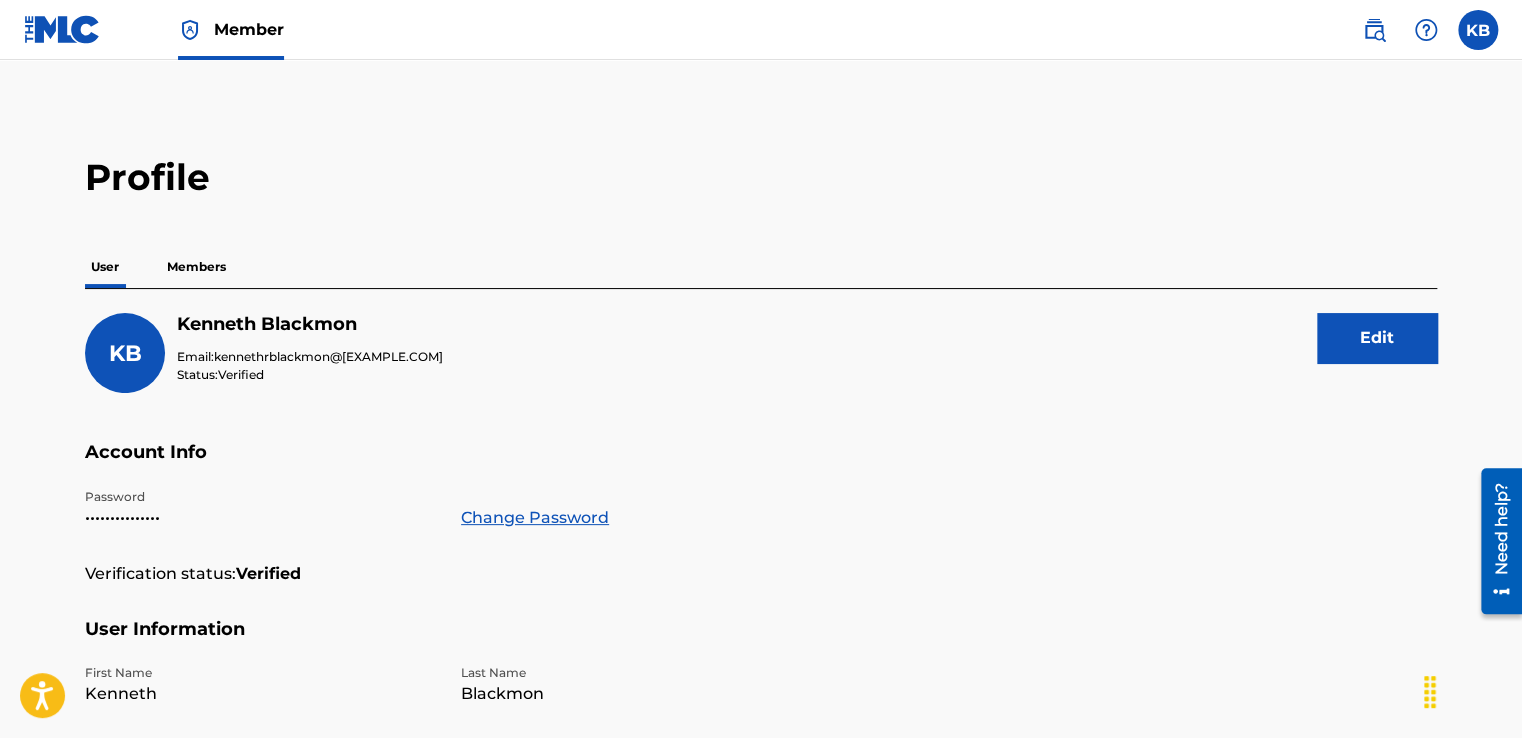 scroll, scrollTop: 0, scrollLeft: 0, axis: both 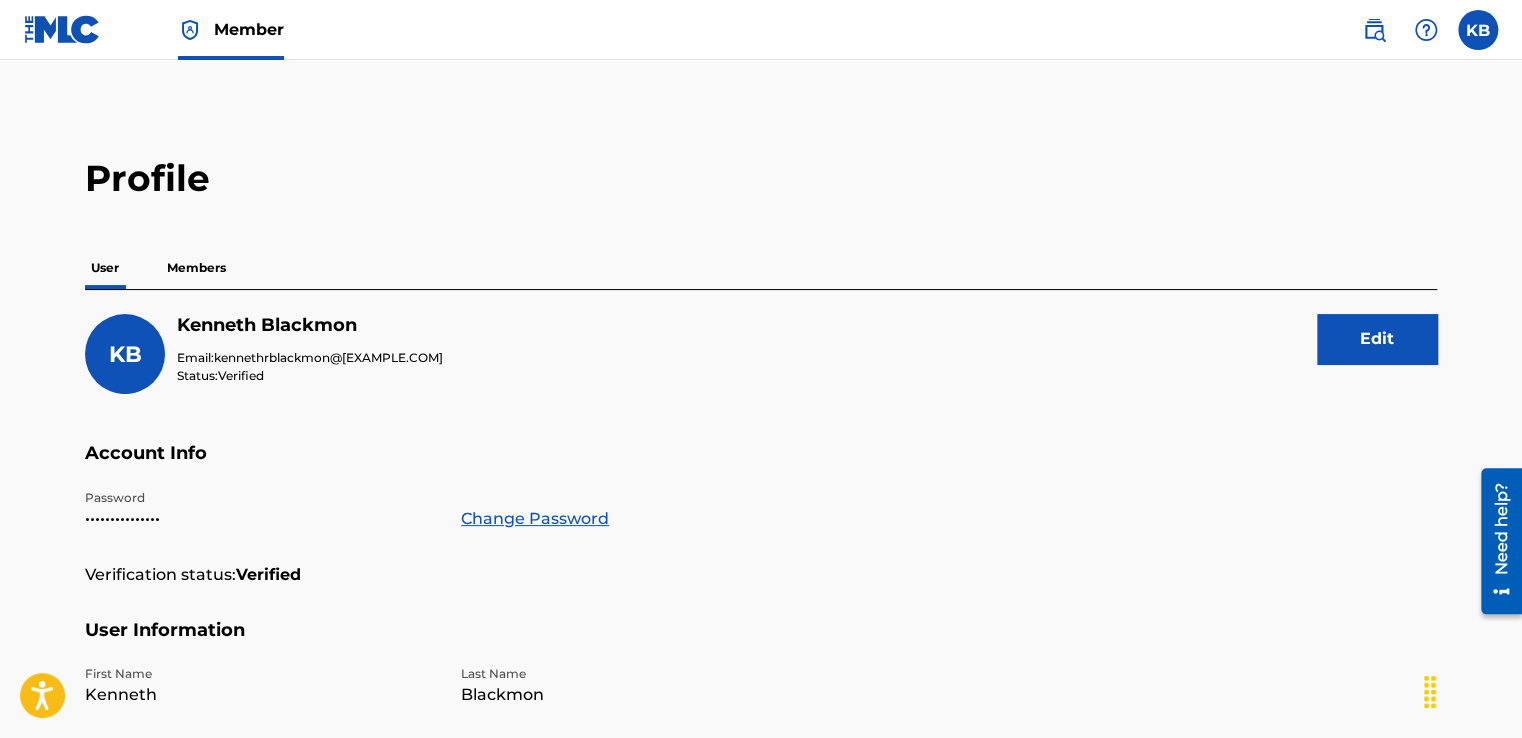 click at bounding box center (1478, 30) 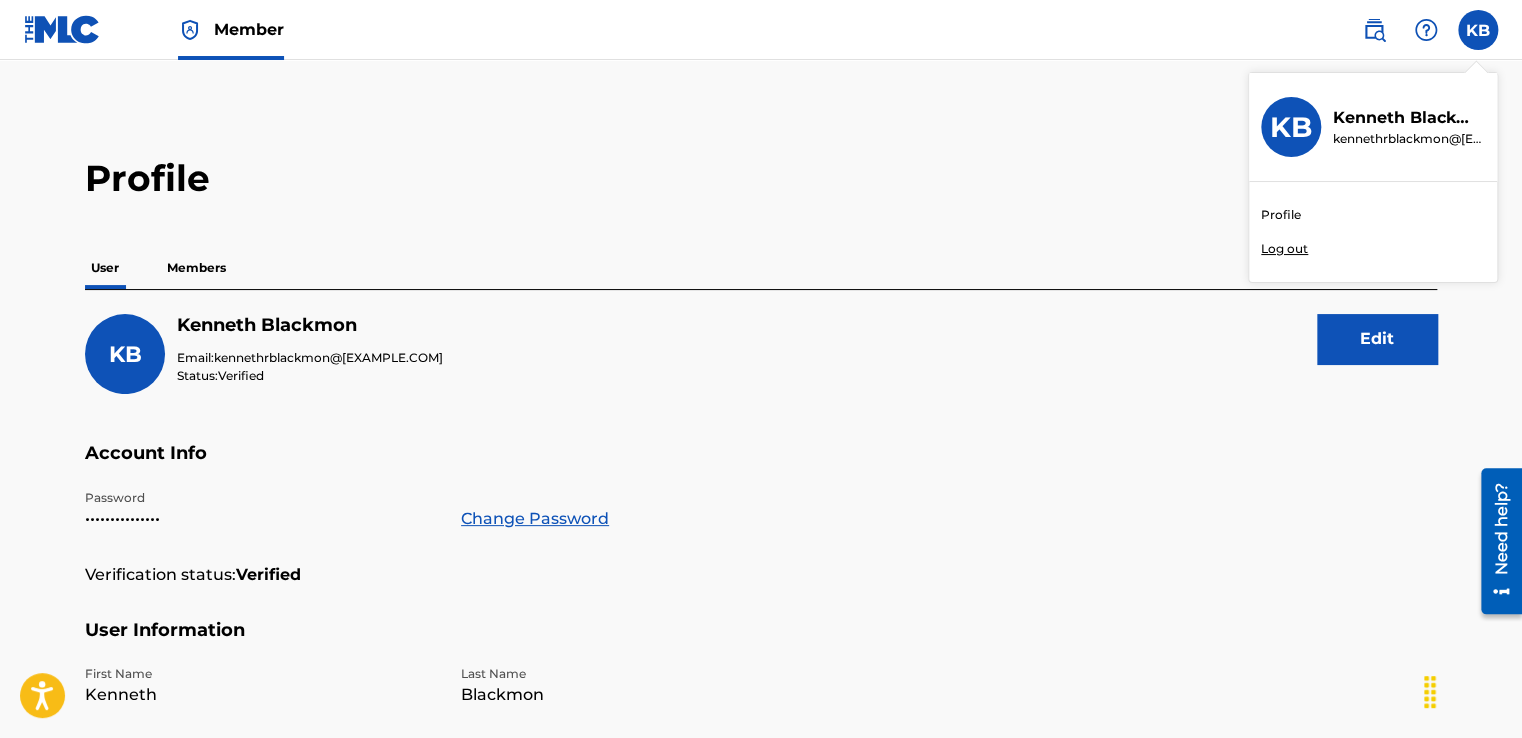 click at bounding box center (1374, 30) 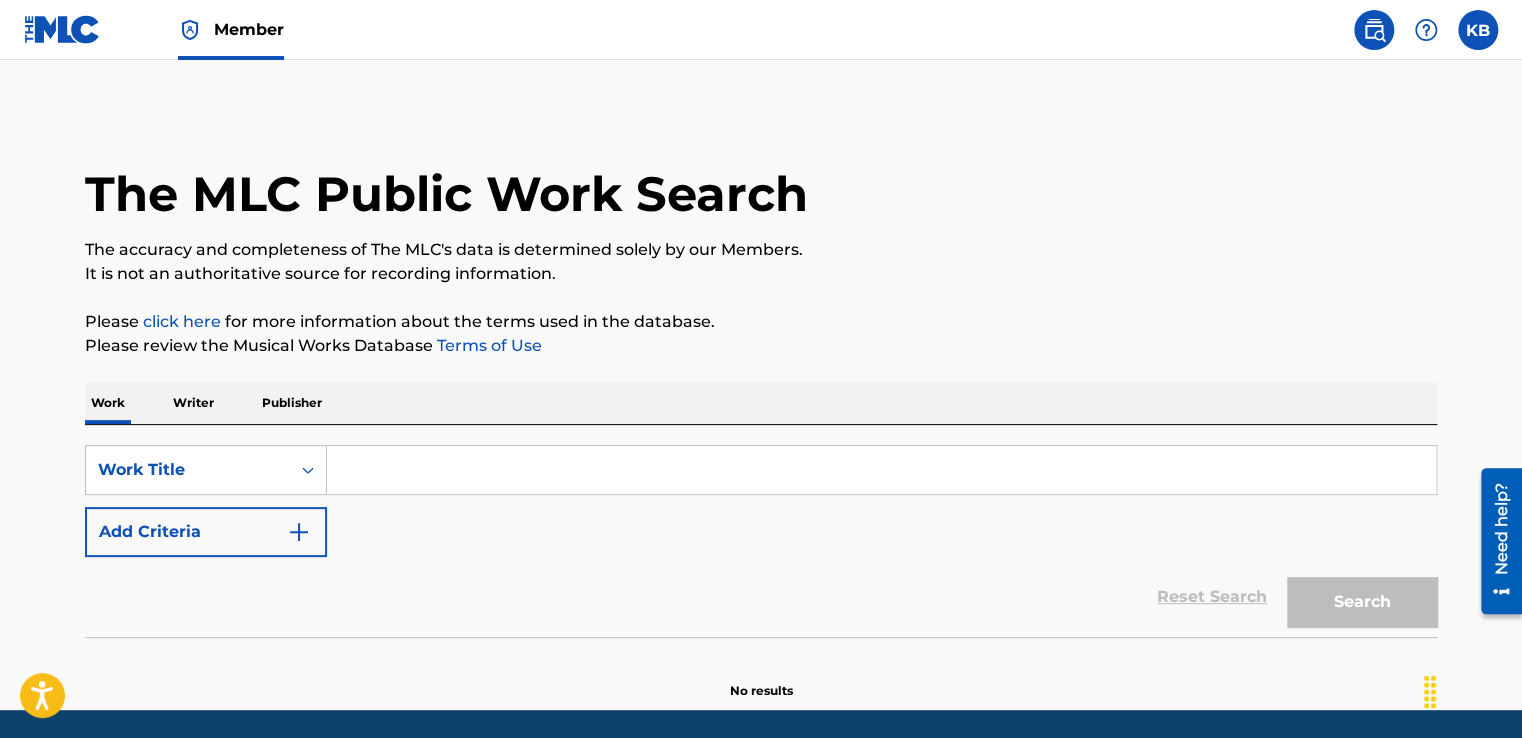 click at bounding box center [1478, 30] 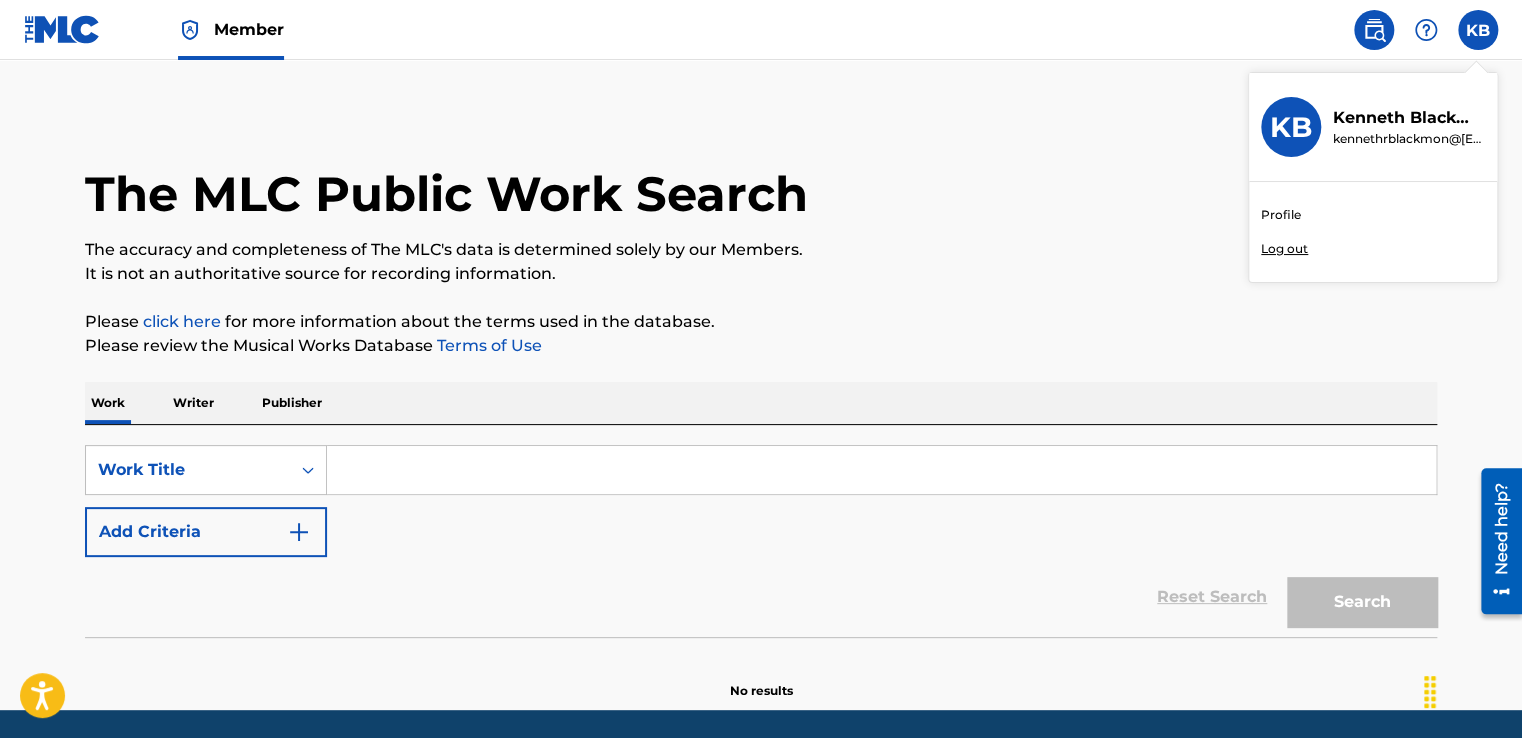 click at bounding box center (62, 29) 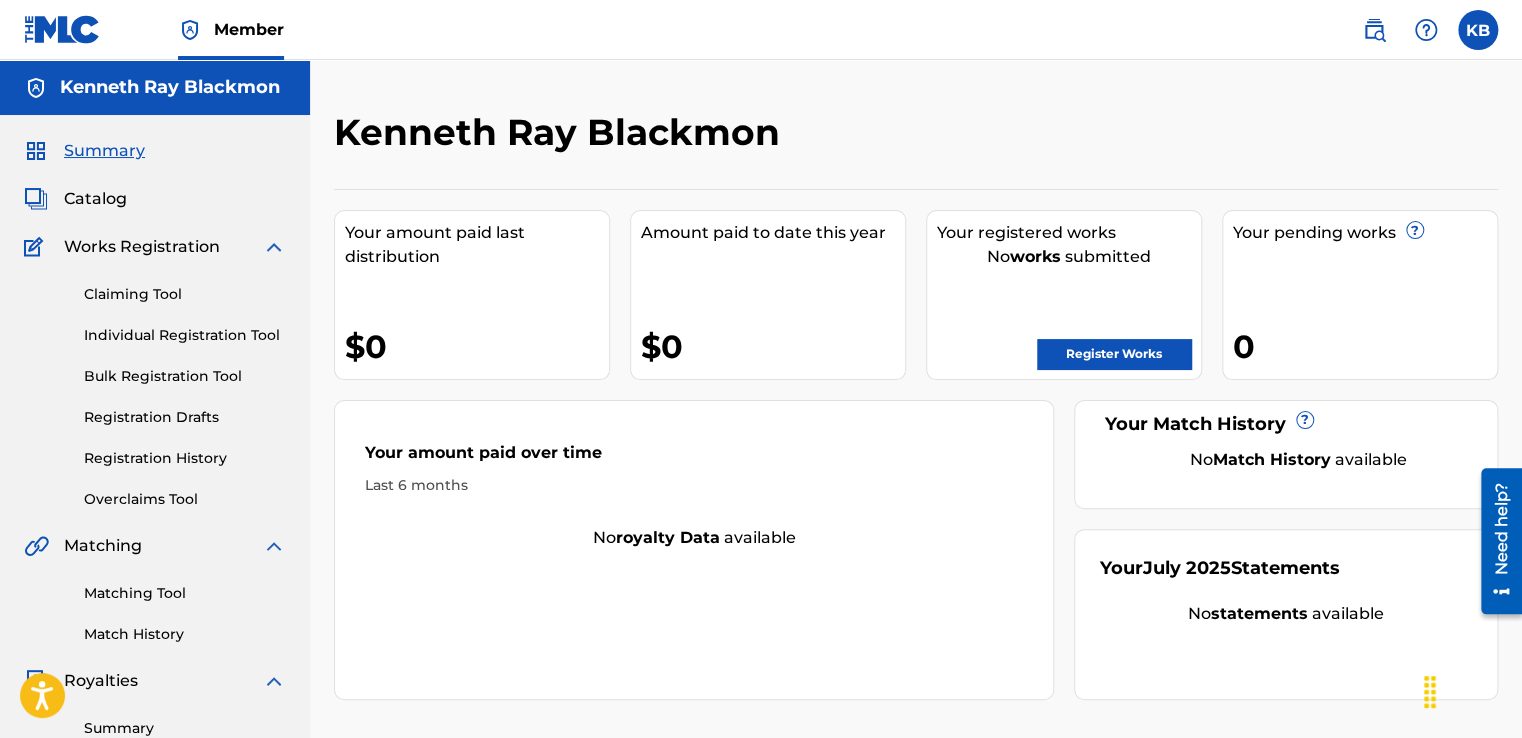click on "Bulk Registration Tool" at bounding box center (185, 376) 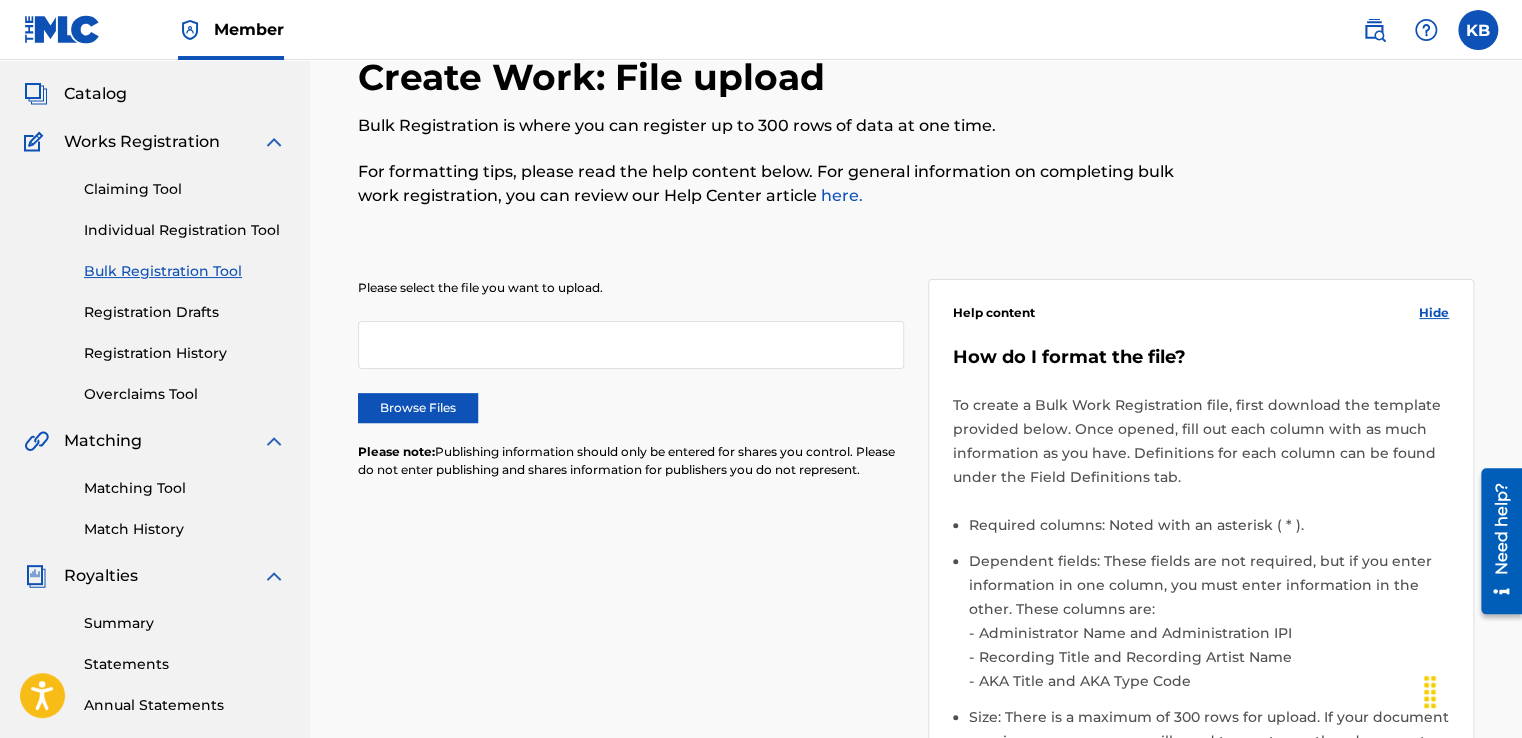 scroll, scrollTop: 0, scrollLeft: 0, axis: both 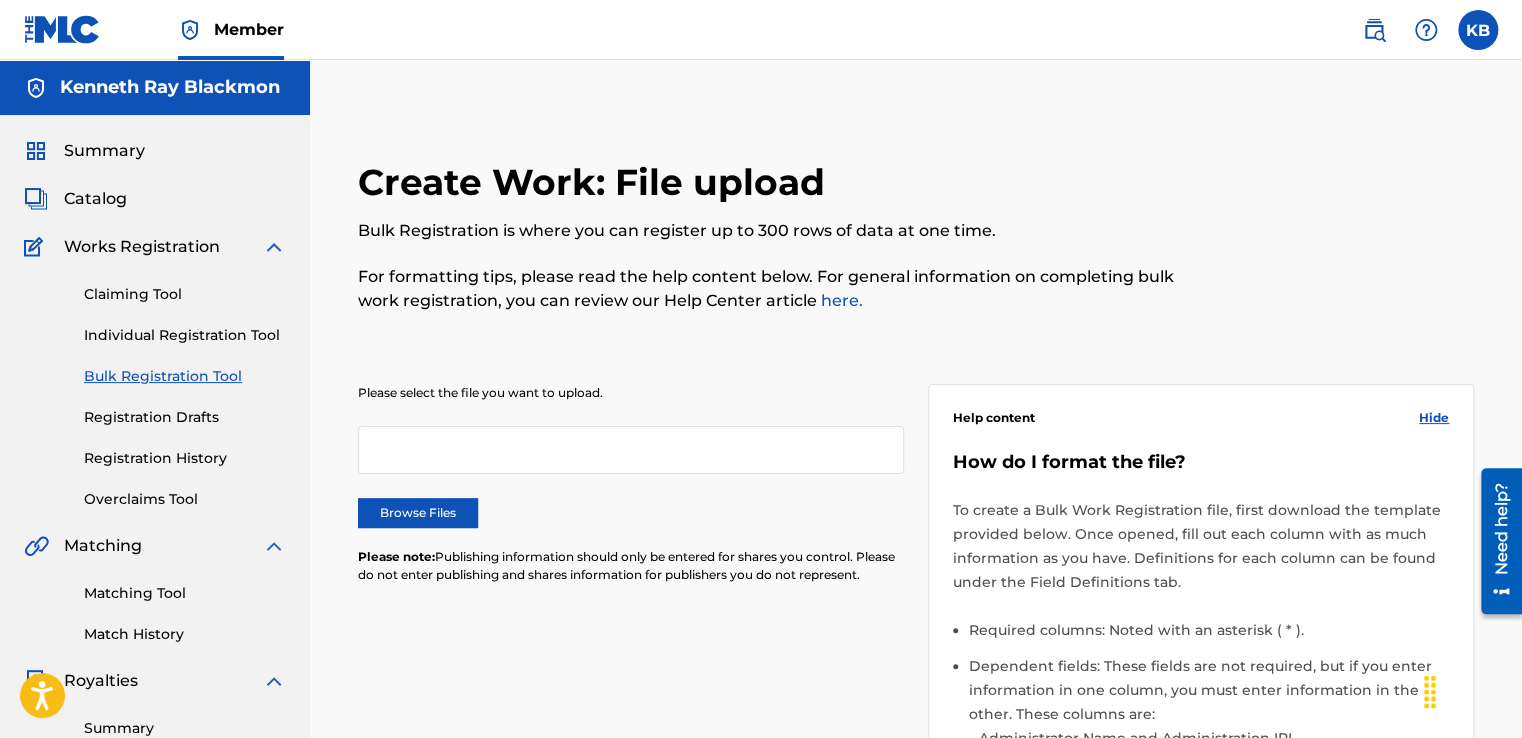 click on "Registration History" at bounding box center (185, 458) 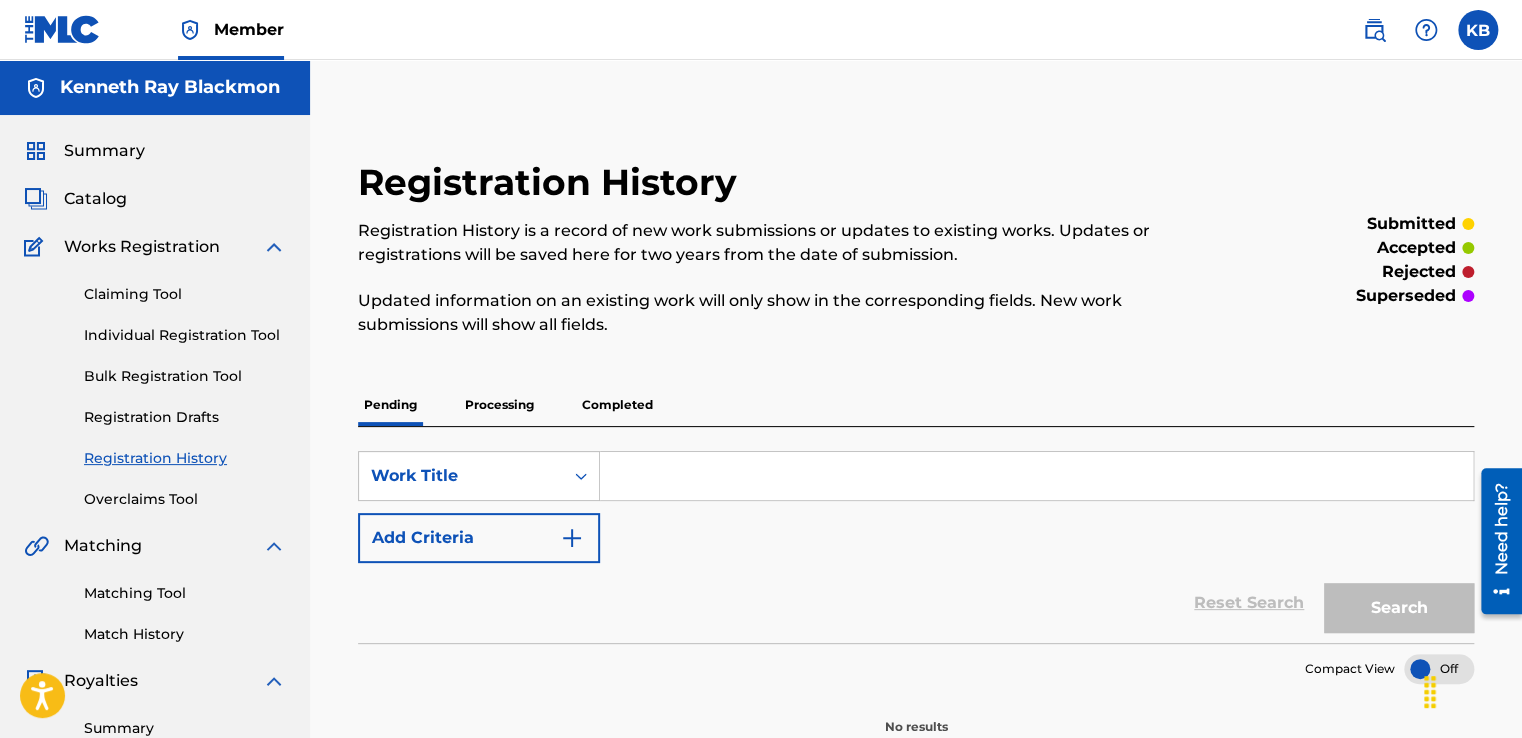 click on "Processing" at bounding box center (499, 405) 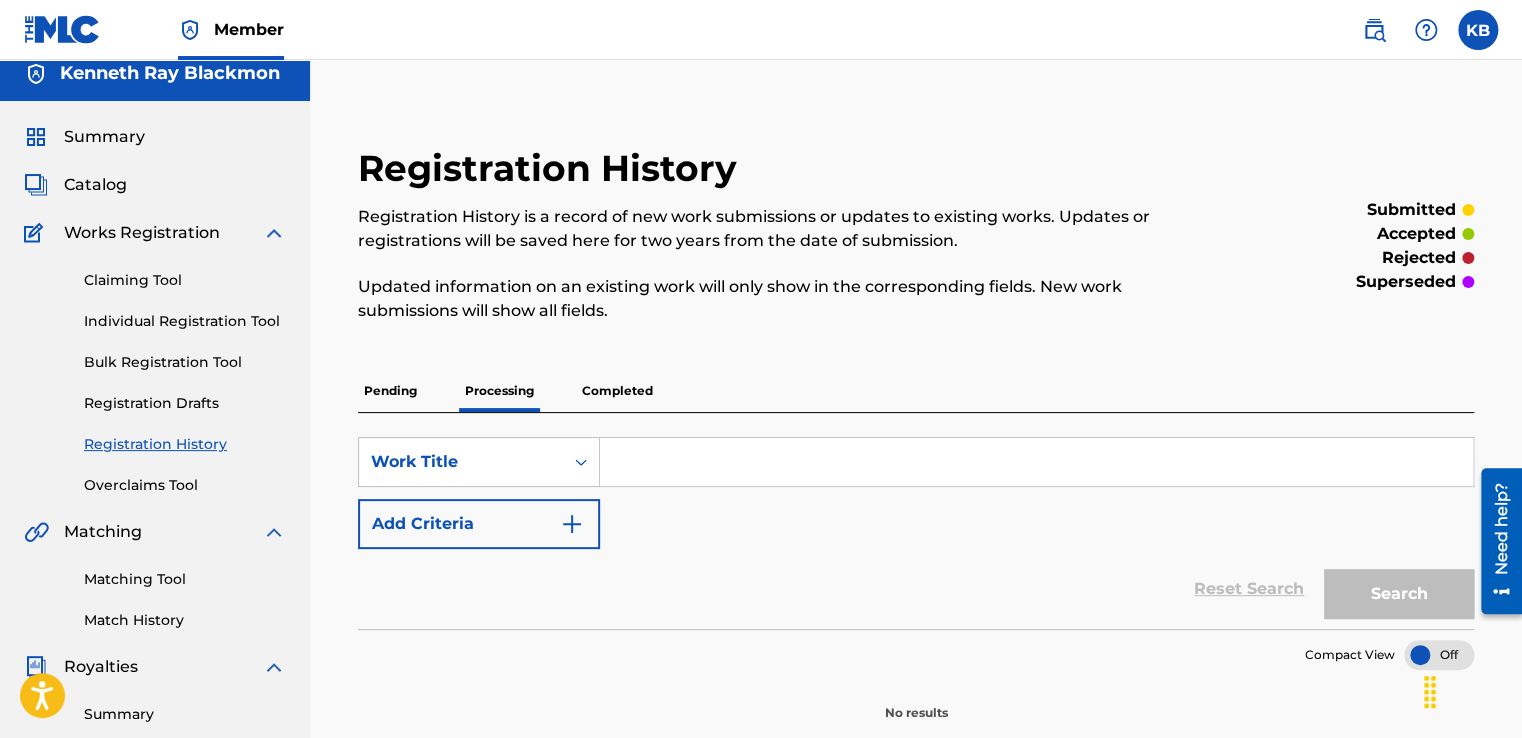 scroll, scrollTop: 0, scrollLeft: 0, axis: both 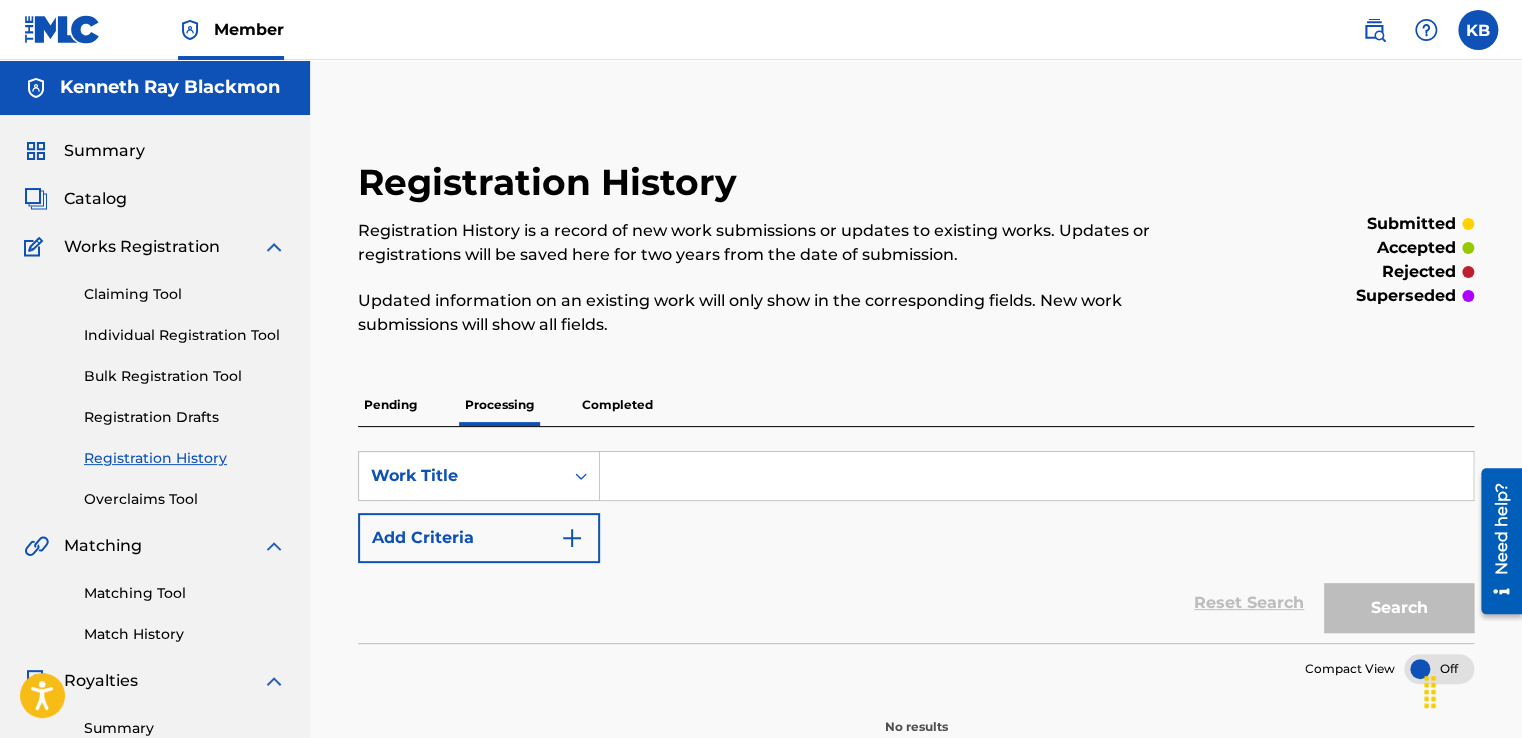 click on "Completed" at bounding box center (617, 405) 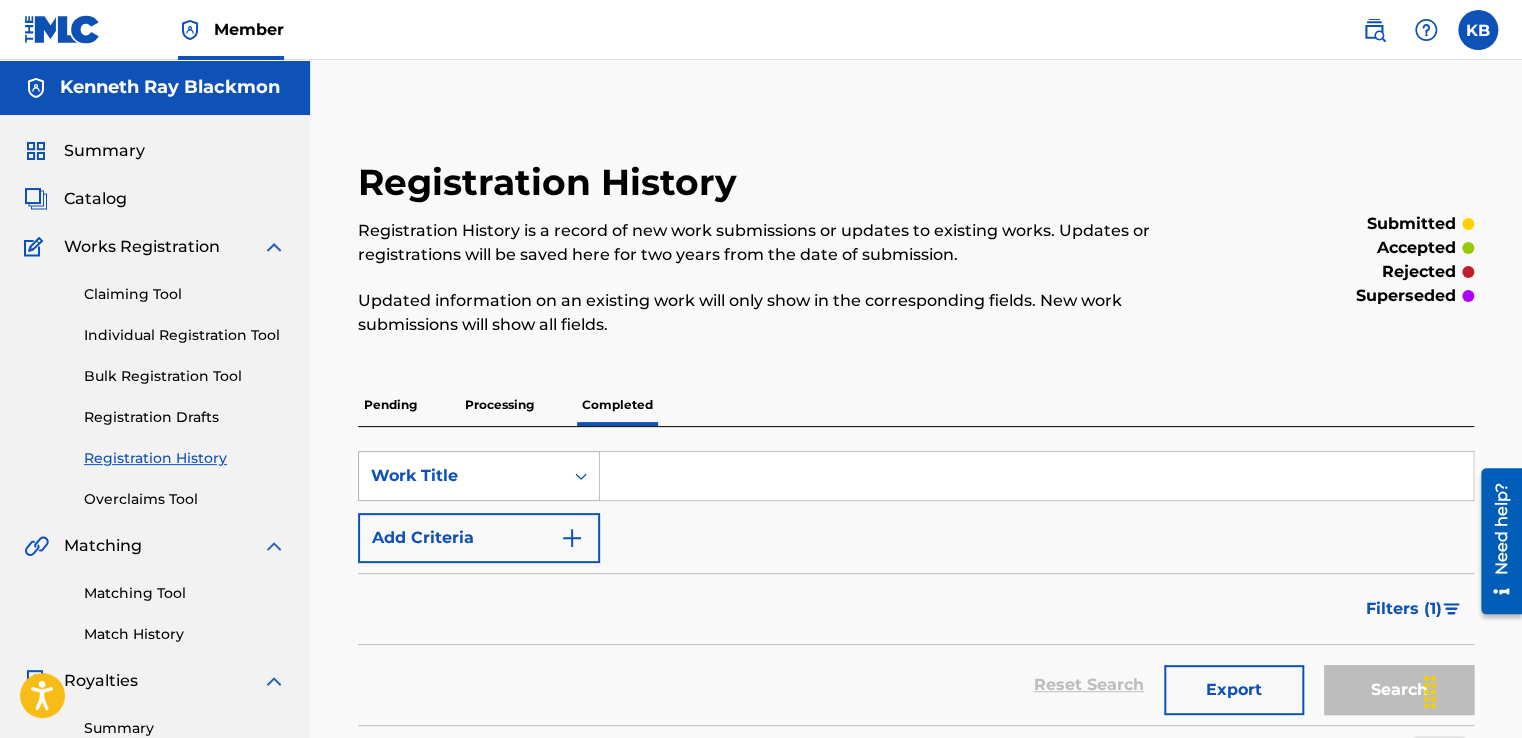 click on "Work Title" at bounding box center (479, 476) 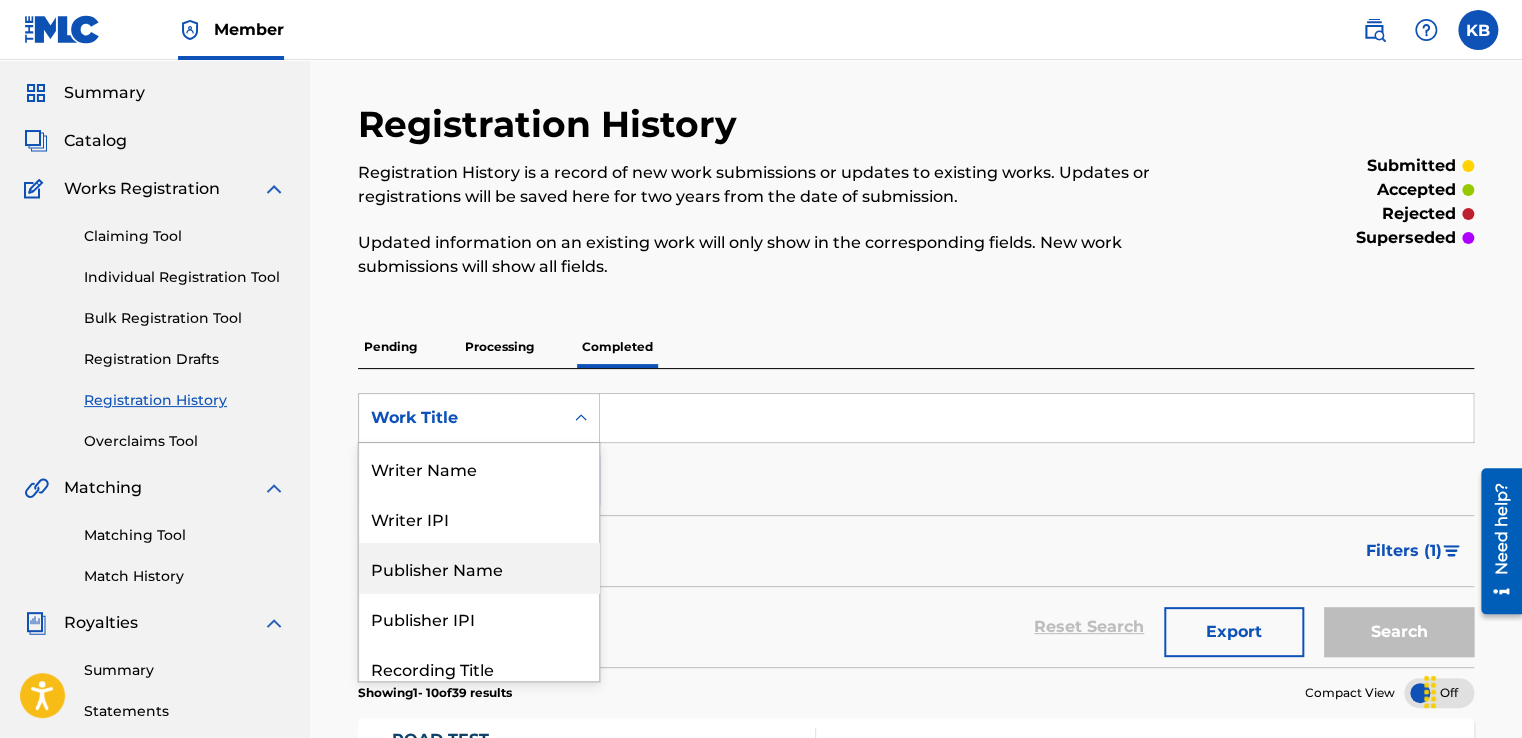 scroll, scrollTop: 64, scrollLeft: 0, axis: vertical 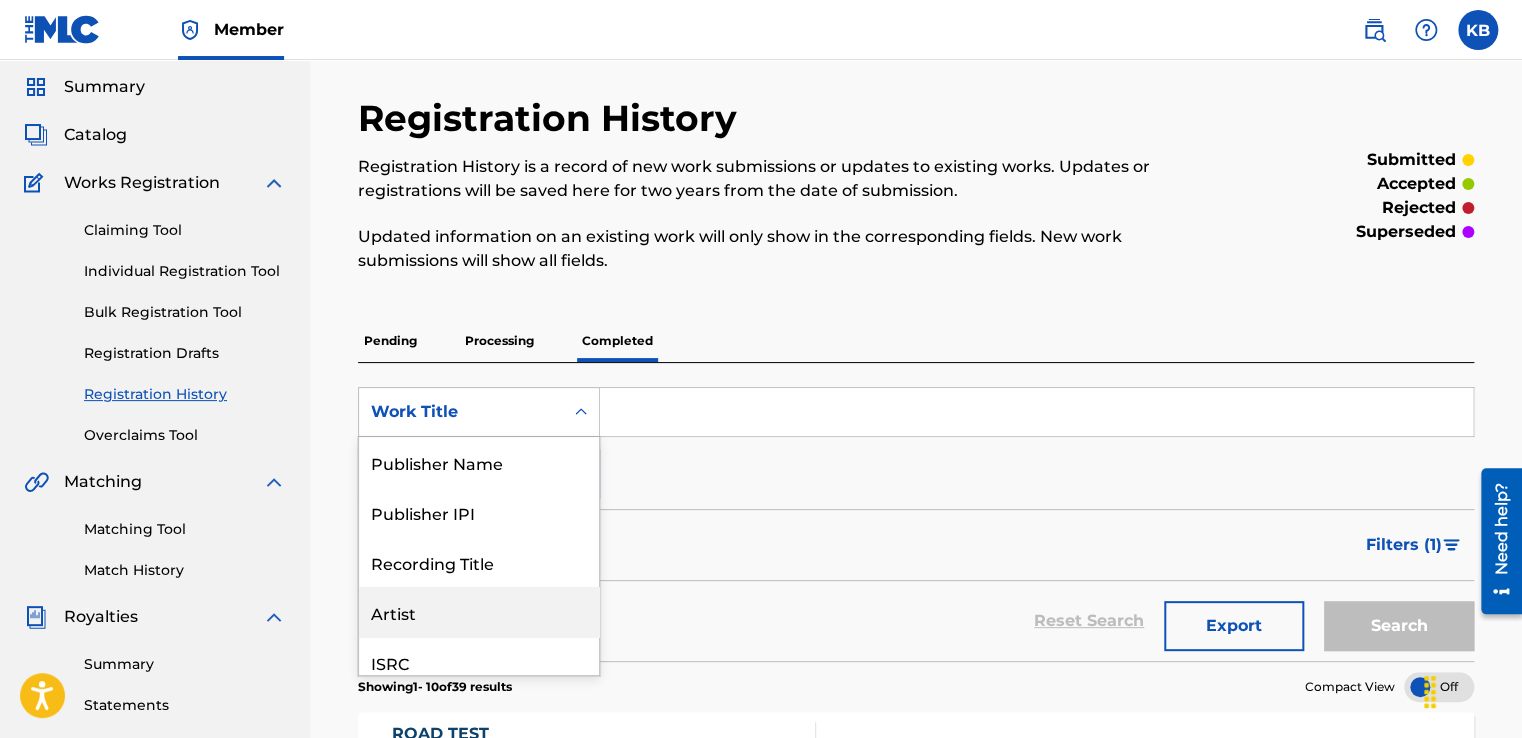click on "Artist" at bounding box center [479, 612] 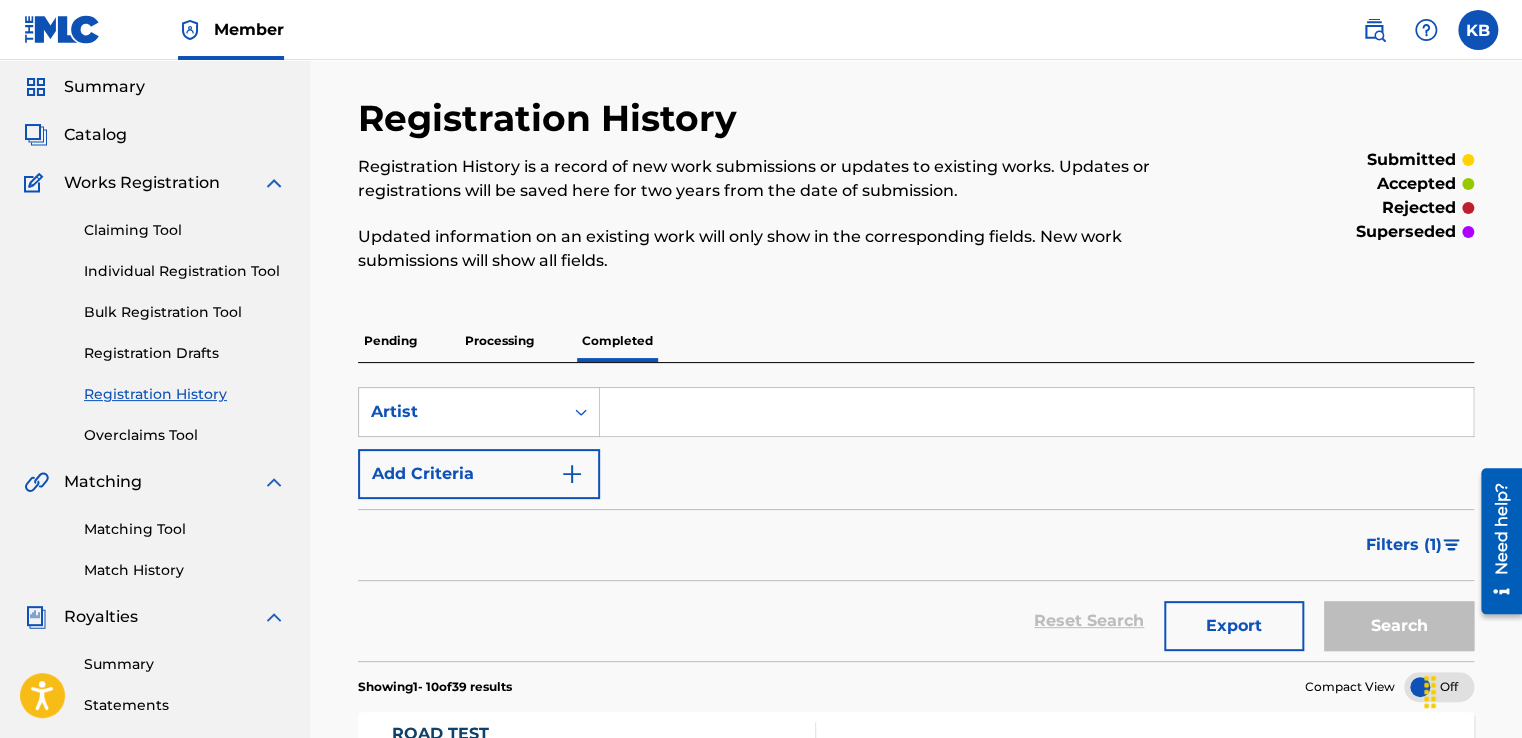 click at bounding box center [1036, 412] 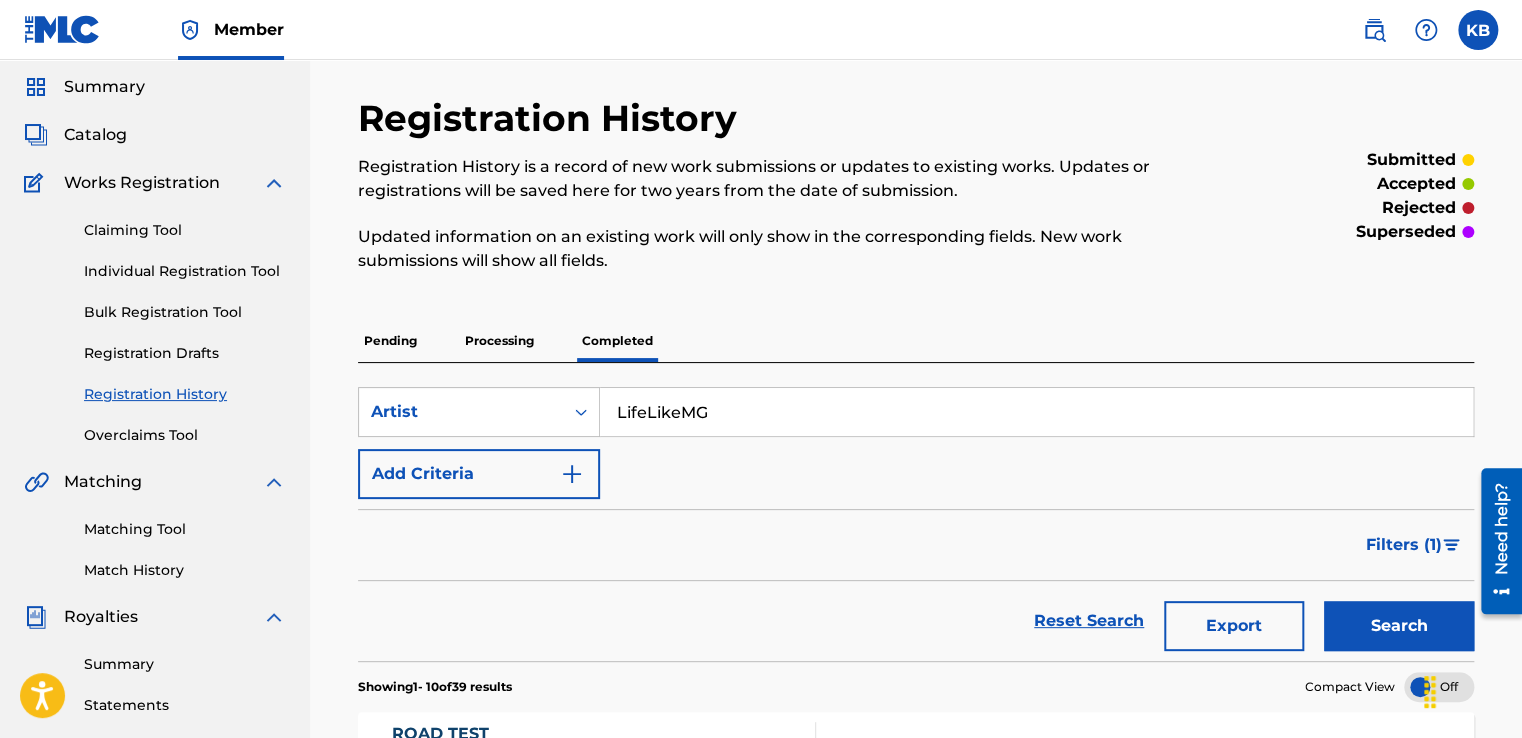type on "LifeLikeMG" 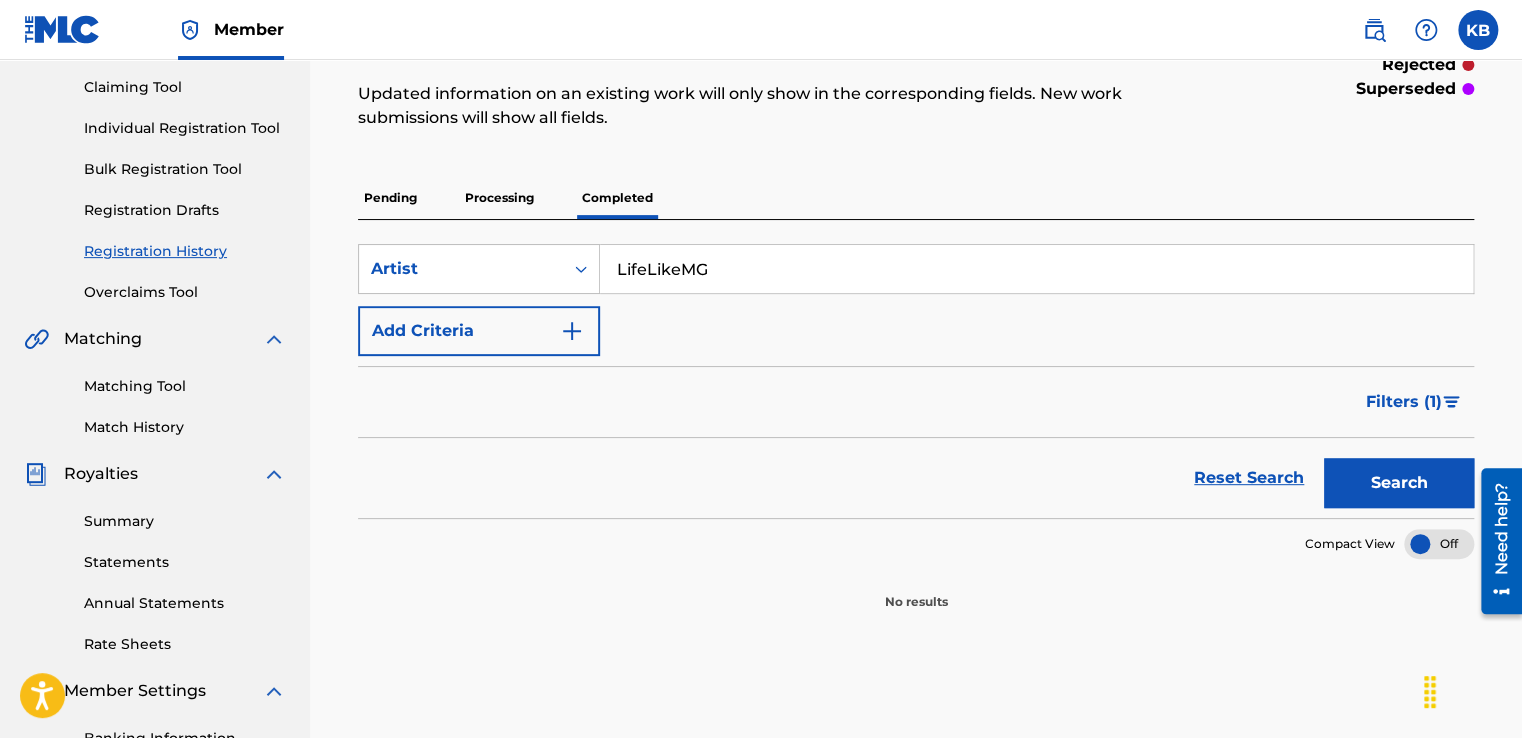 scroll, scrollTop: 164, scrollLeft: 0, axis: vertical 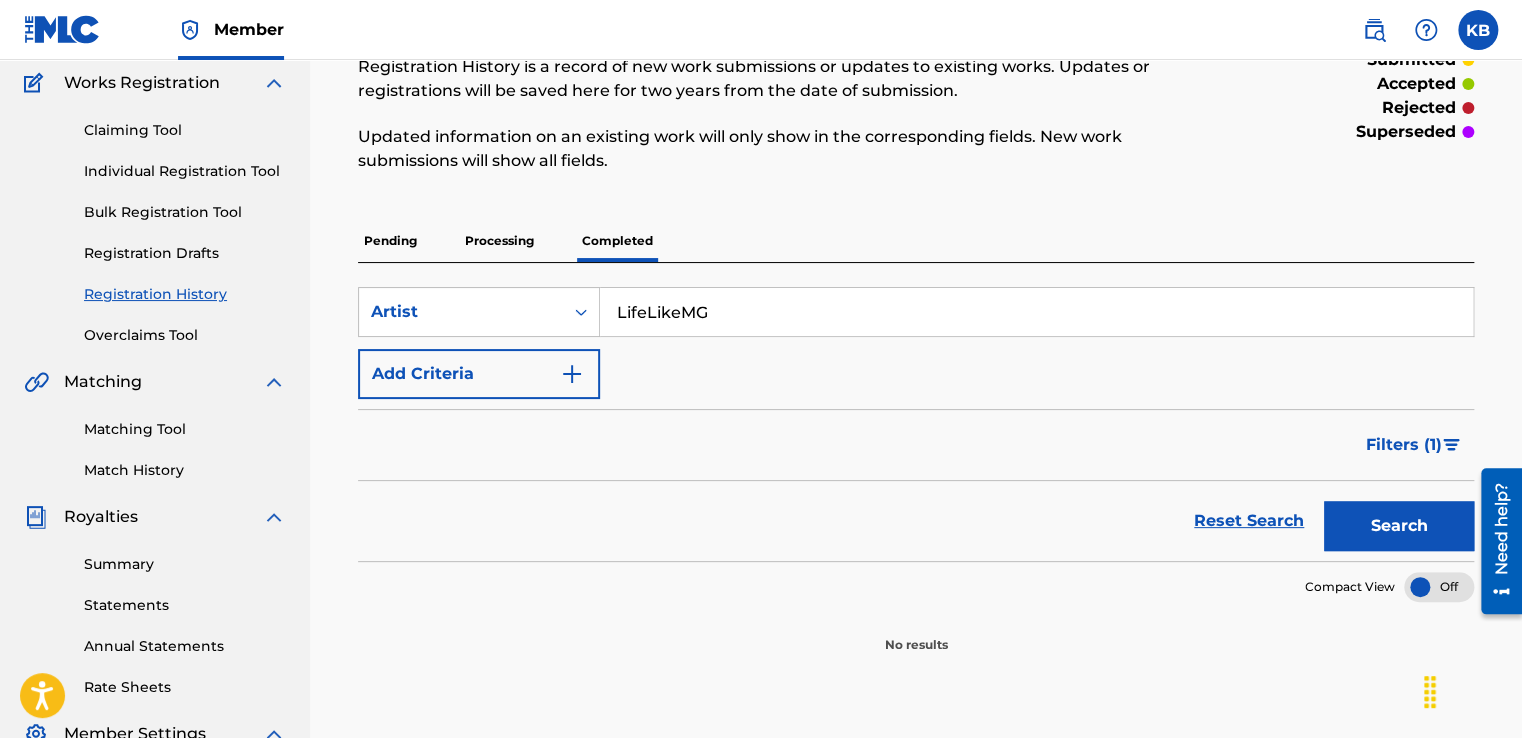 click on "Search" at bounding box center (1399, 526) 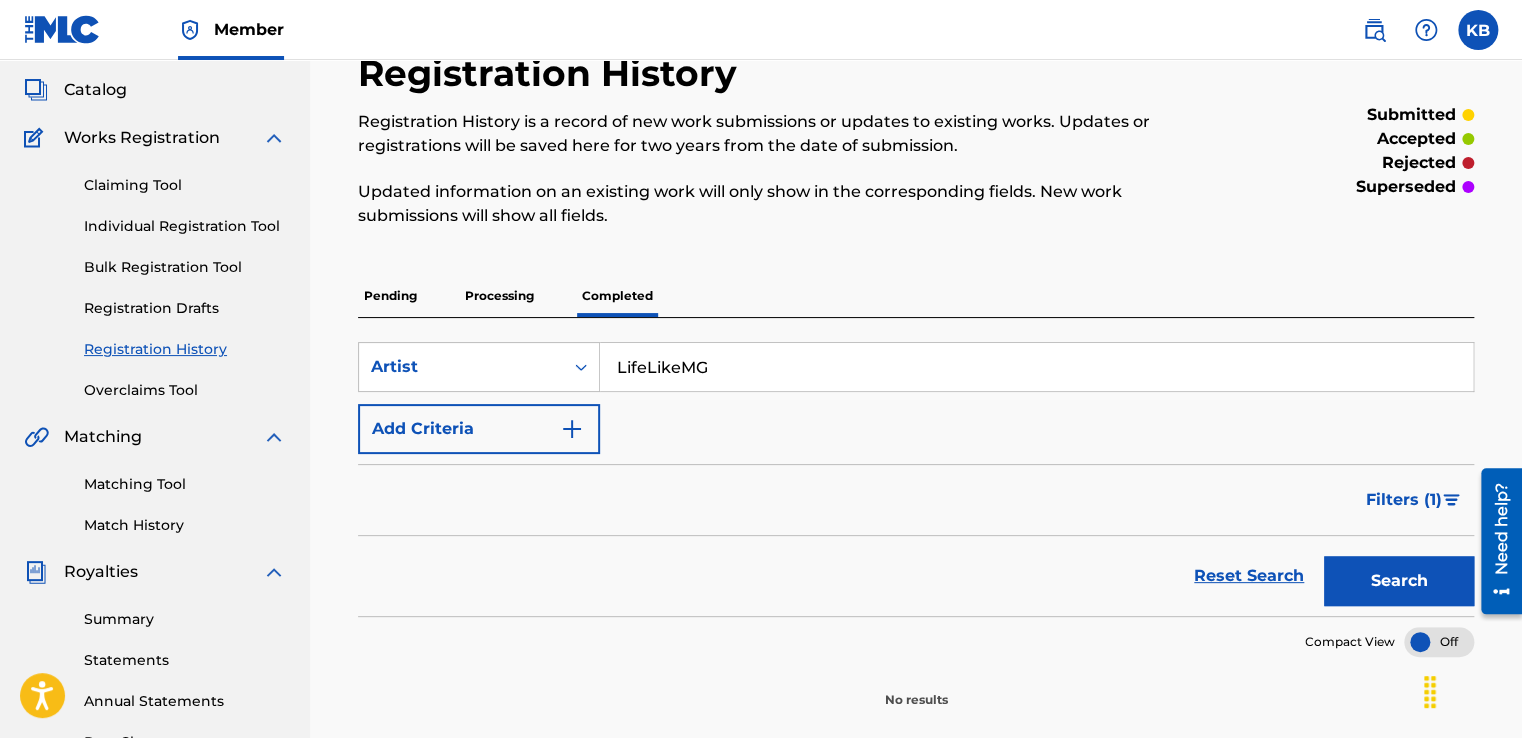 scroll, scrollTop: 0, scrollLeft: 0, axis: both 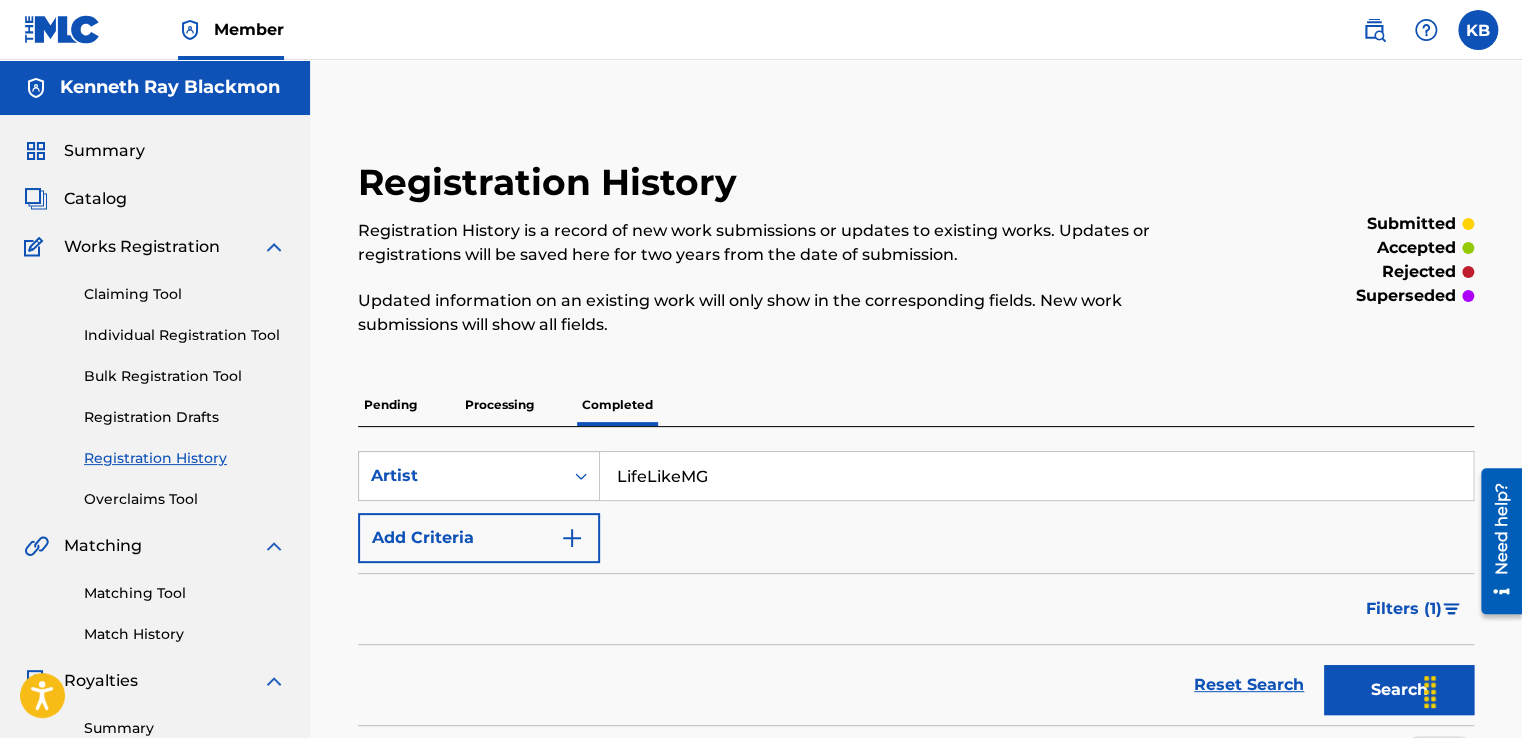 click on "Processing" at bounding box center [499, 405] 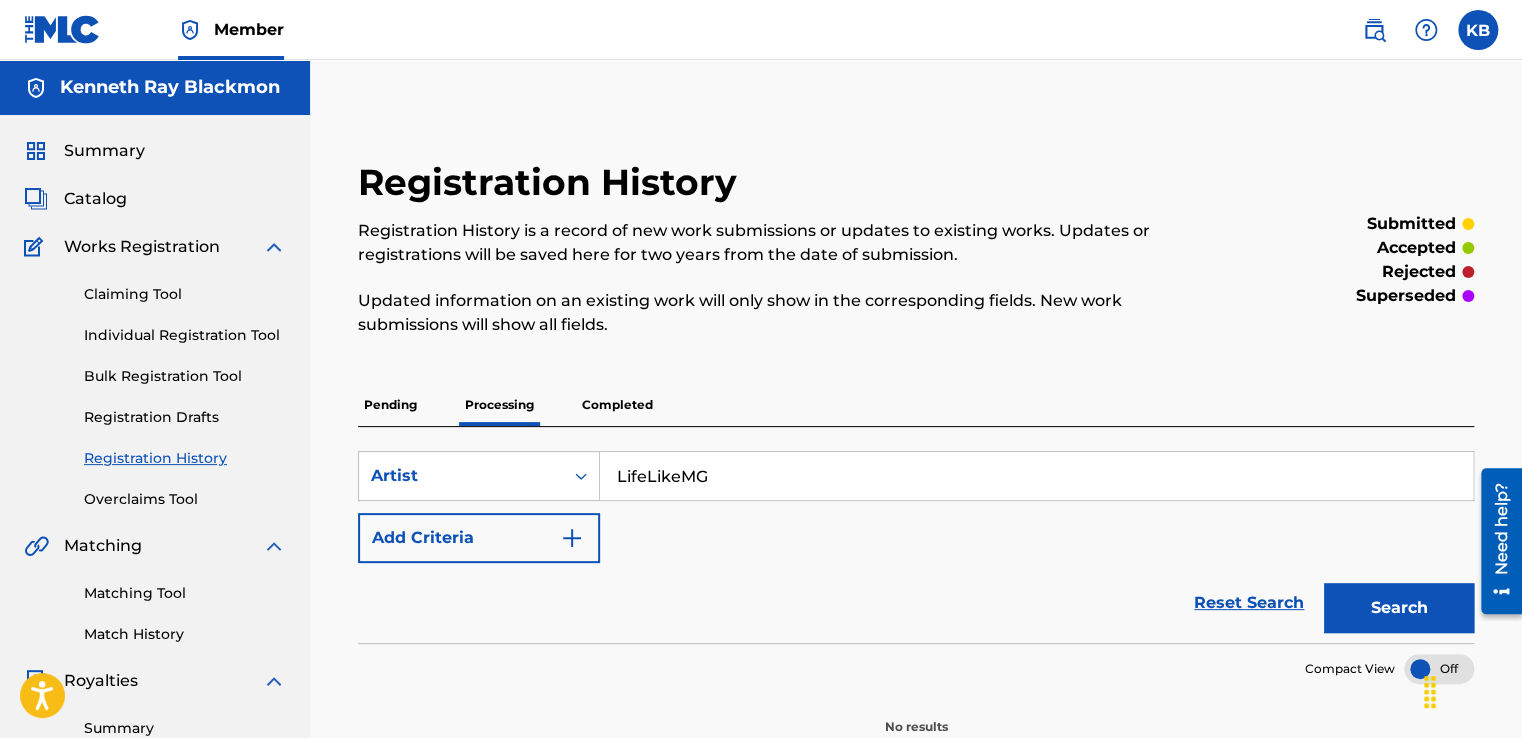 click on "Pending" at bounding box center [390, 405] 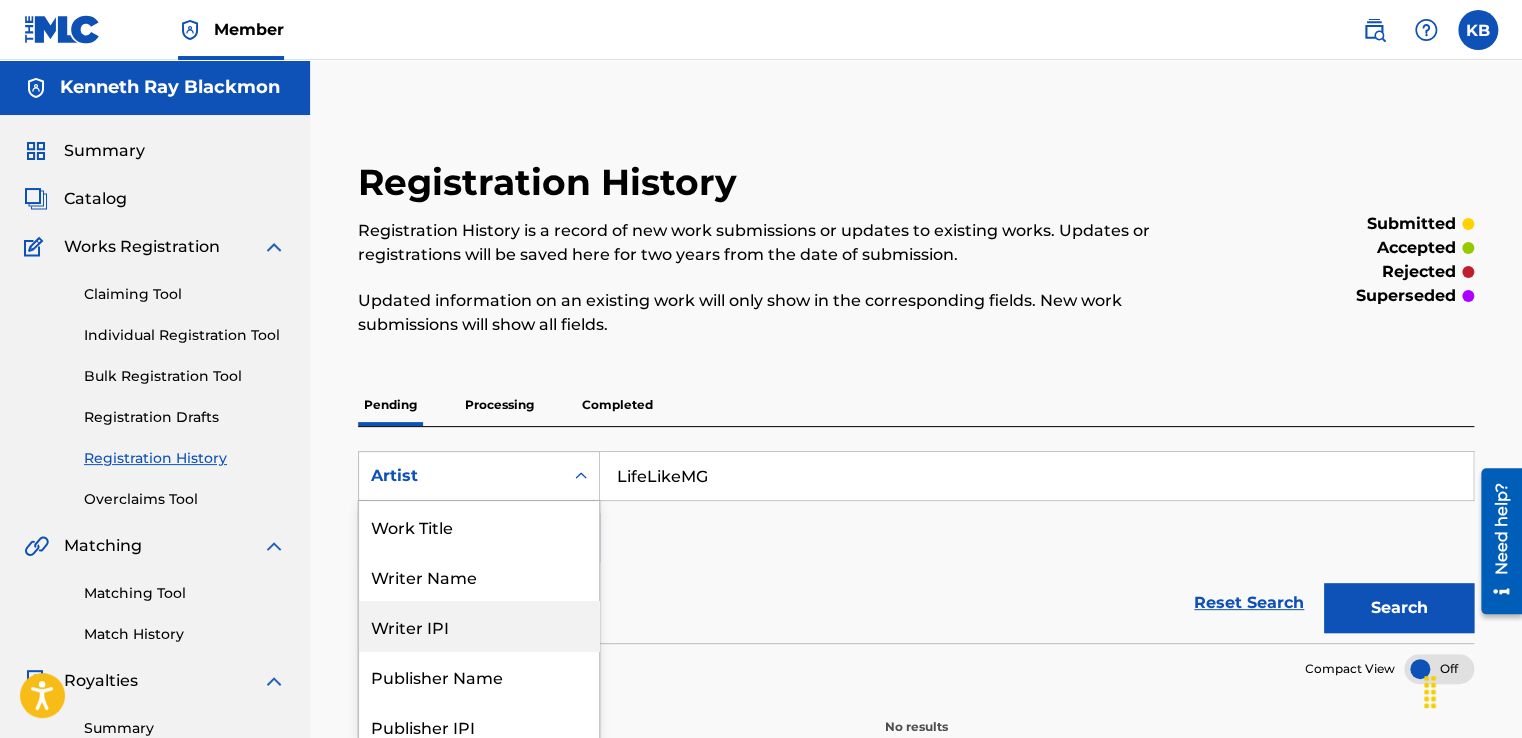 scroll, scrollTop: 56, scrollLeft: 0, axis: vertical 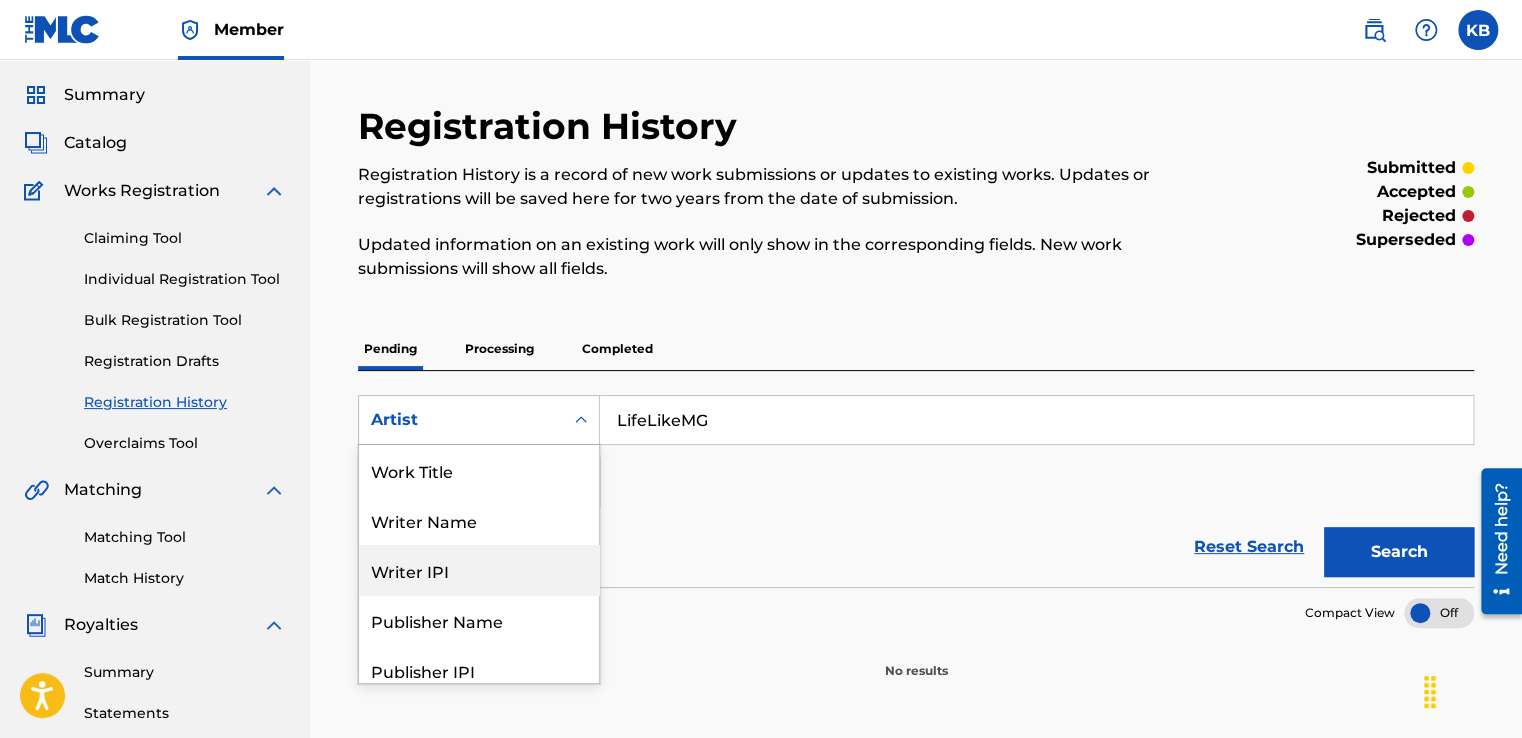 click on "8 results available. Use Up and Down to choose options, press Enter to select the currently focused option, press Escape to exit the menu, press Tab to select the option and exit the menu. Artist Work Title Writer Name Writer IPI Publisher Name Publisher IPI Recording Title ISRC Artist" at bounding box center (479, 420) 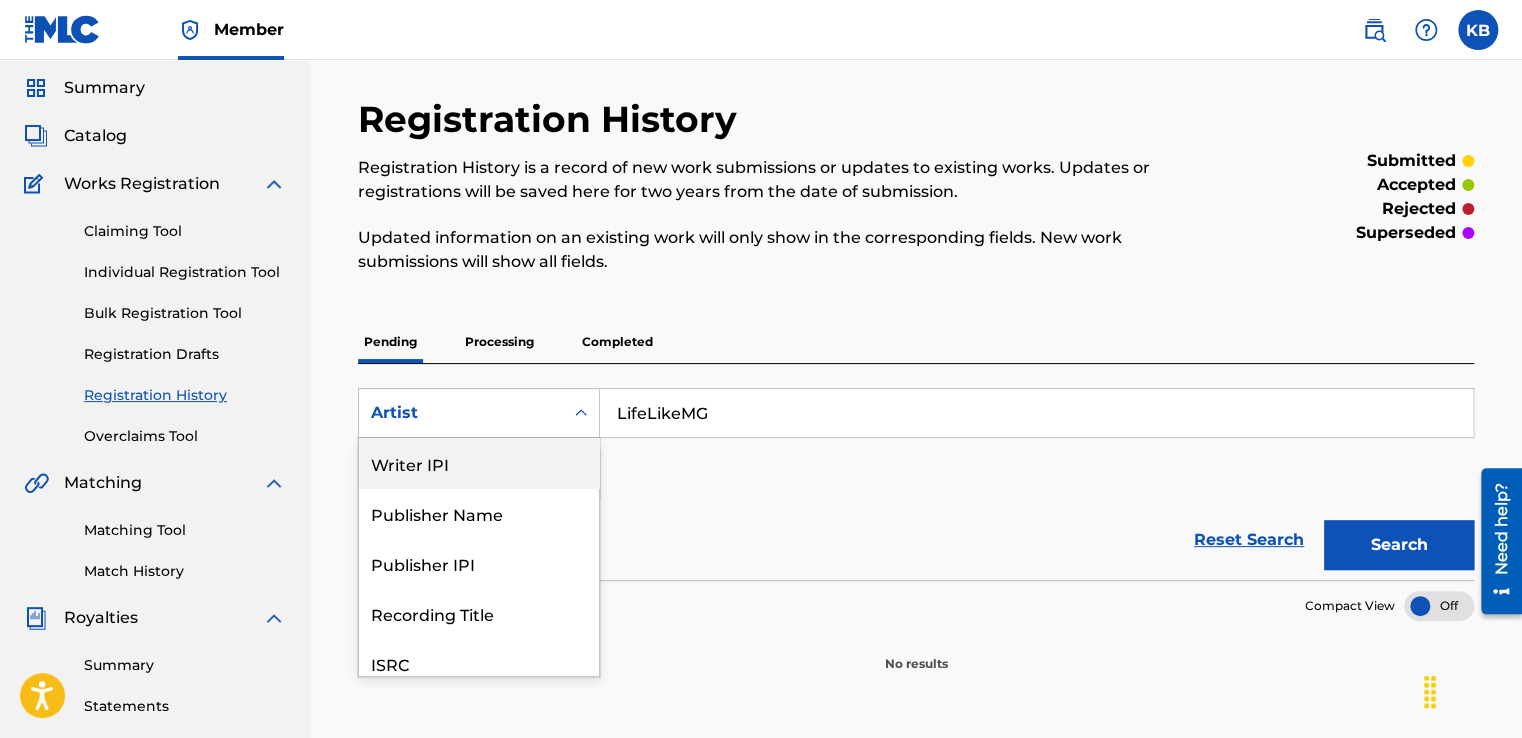scroll, scrollTop: 64, scrollLeft: 0, axis: vertical 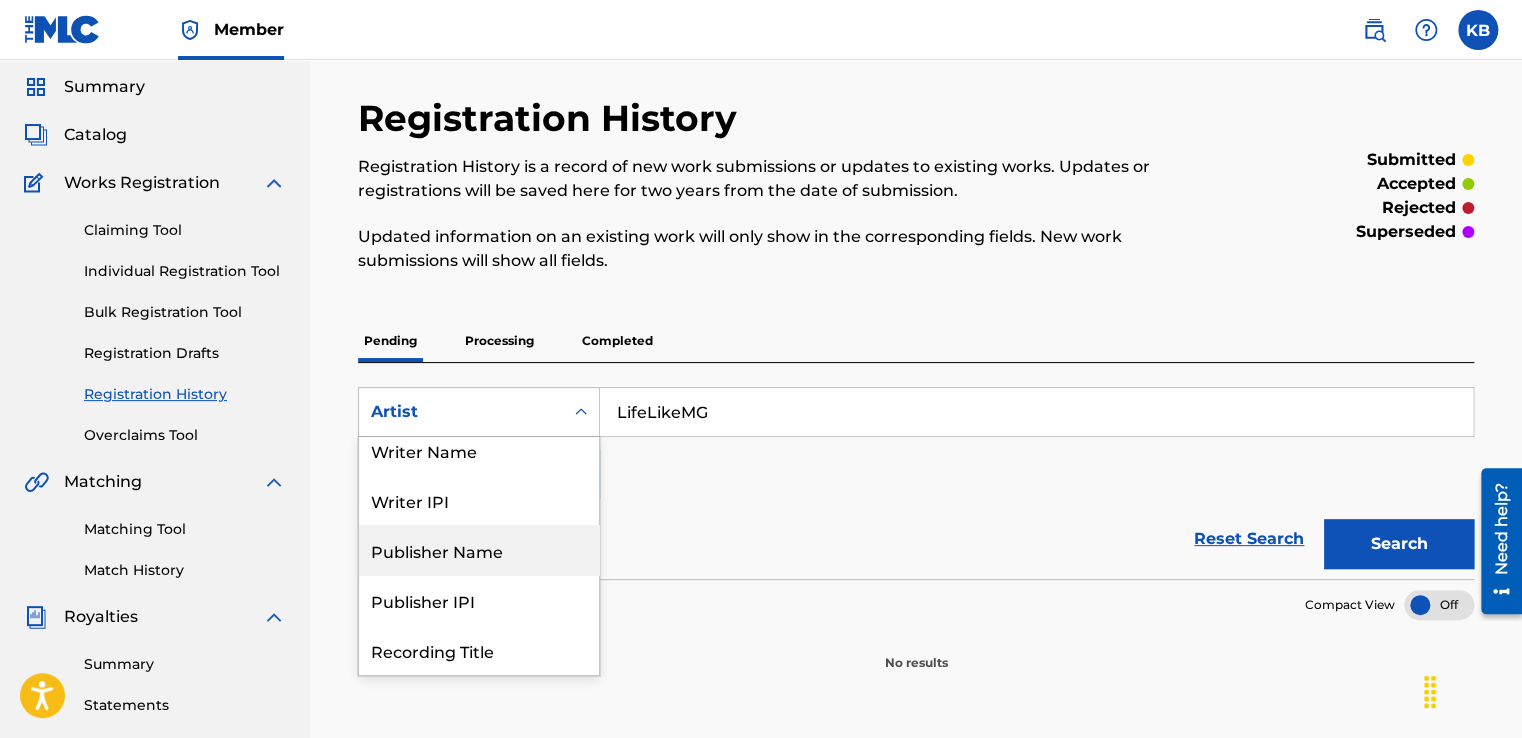 click on "Publisher Name" at bounding box center [479, 550] 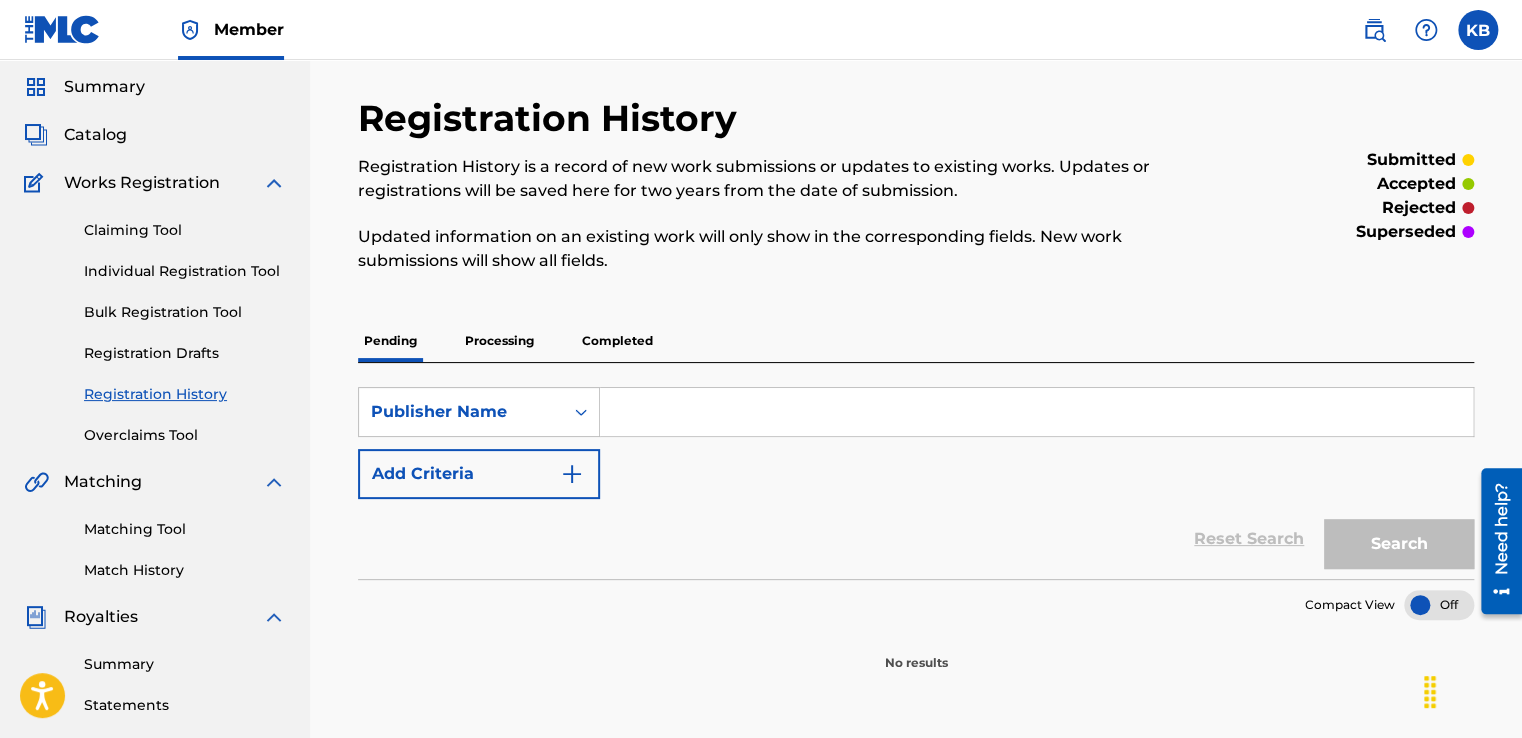 click at bounding box center [1036, 412] 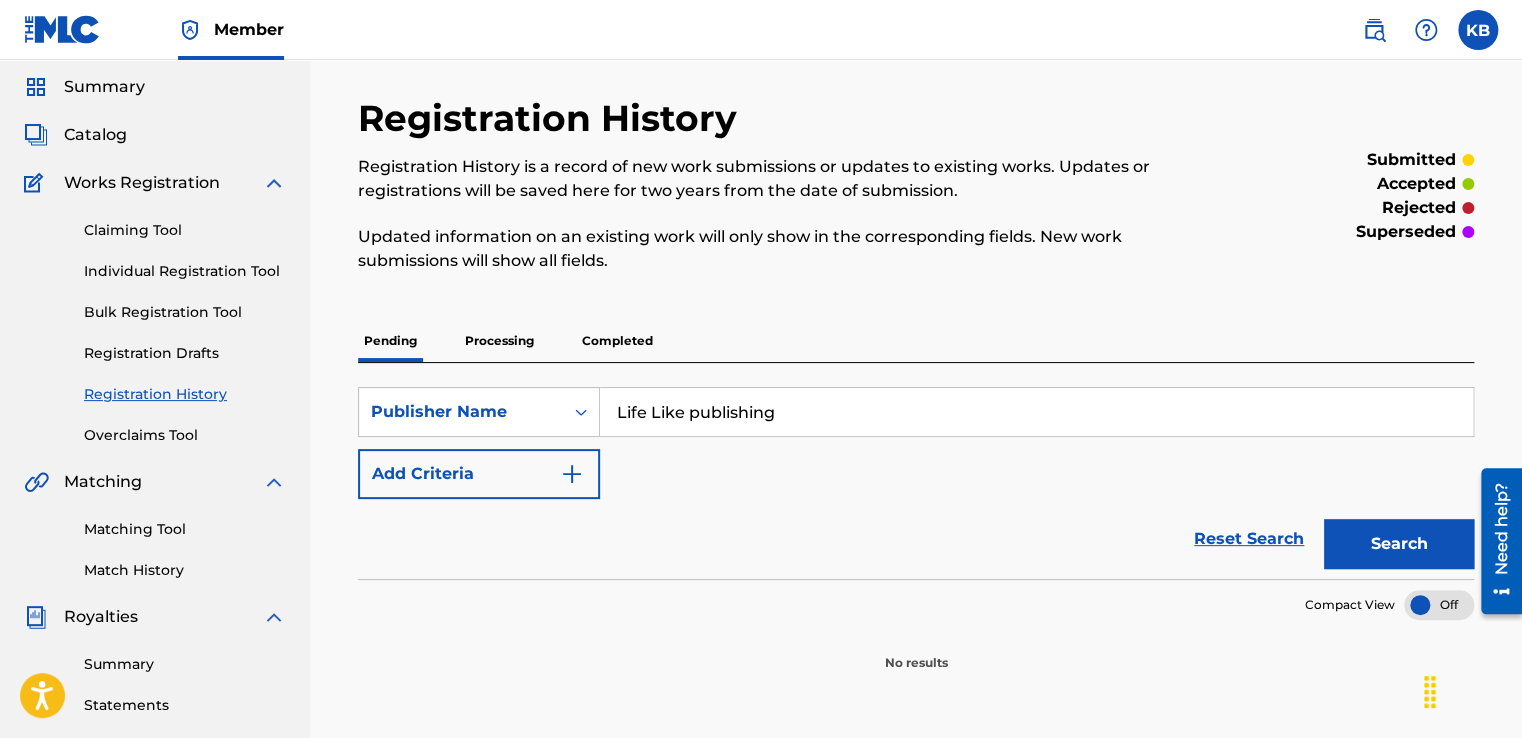 click on "Search" at bounding box center [1399, 544] 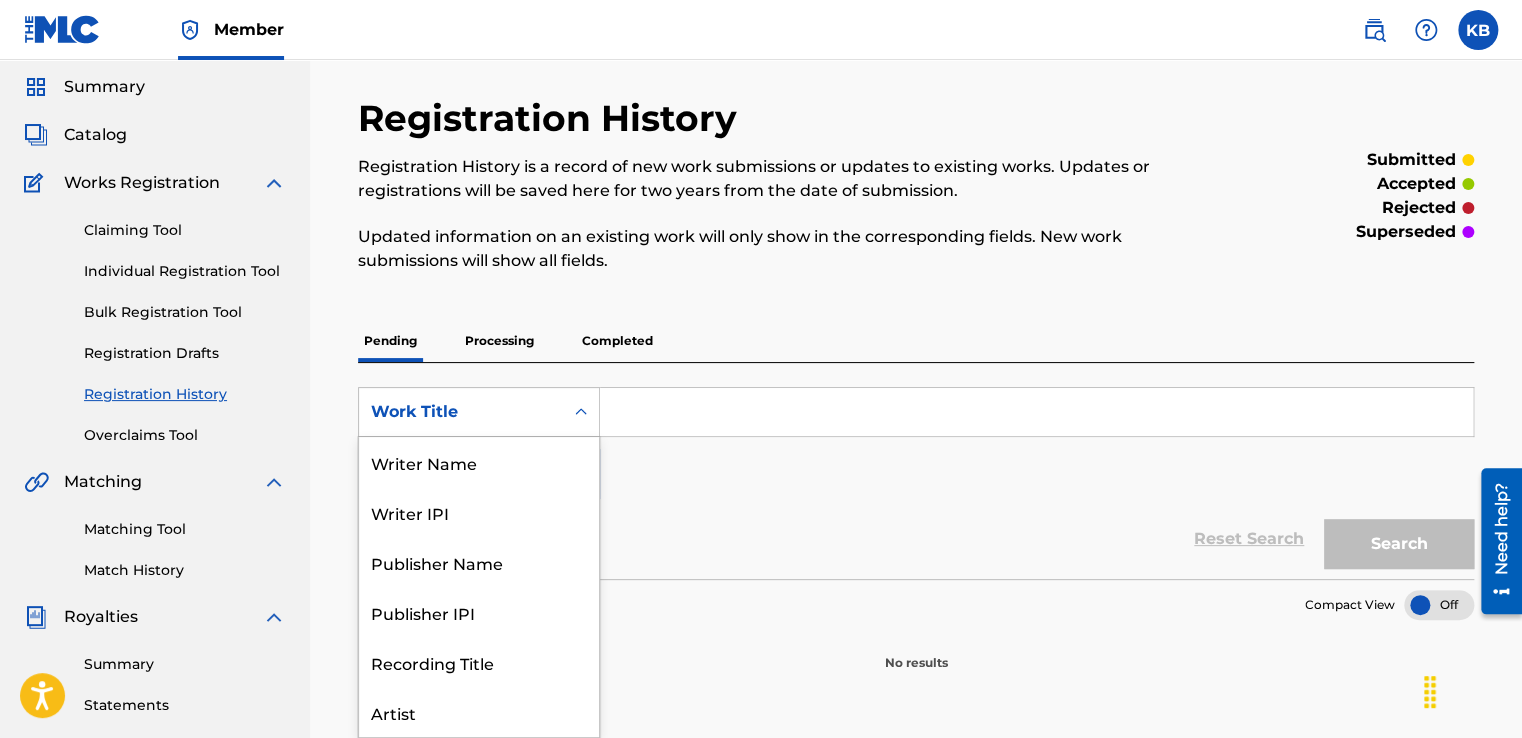 click 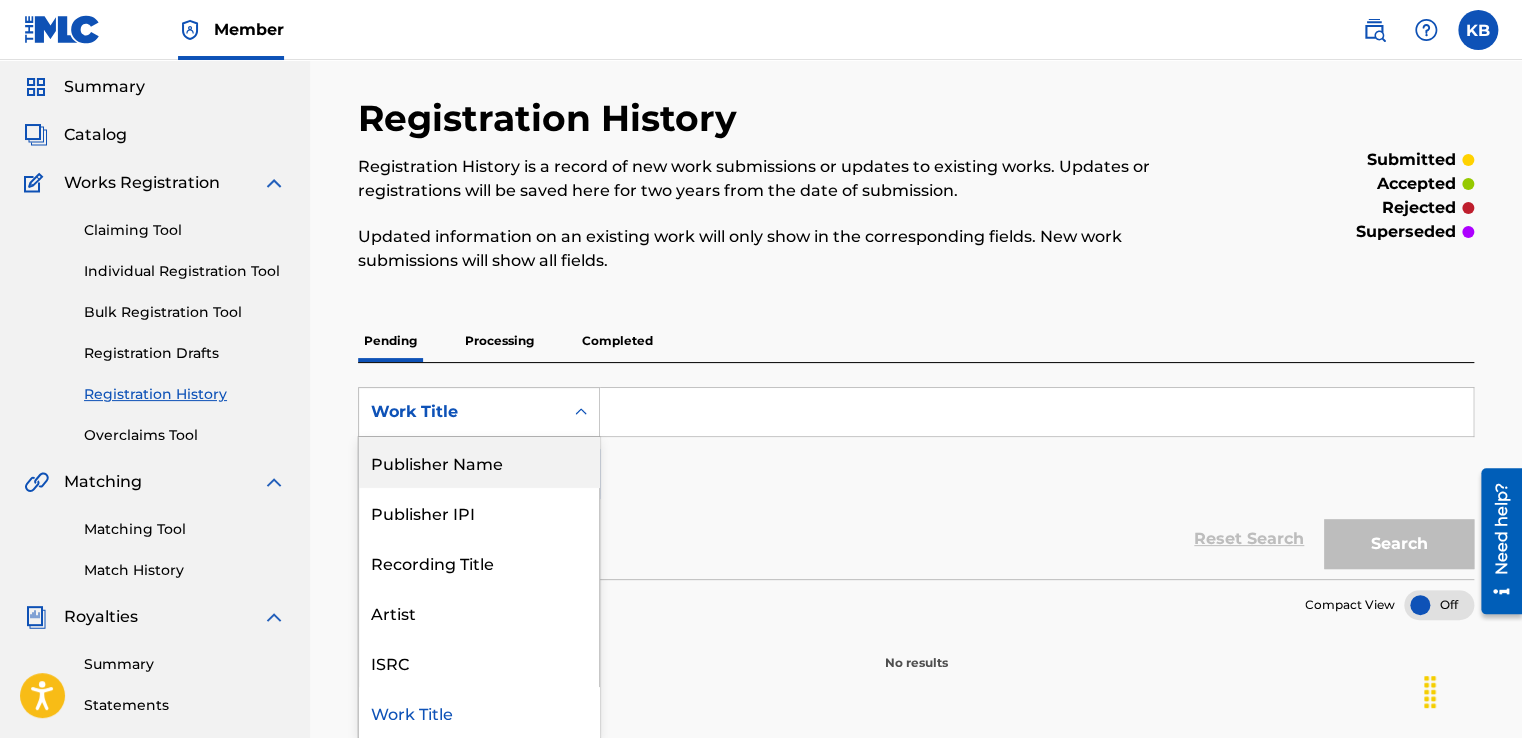 click on "Publisher Name" at bounding box center (479, 462) 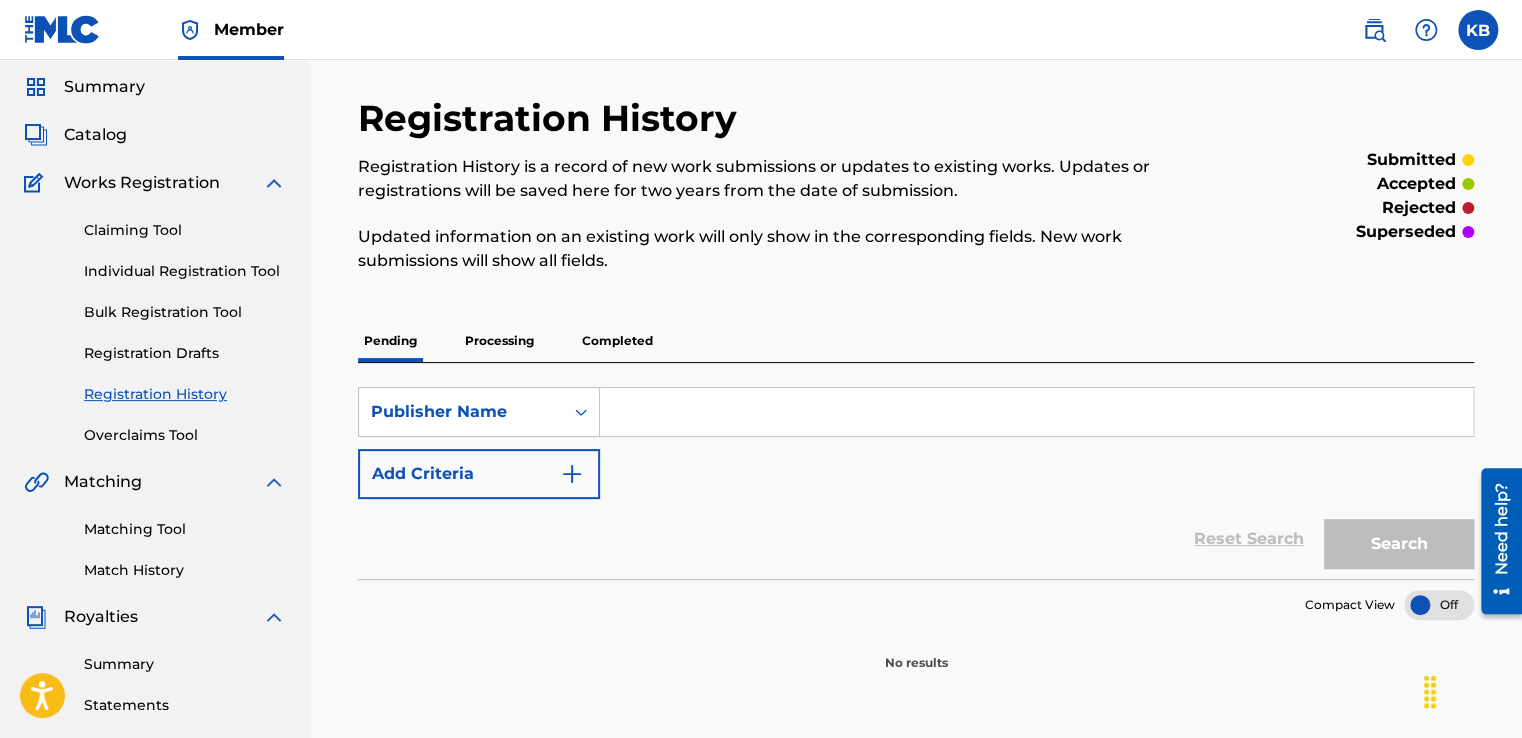 click at bounding box center [1036, 412] 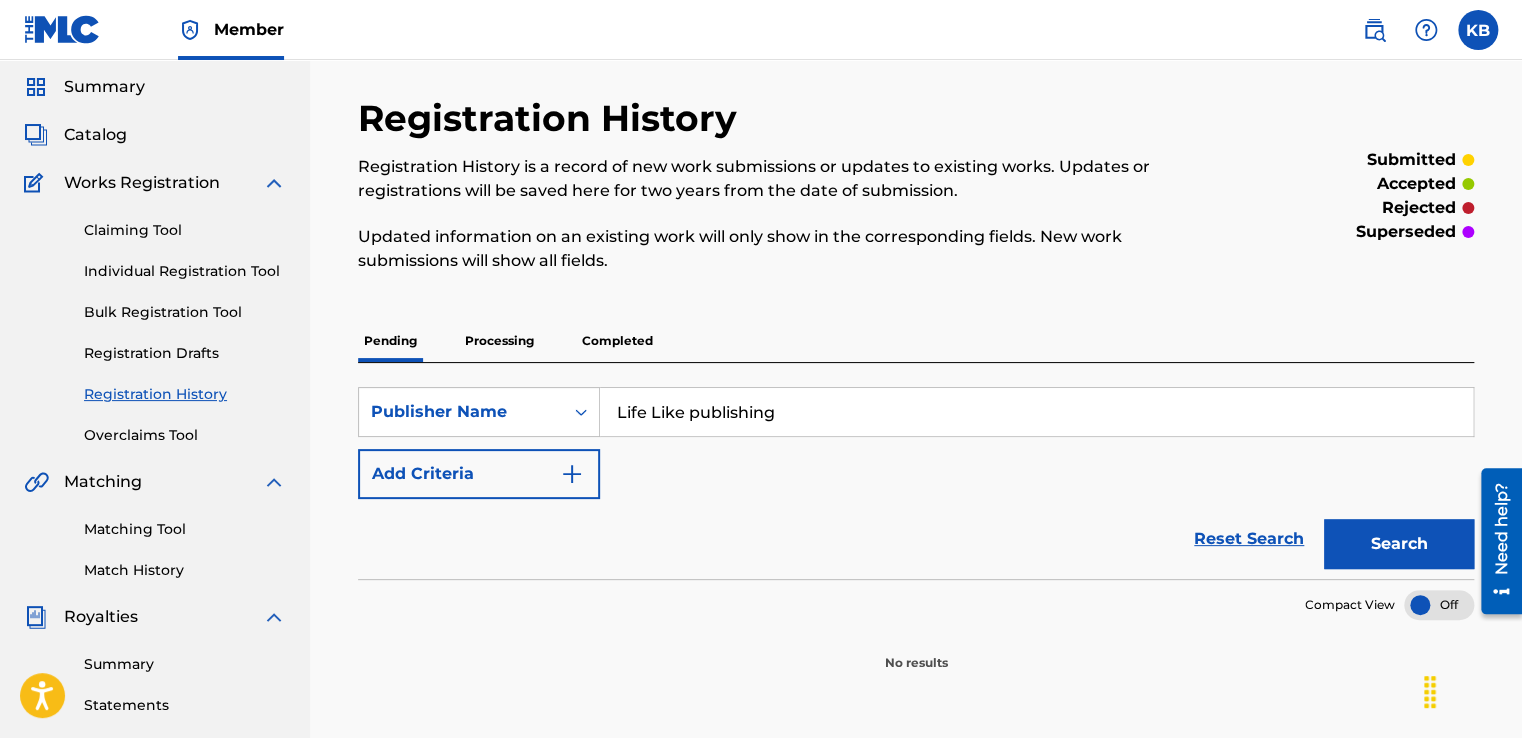 click on "Search" at bounding box center [1399, 544] 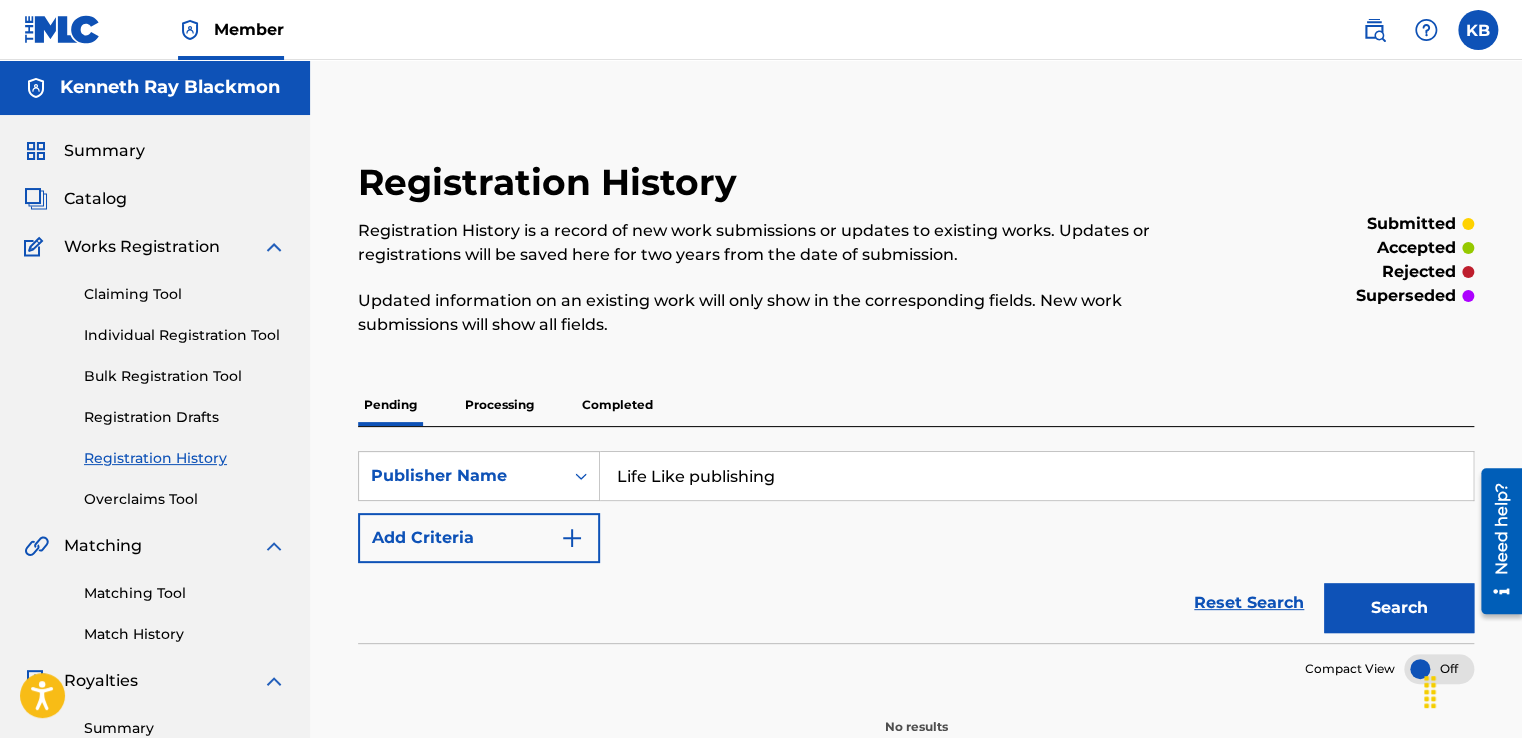 scroll, scrollTop: 0, scrollLeft: 0, axis: both 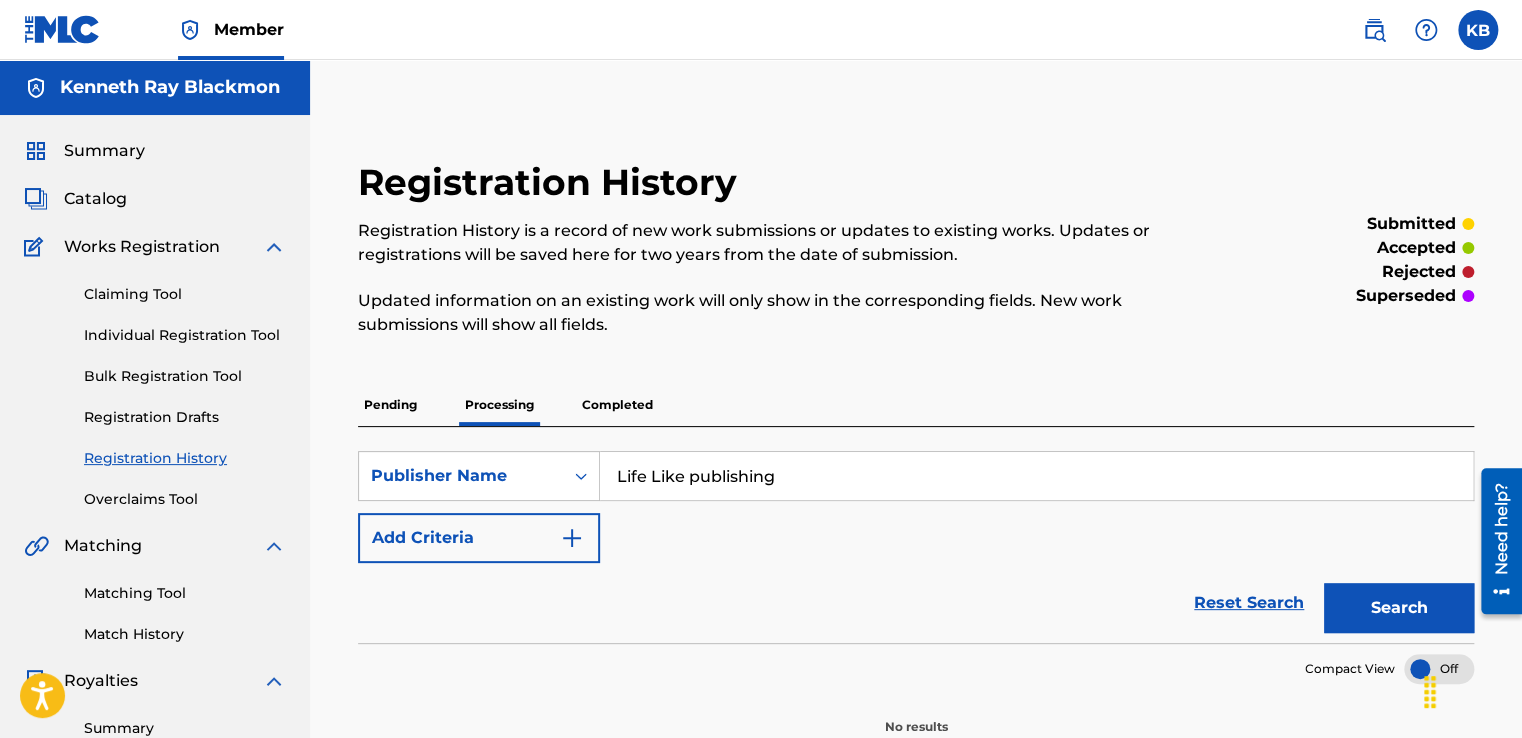click on "Completed" at bounding box center (617, 405) 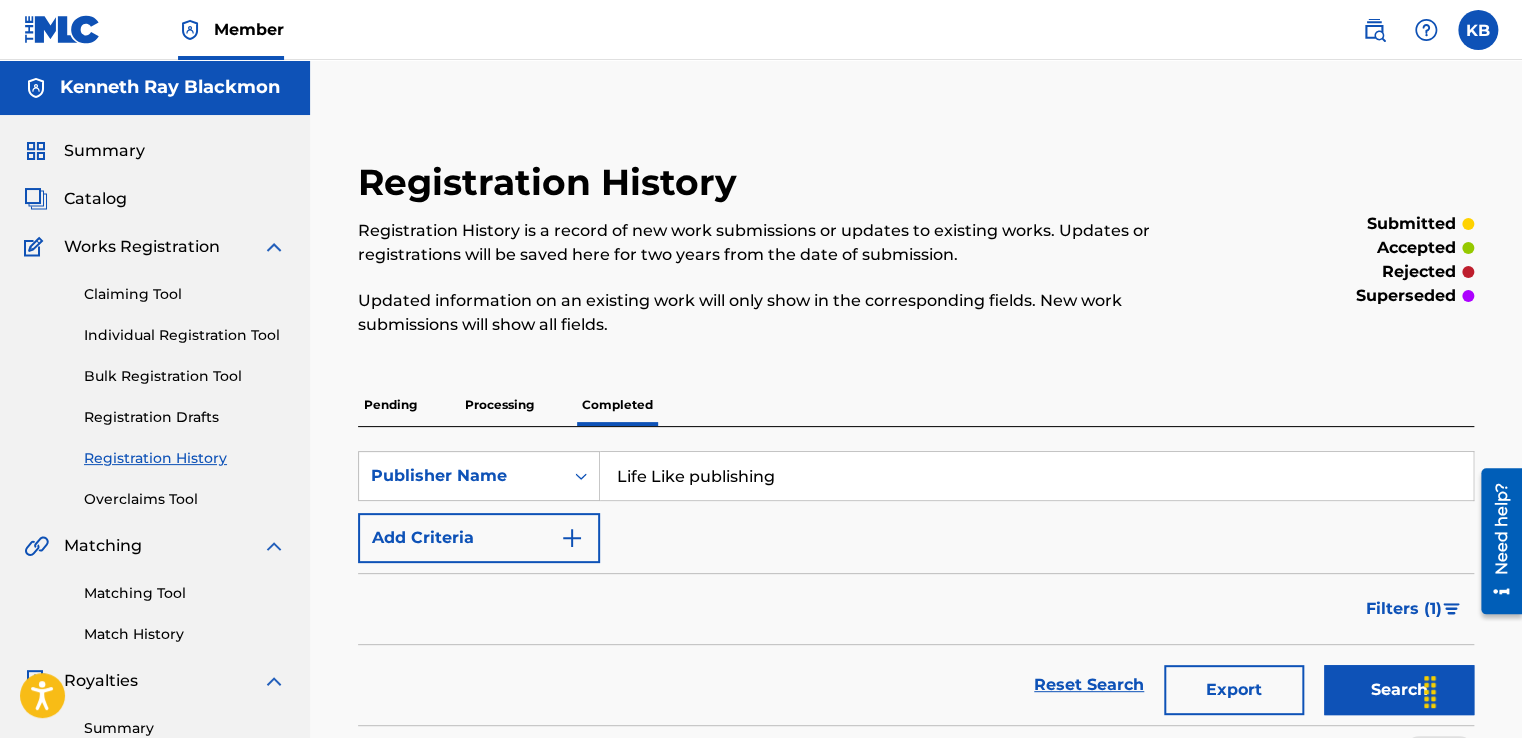 click on "Pending" at bounding box center (390, 405) 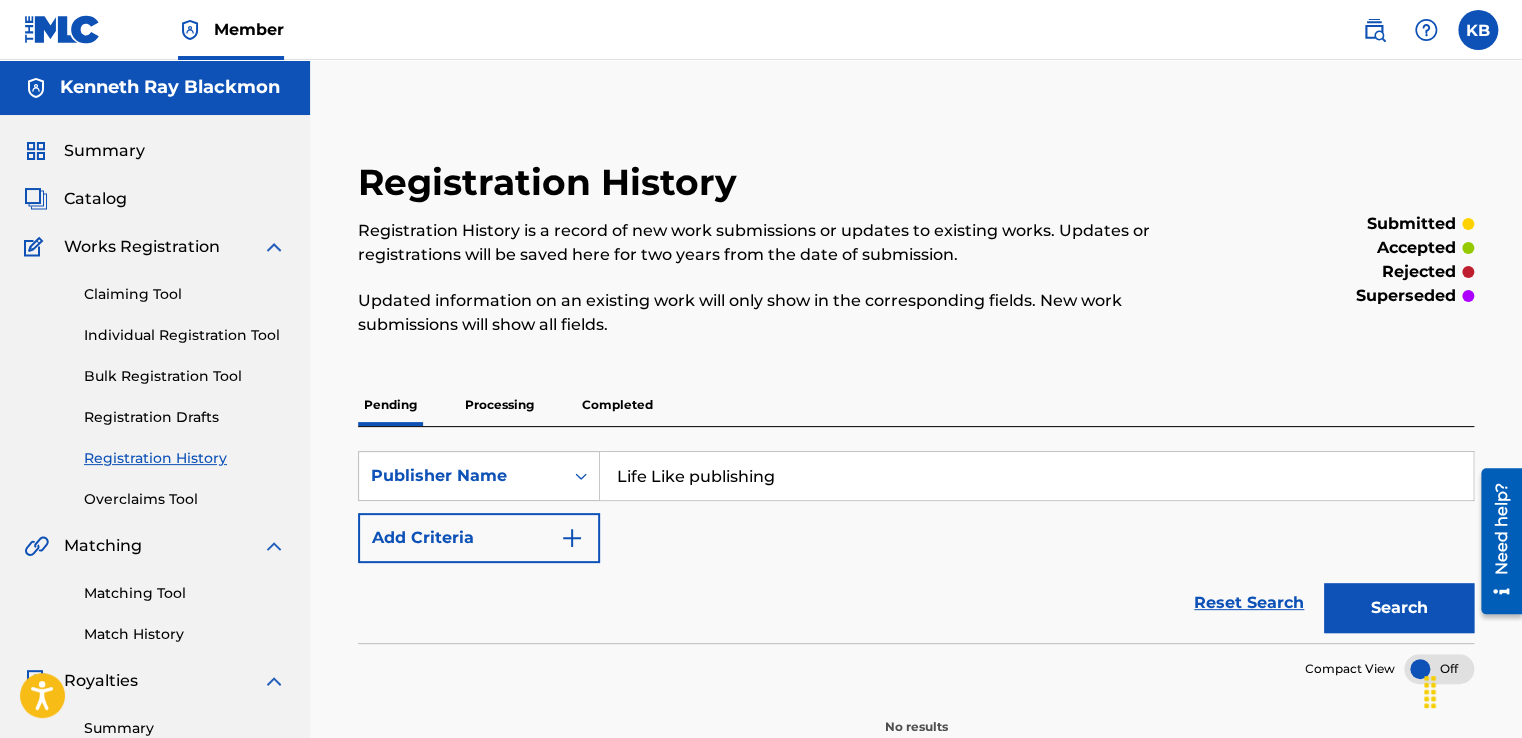 click on "Kenneth Ray Blackmon" at bounding box center [170, 87] 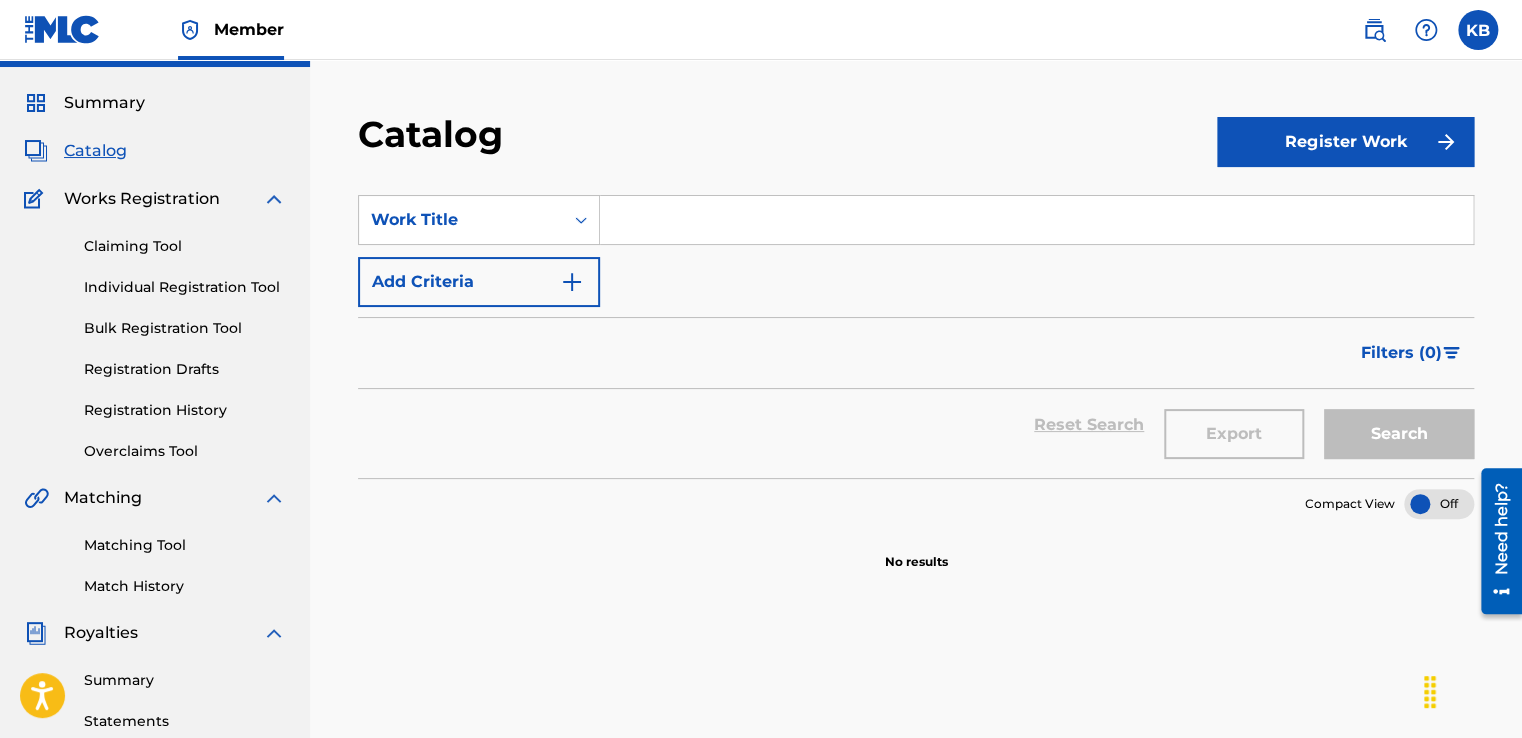 scroll, scrollTop: 1, scrollLeft: 0, axis: vertical 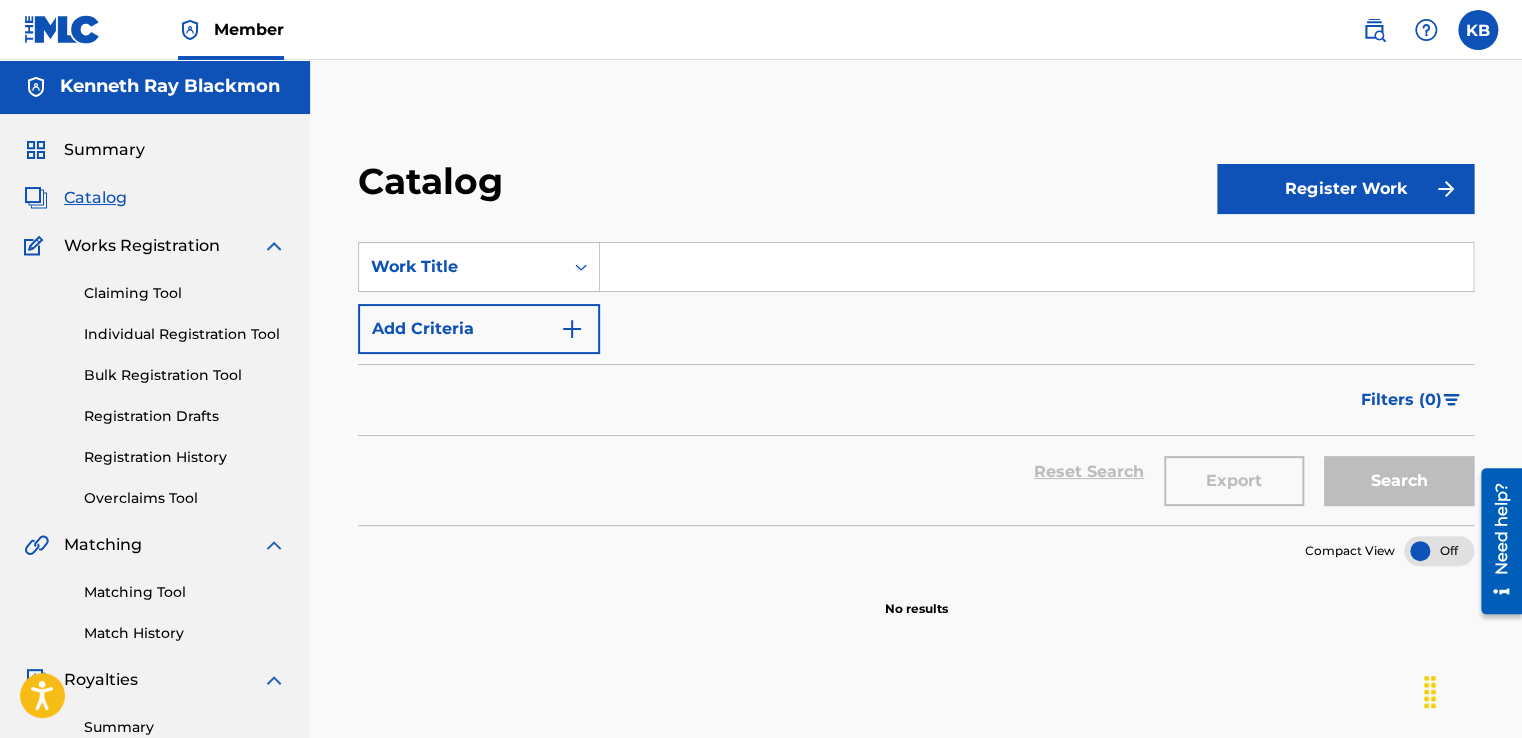 click on "Registration Drafts" at bounding box center [185, 416] 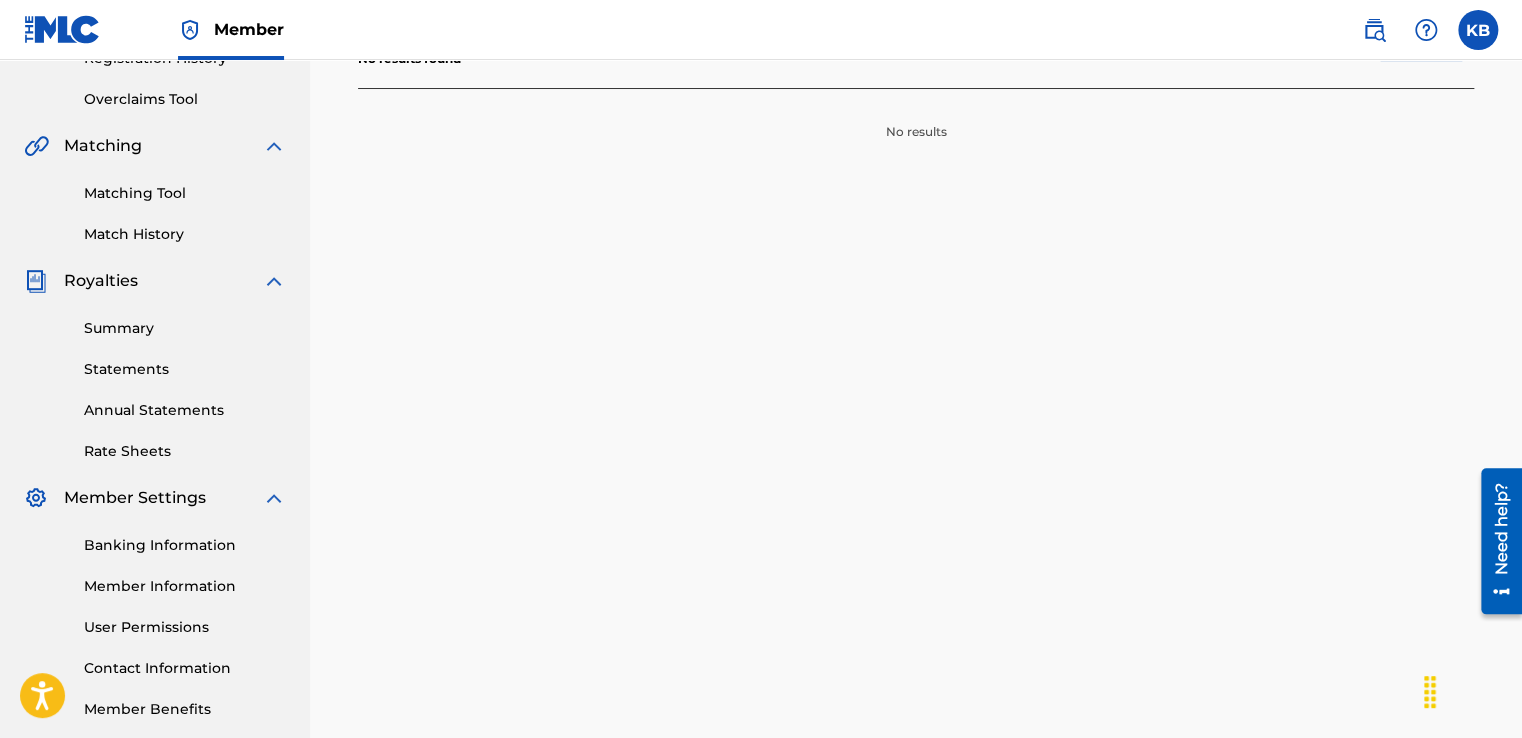 scroll, scrollTop: 0, scrollLeft: 0, axis: both 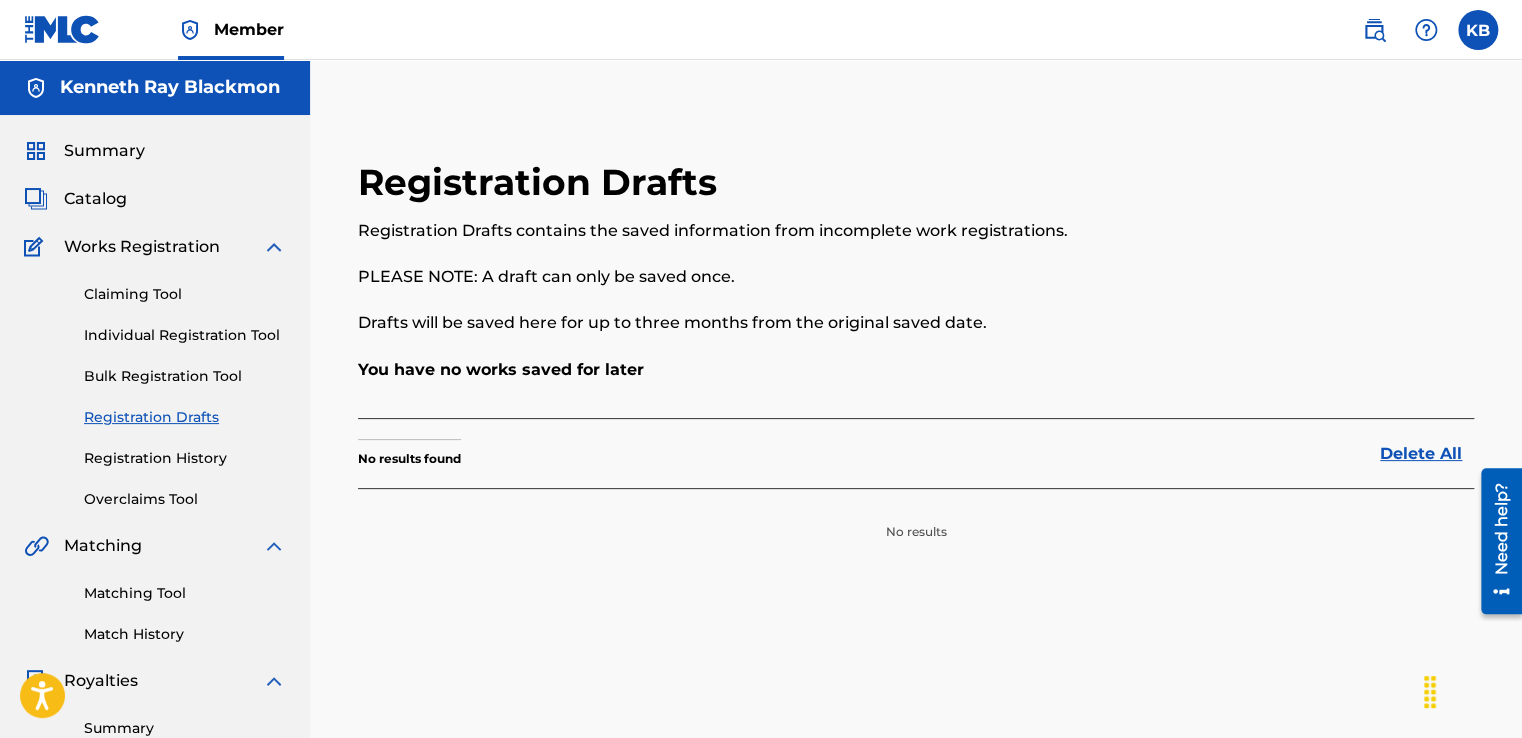 click at bounding box center (1478, 30) 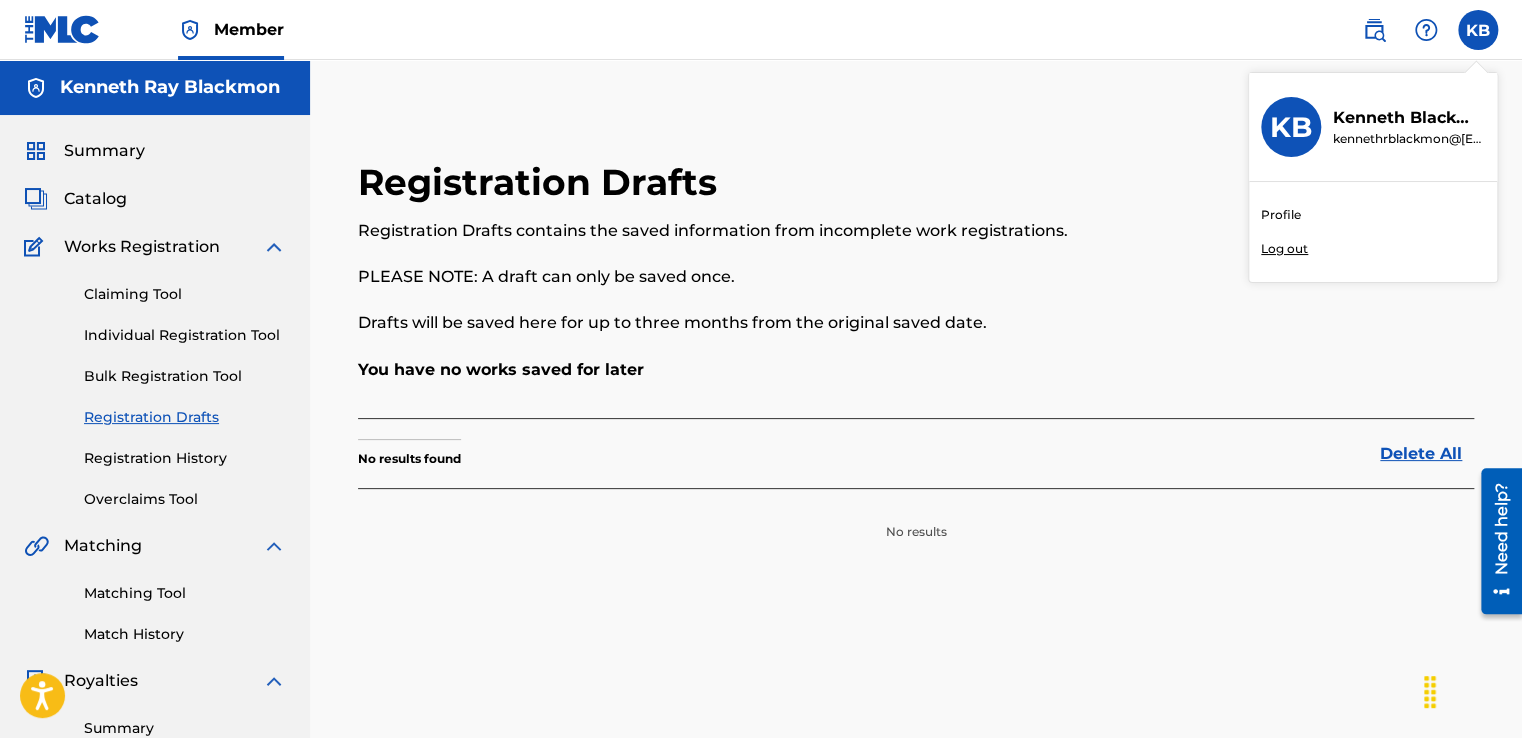 click on "Log out" at bounding box center [1284, 249] 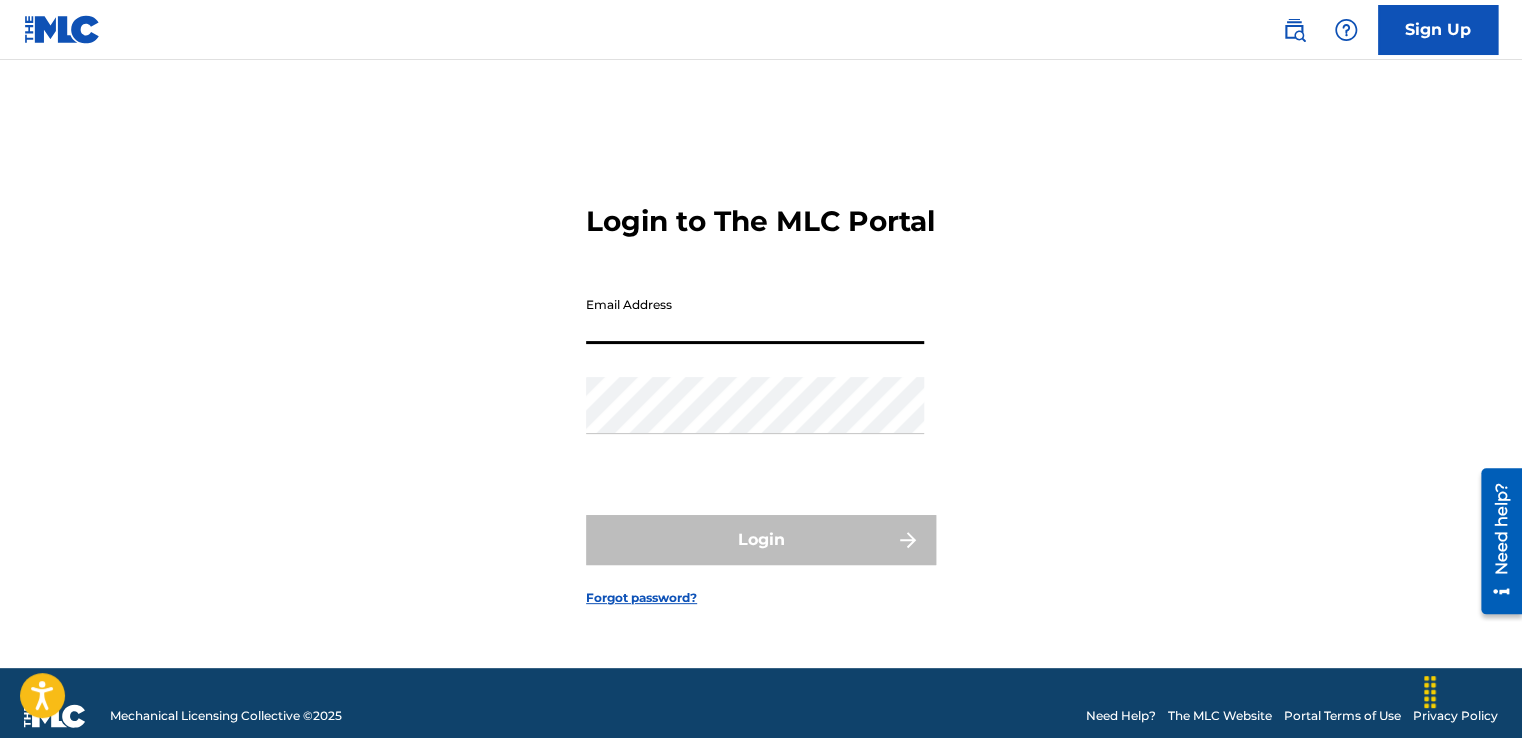 click on "Email Address" at bounding box center (755, 315) 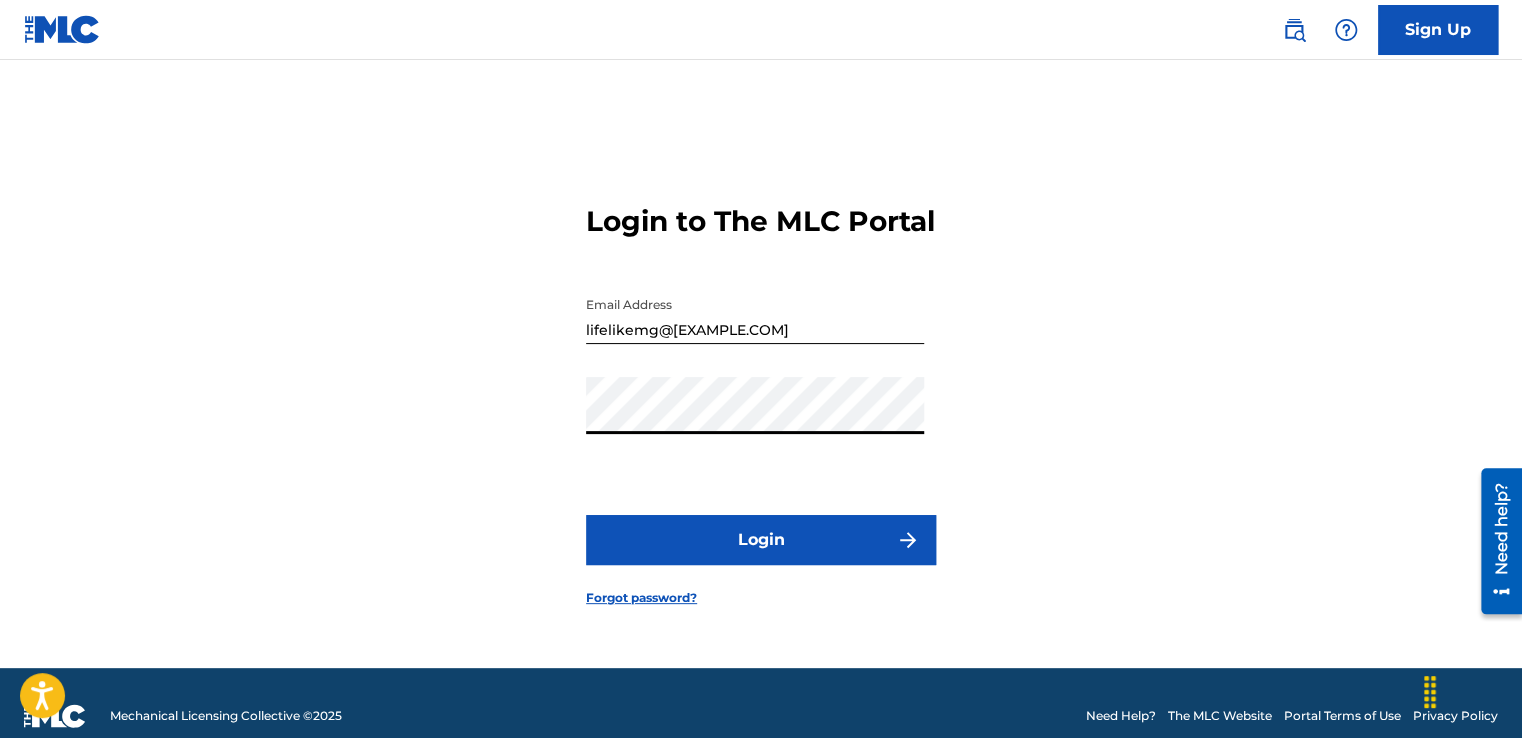 click on "Login" at bounding box center [761, 540] 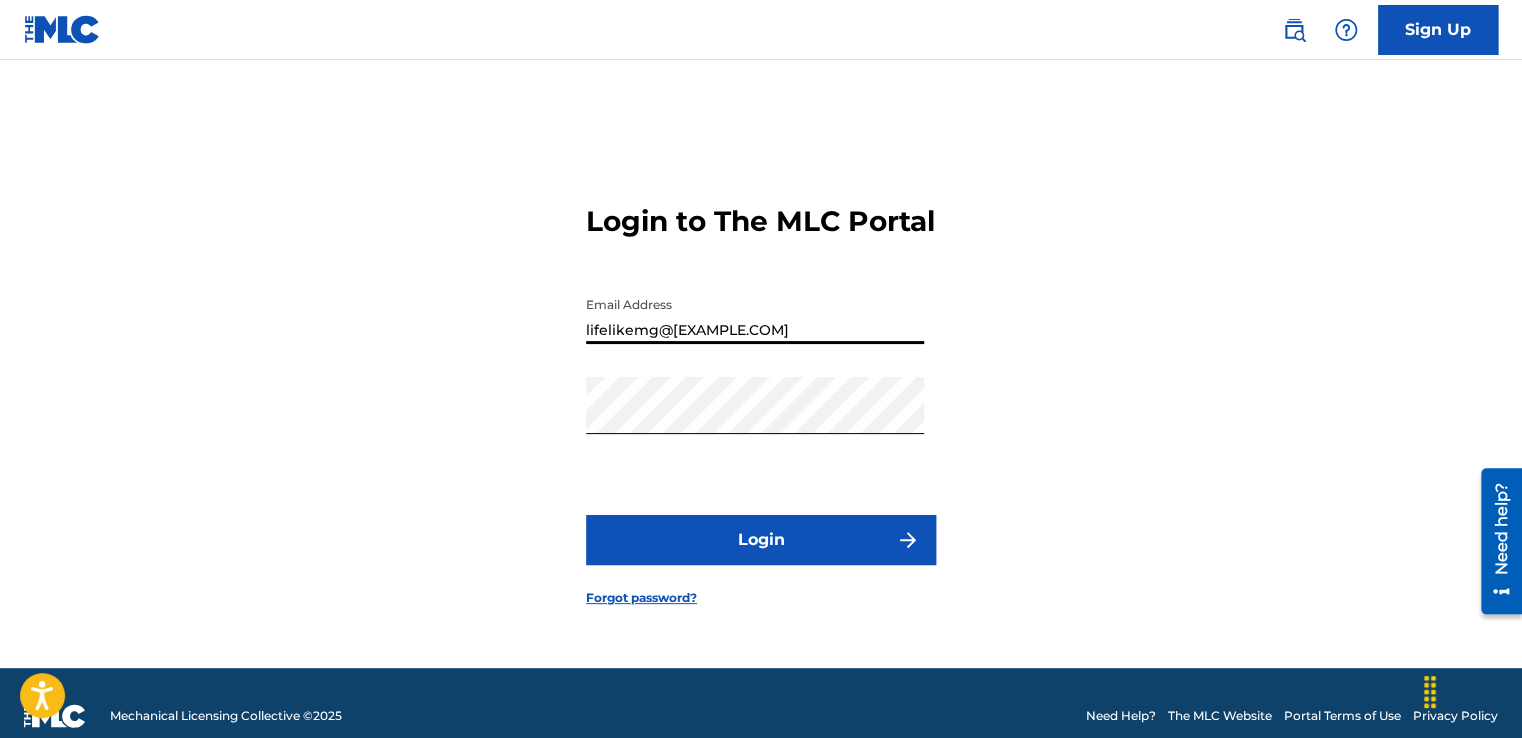 click on "lifelikemg@[EXAMPLE.COM]" at bounding box center [755, 315] 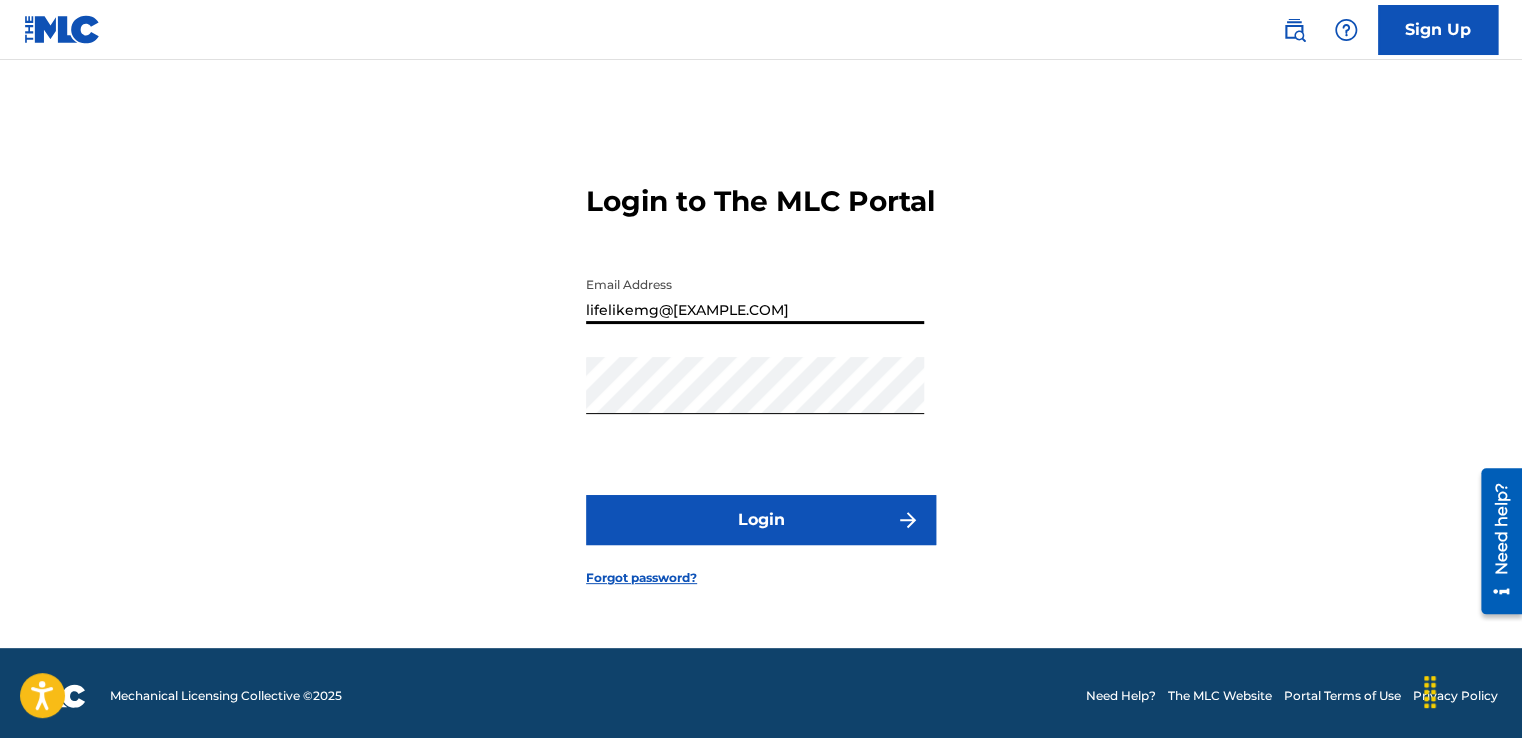 scroll, scrollTop: 26, scrollLeft: 0, axis: vertical 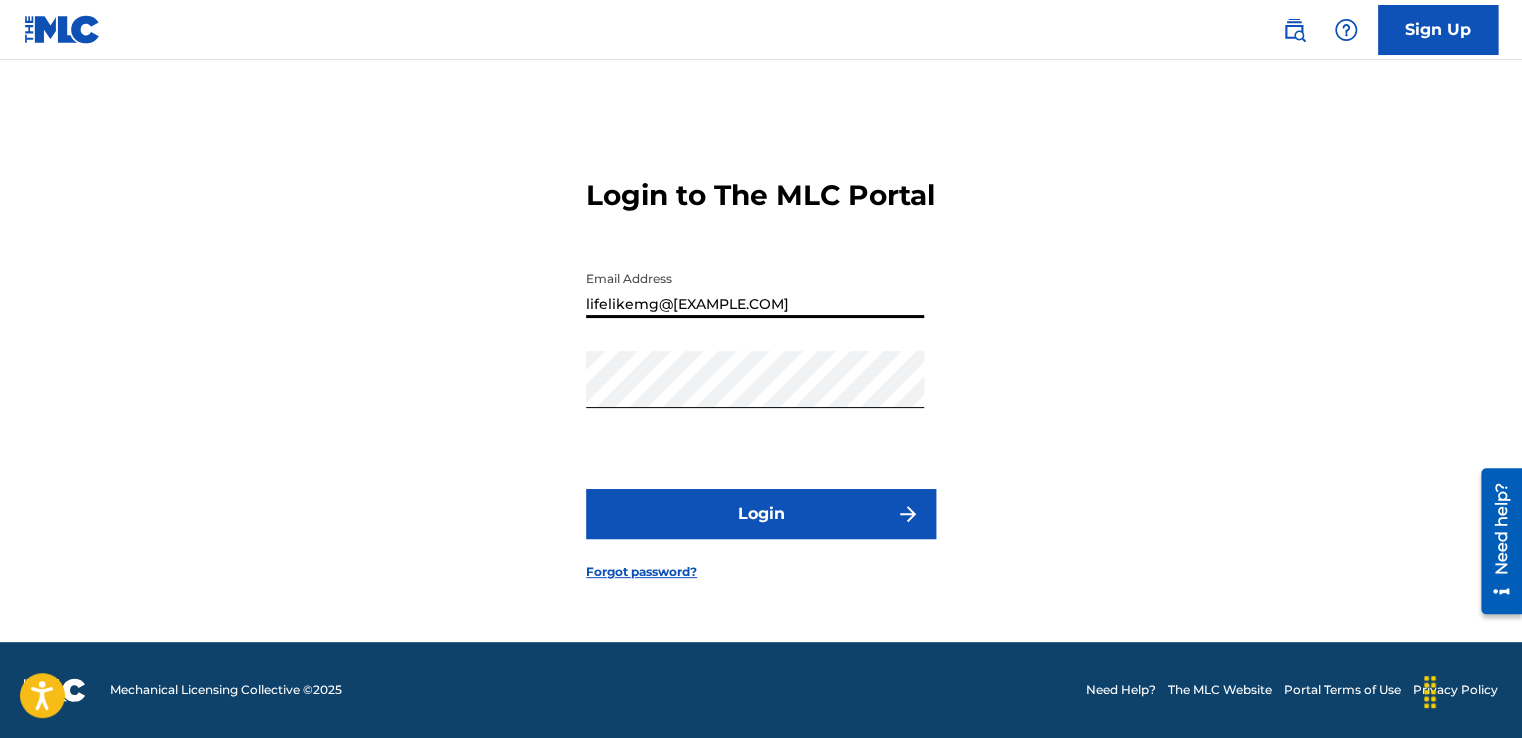 click on "lifelikemg@[EXAMPLE.COM]" at bounding box center (755, 289) 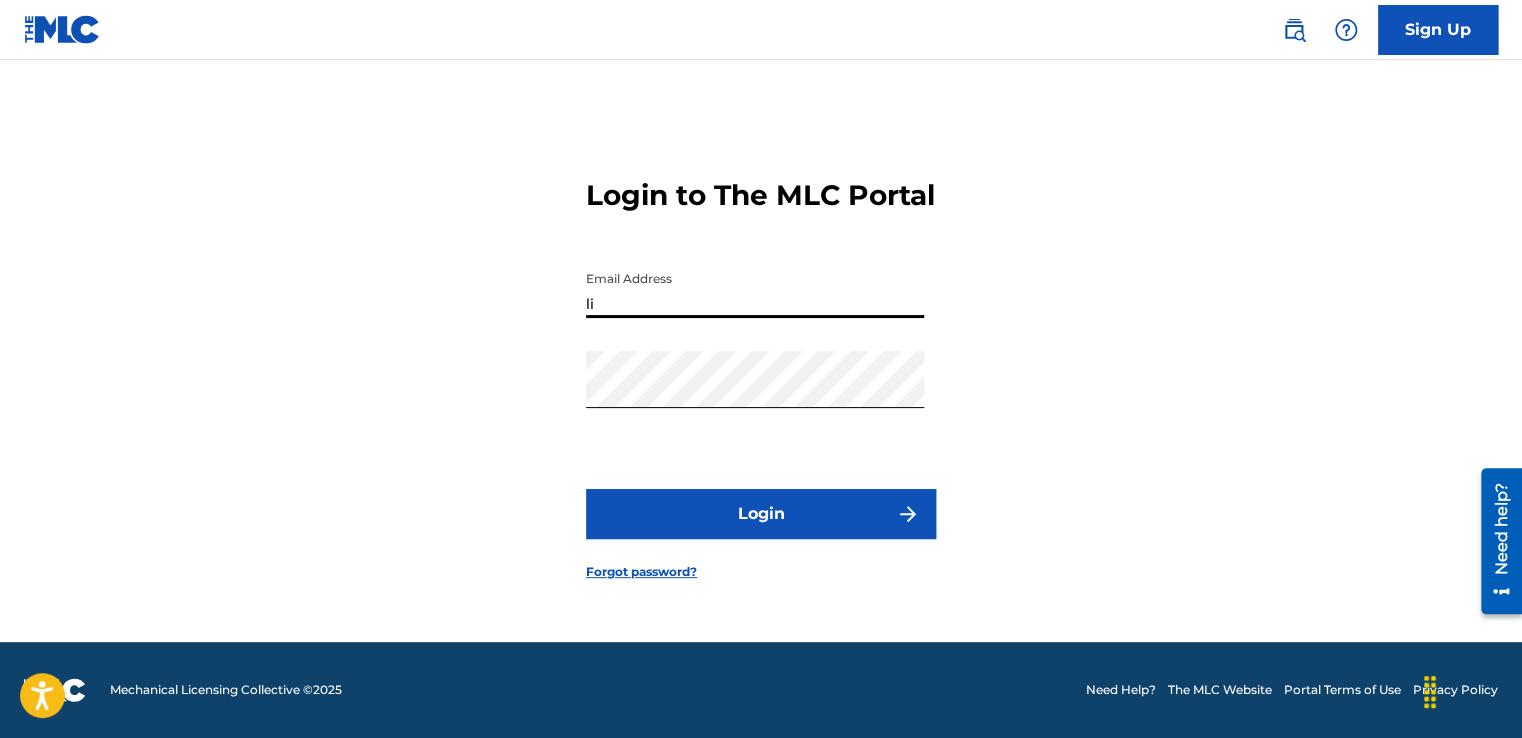 type on "l" 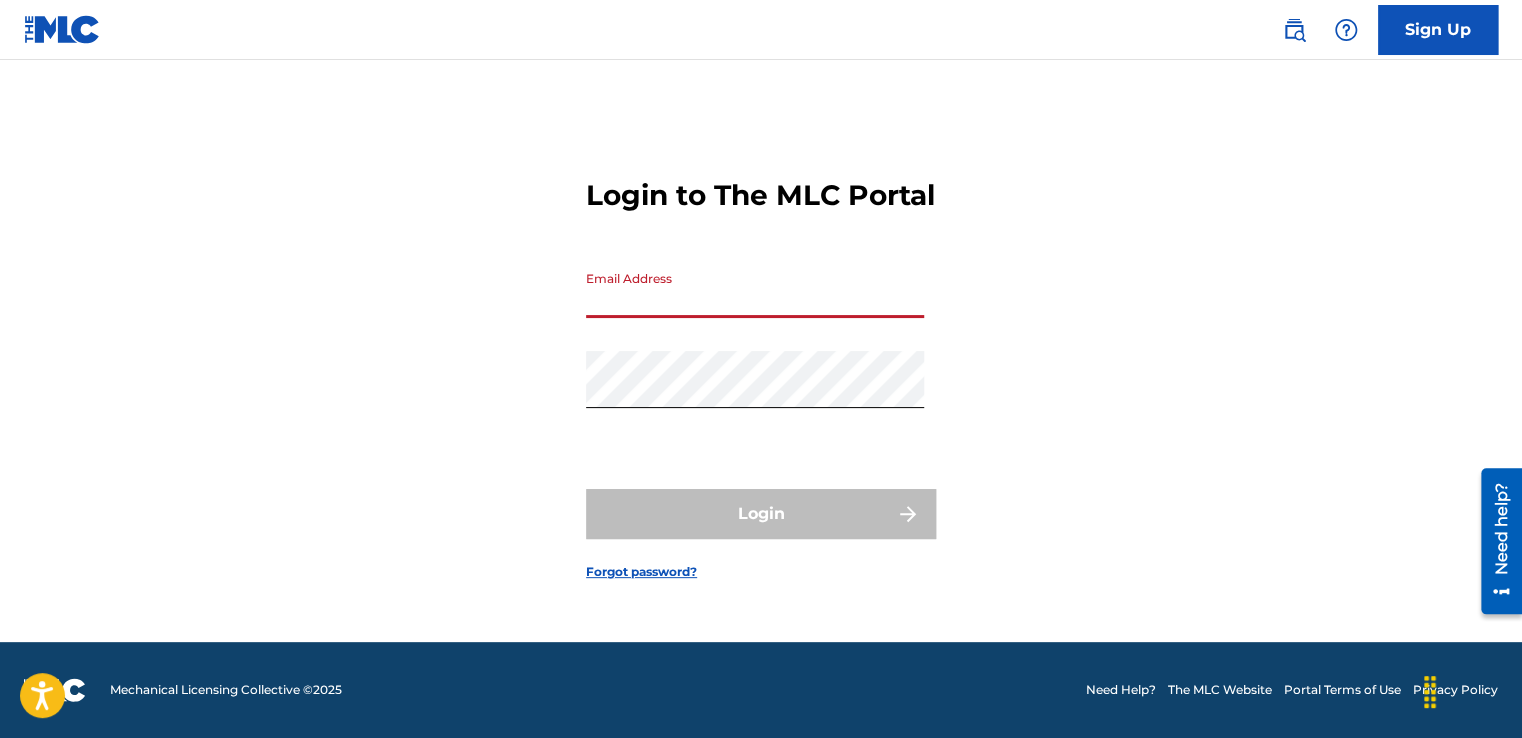 click on "Email Address" at bounding box center [755, 289] 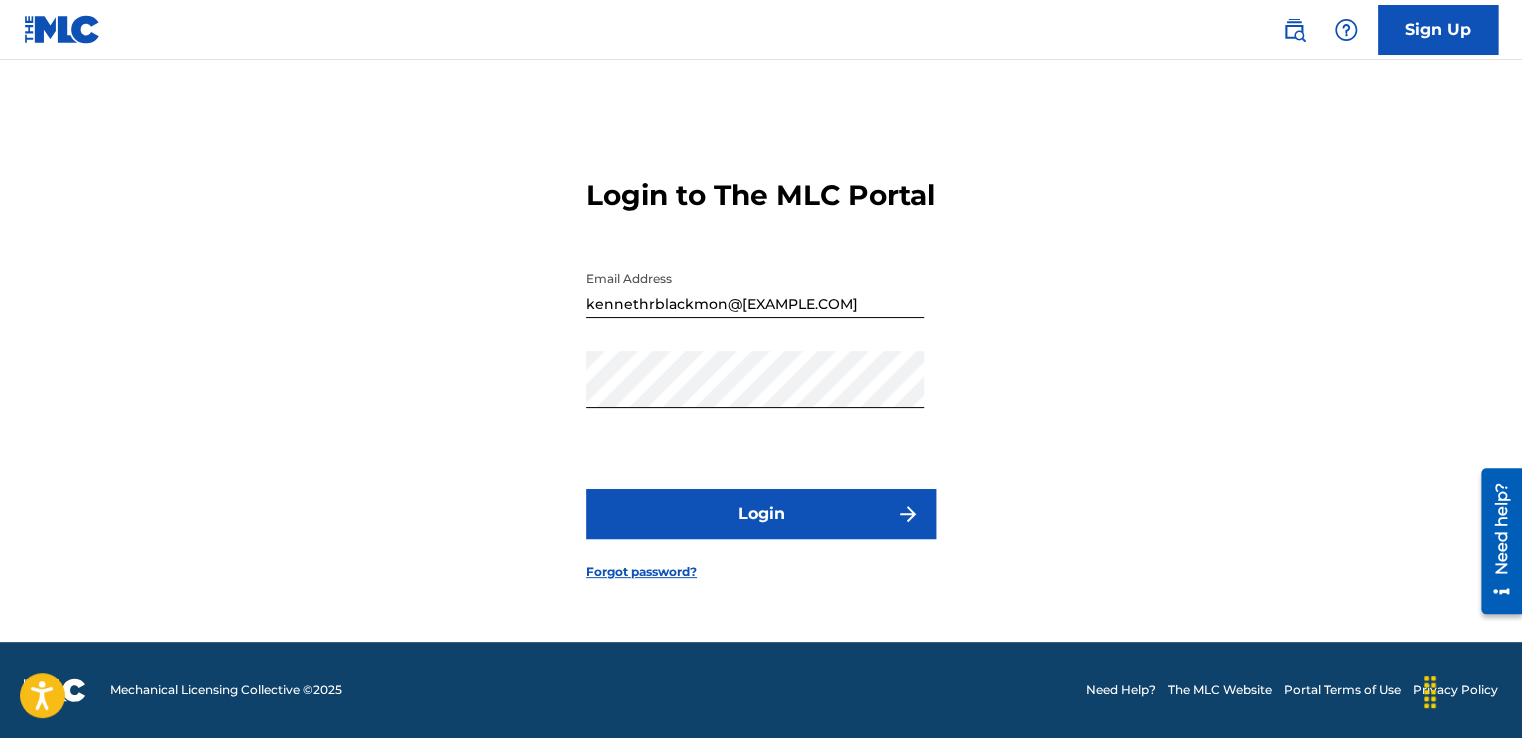 click on "Login" at bounding box center (761, 514) 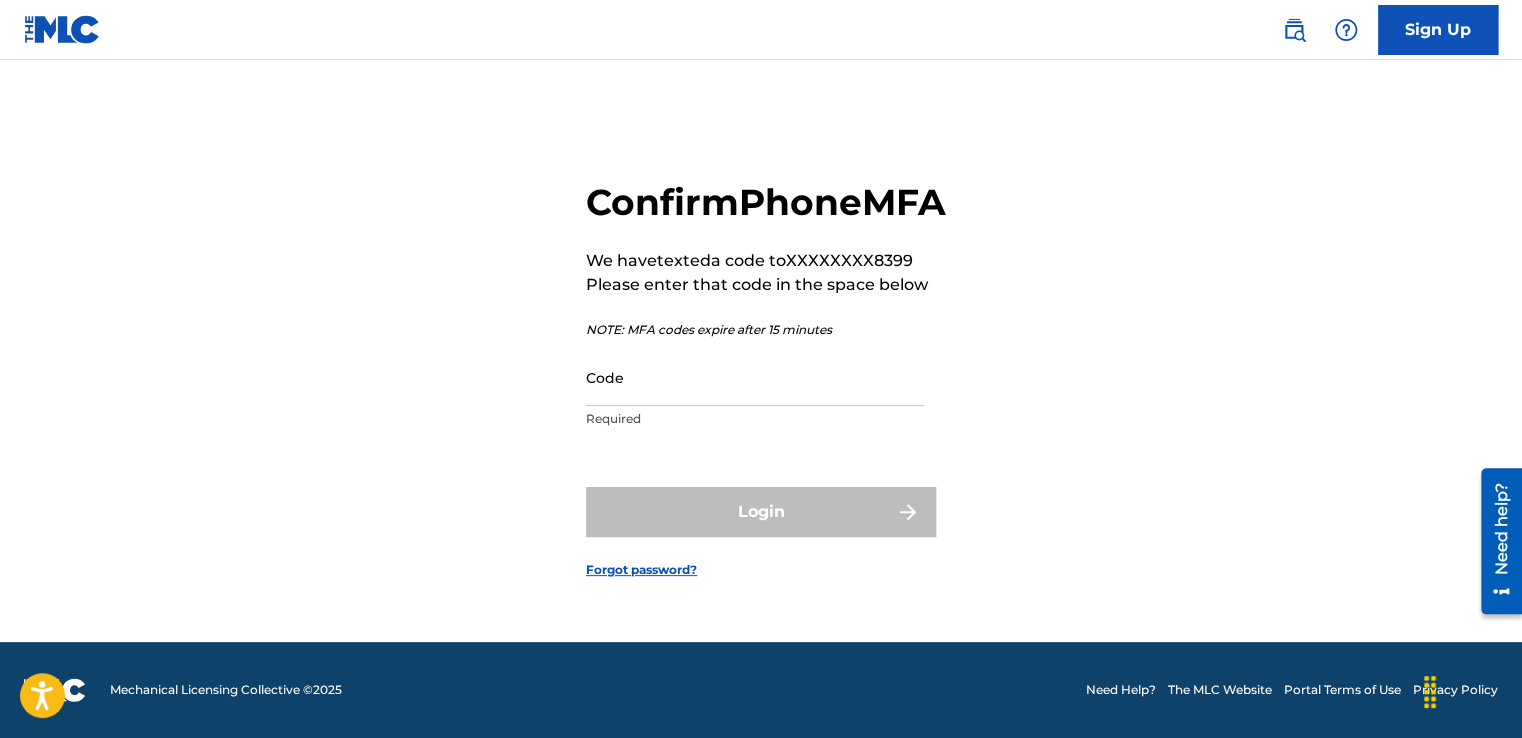 click on "Code" at bounding box center (755, 377) 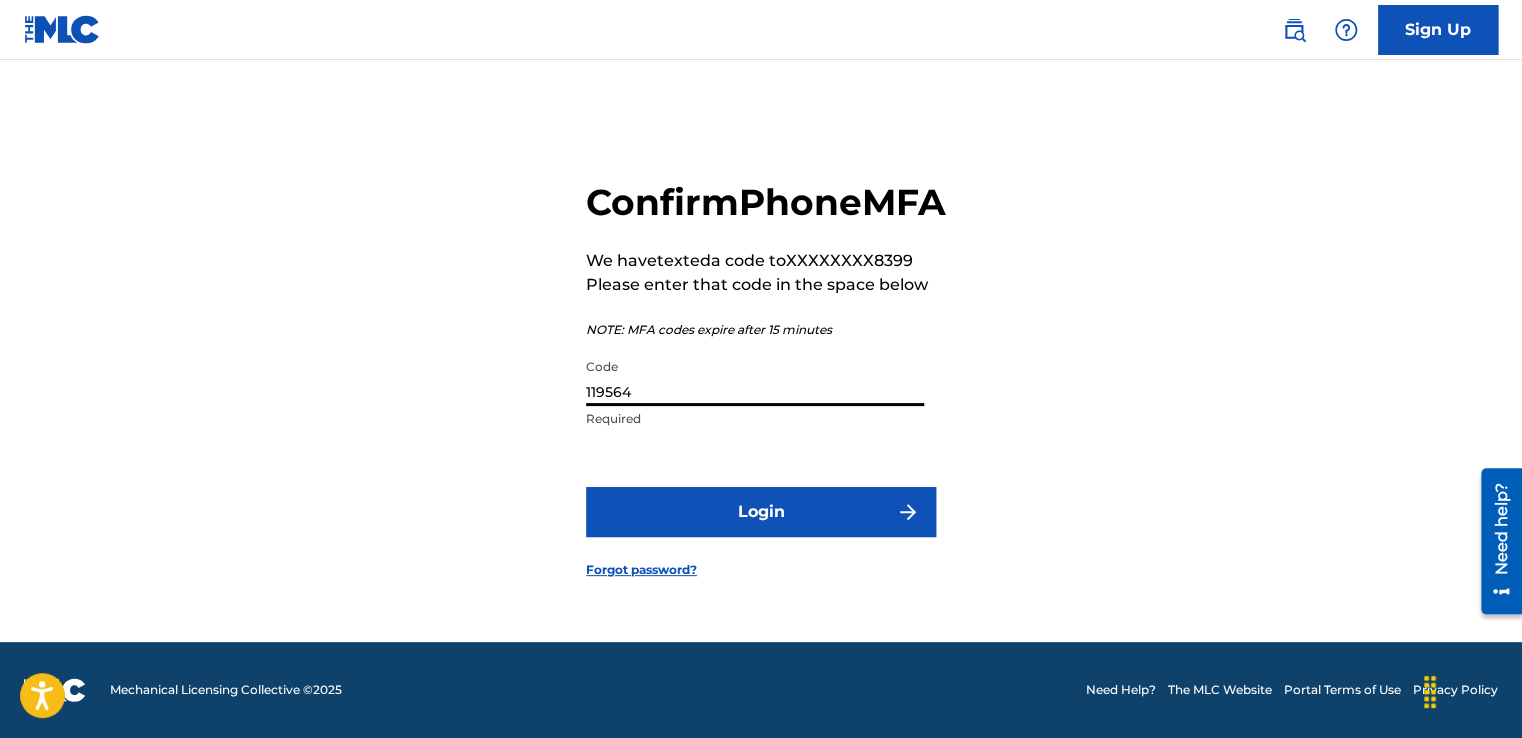 type on "119564" 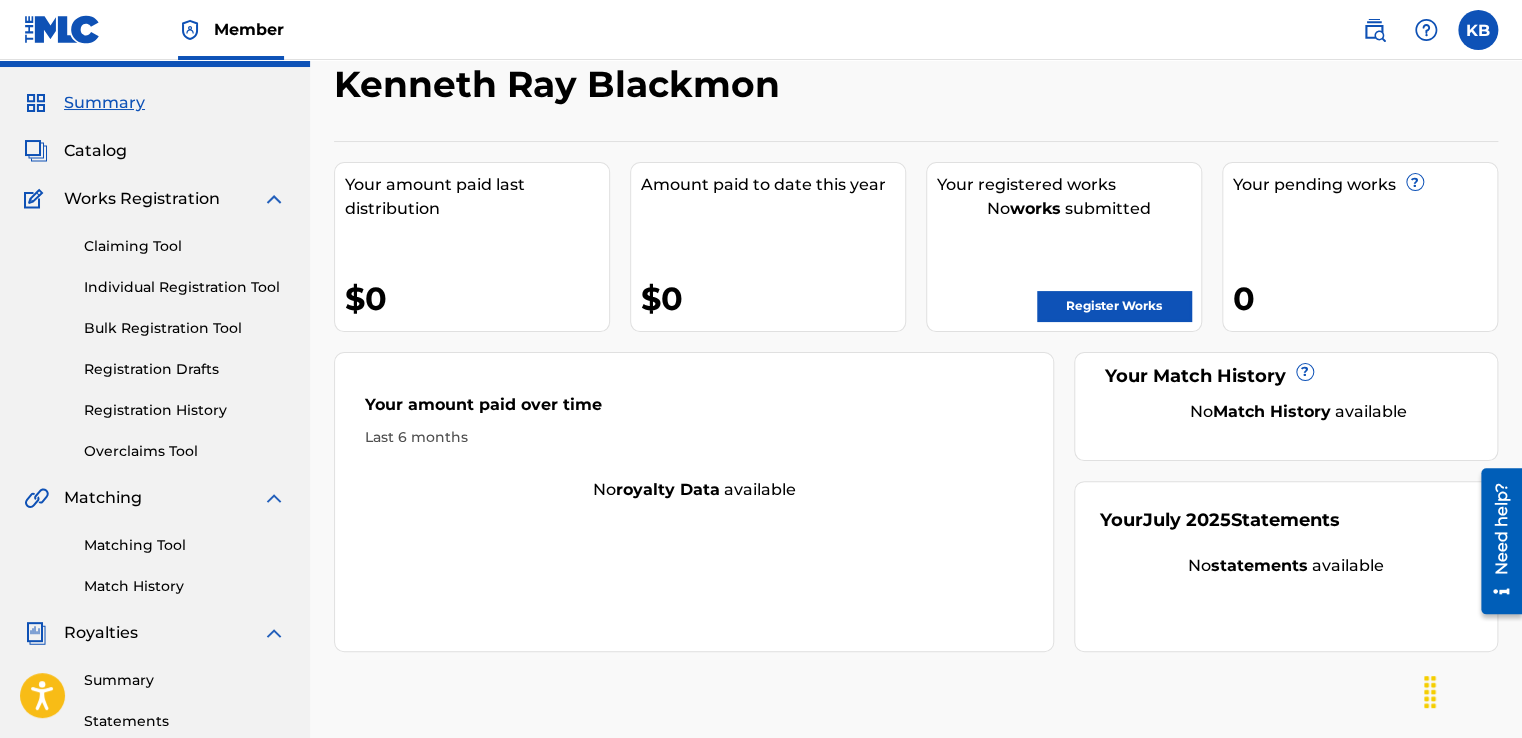 scroll, scrollTop: 0, scrollLeft: 0, axis: both 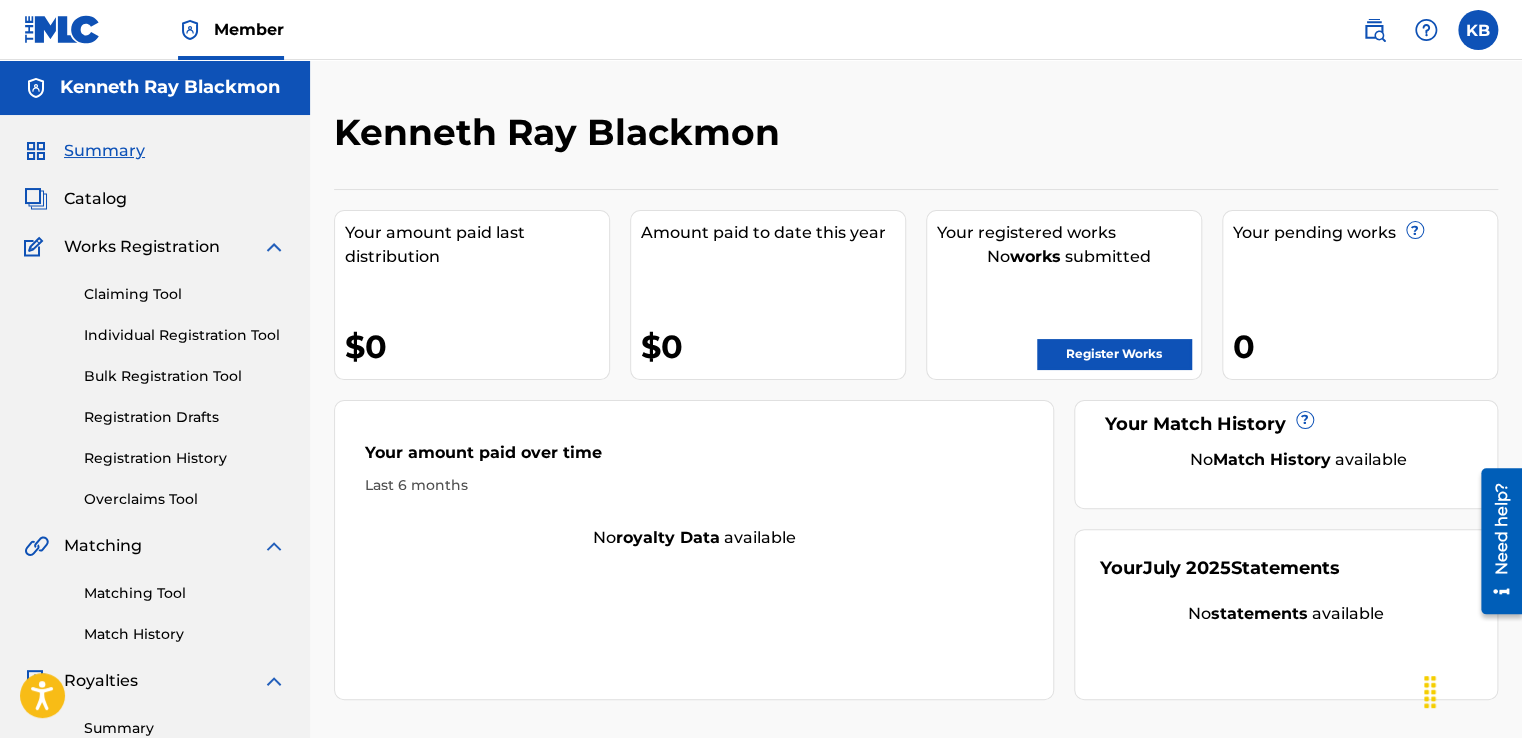 click on "Claiming Tool Individual Registration Tool Bulk Registration Tool Registration Drafts Registration History Overclaims Tool" at bounding box center [155, 384] 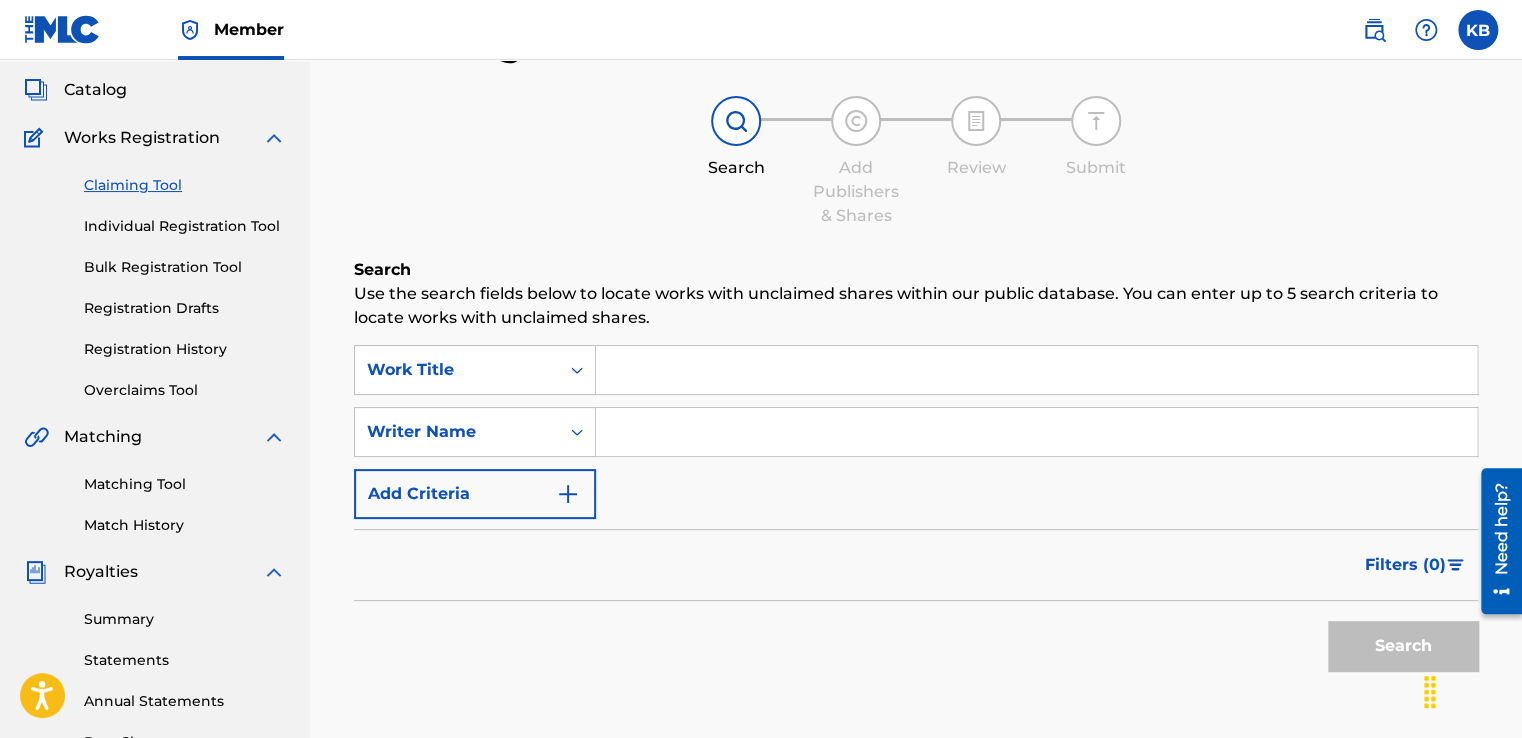 scroll, scrollTop: 100, scrollLeft: 0, axis: vertical 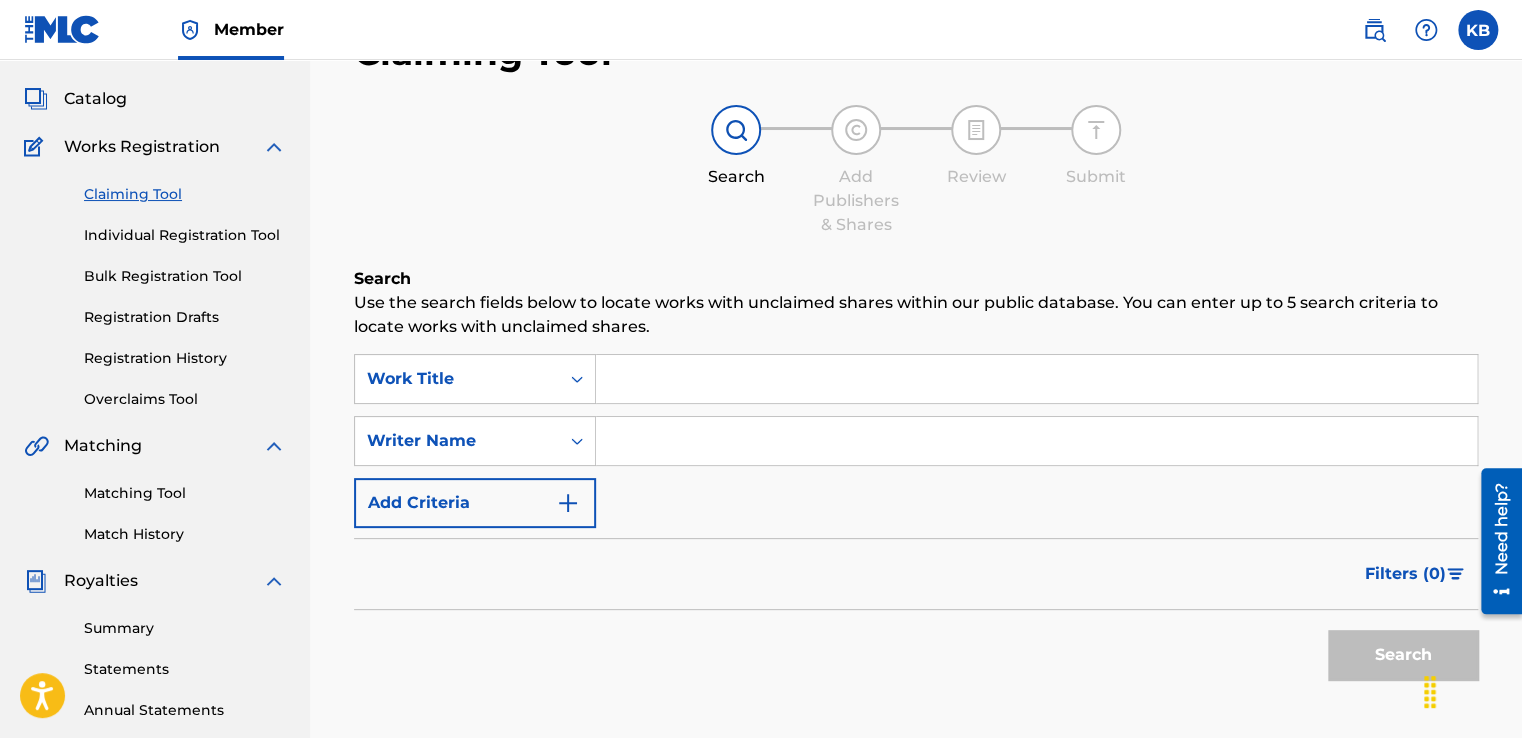 click on "Bulk Registration Tool" at bounding box center (185, 276) 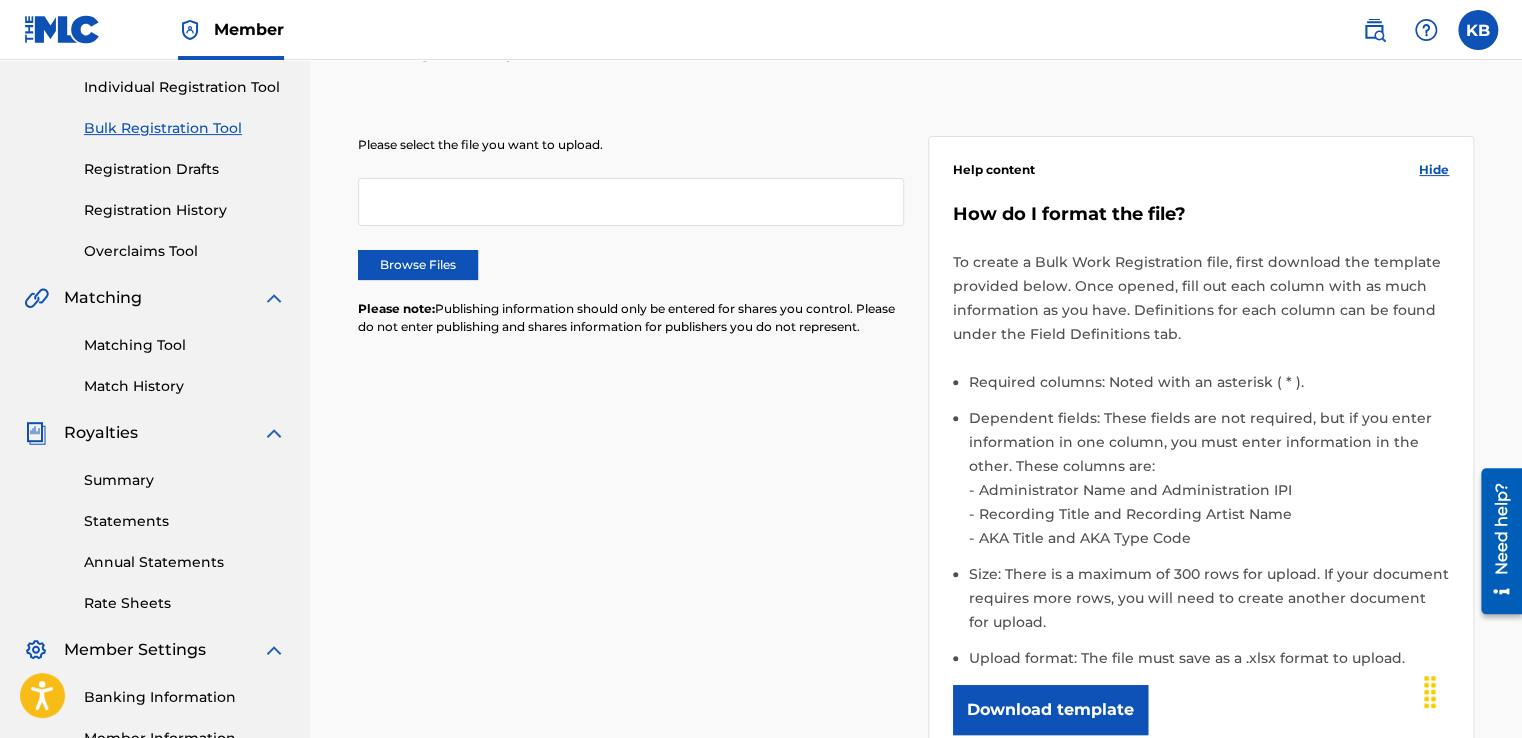 scroll, scrollTop: 100, scrollLeft: 0, axis: vertical 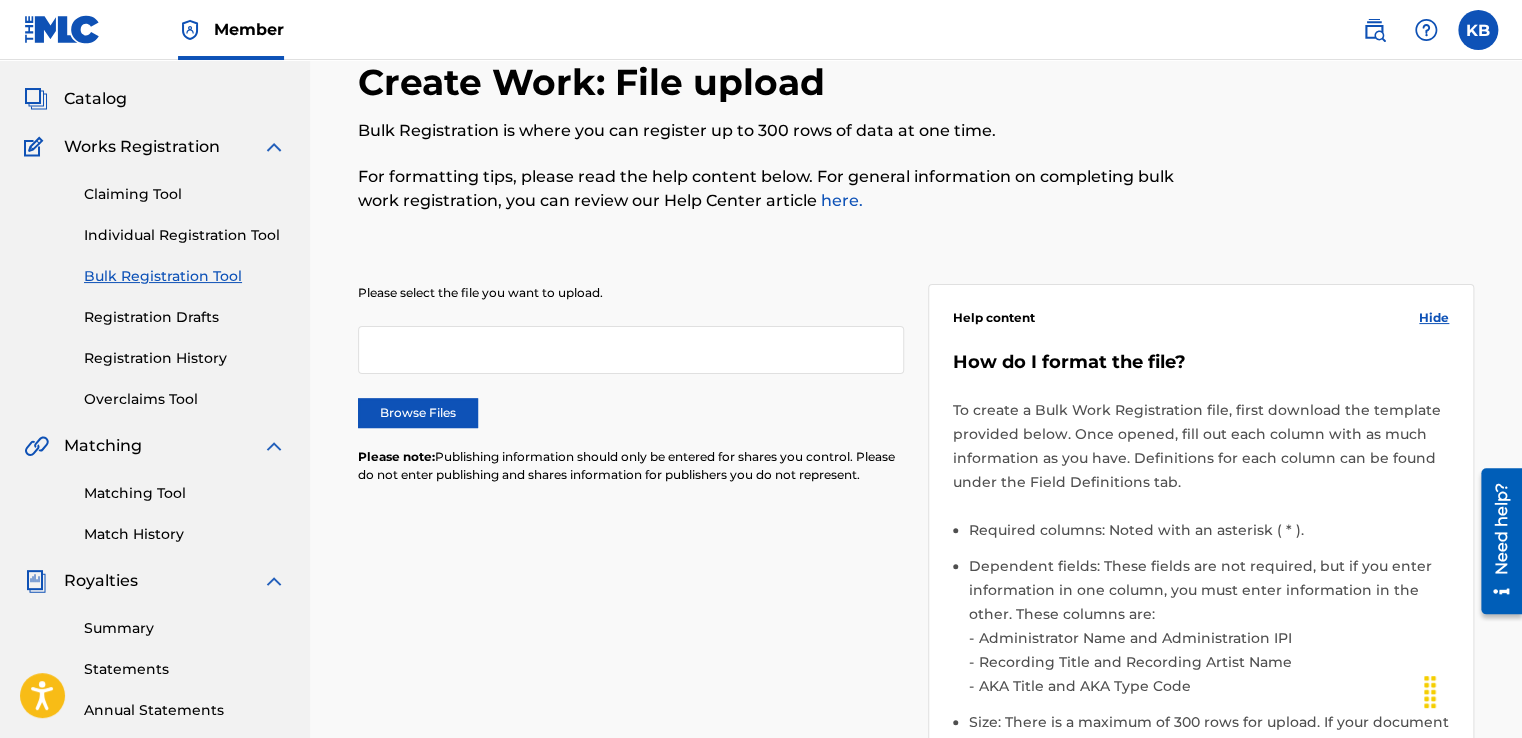 click at bounding box center (631, 350) 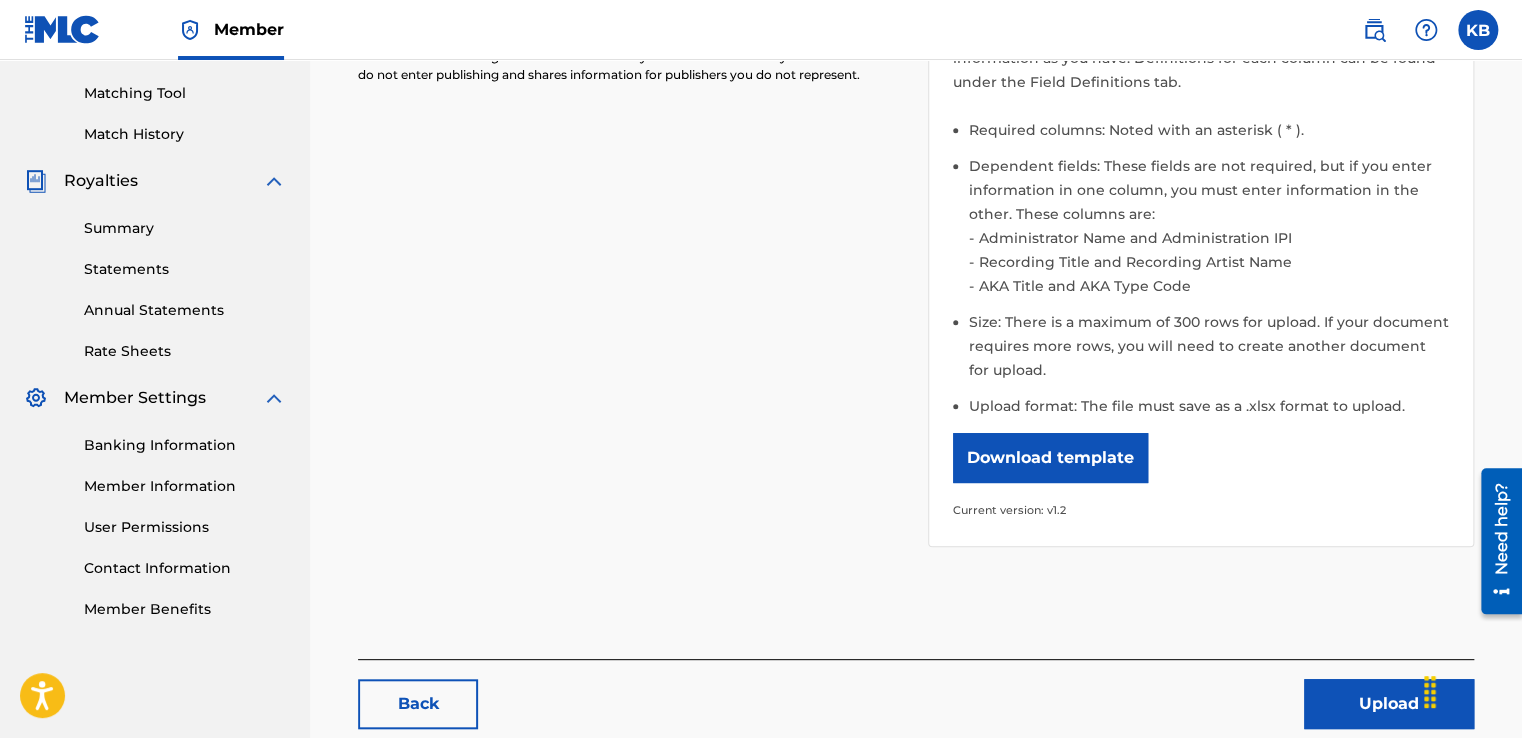 scroll, scrollTop: 605, scrollLeft: 0, axis: vertical 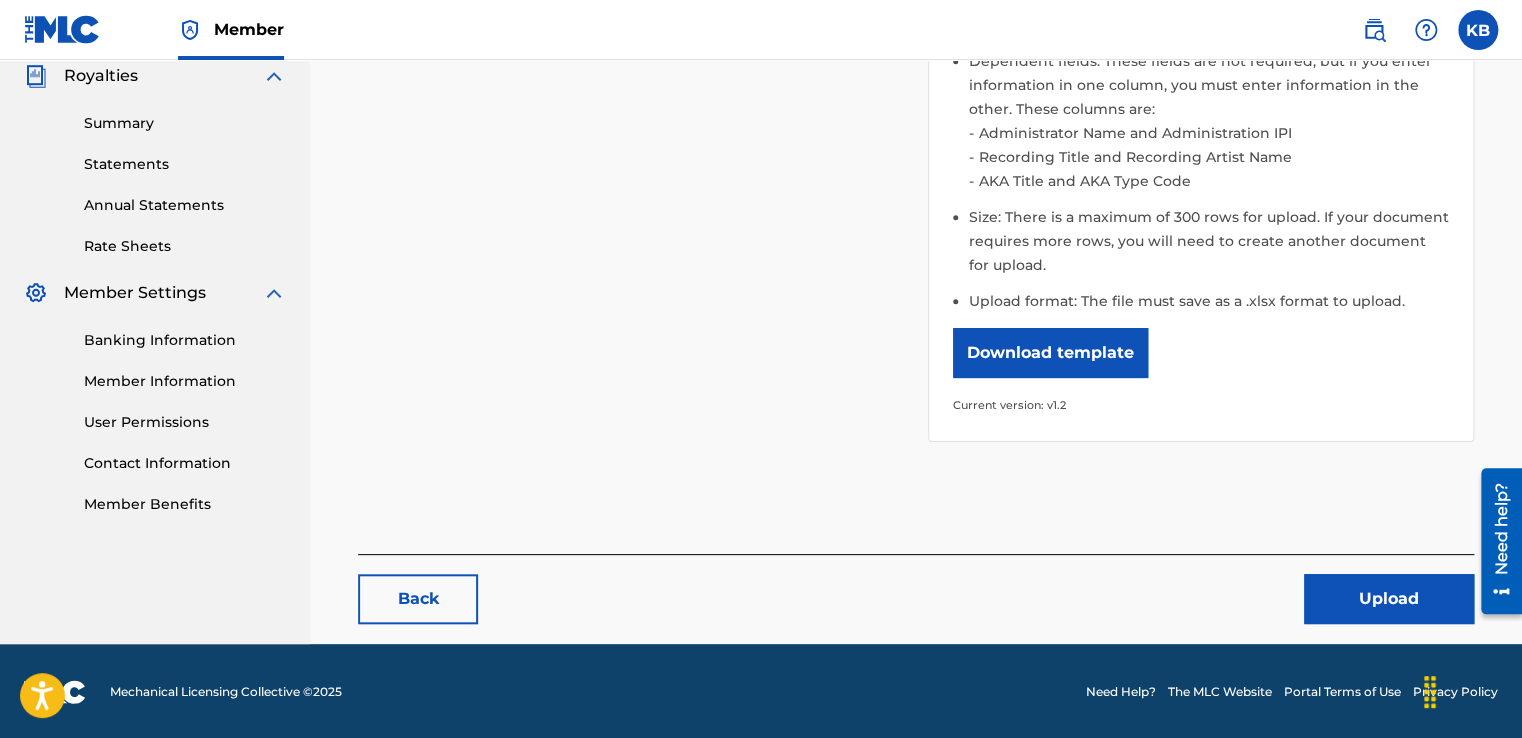 click on "Upload" at bounding box center (1389, 599) 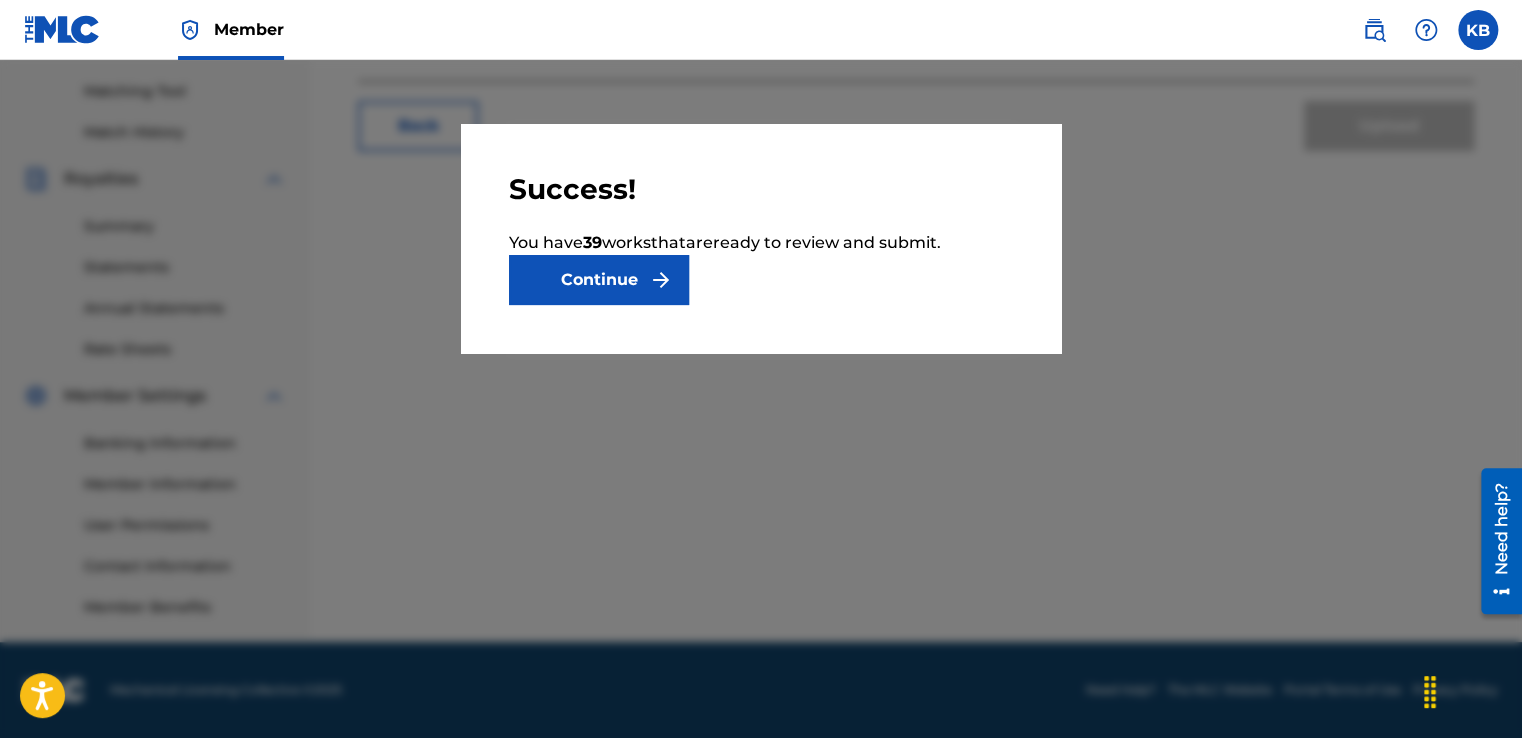 scroll, scrollTop: 0, scrollLeft: 0, axis: both 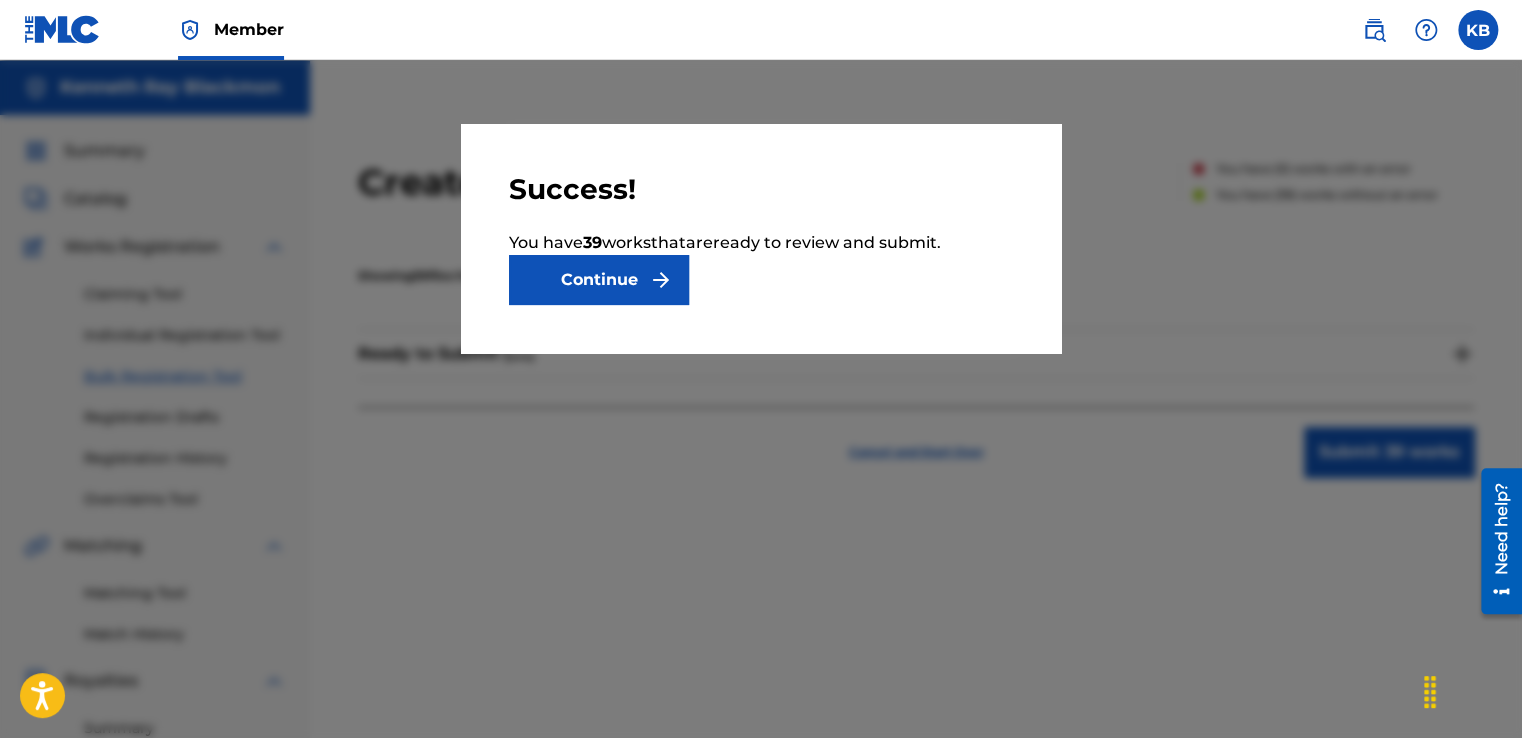 click at bounding box center (661, 280) 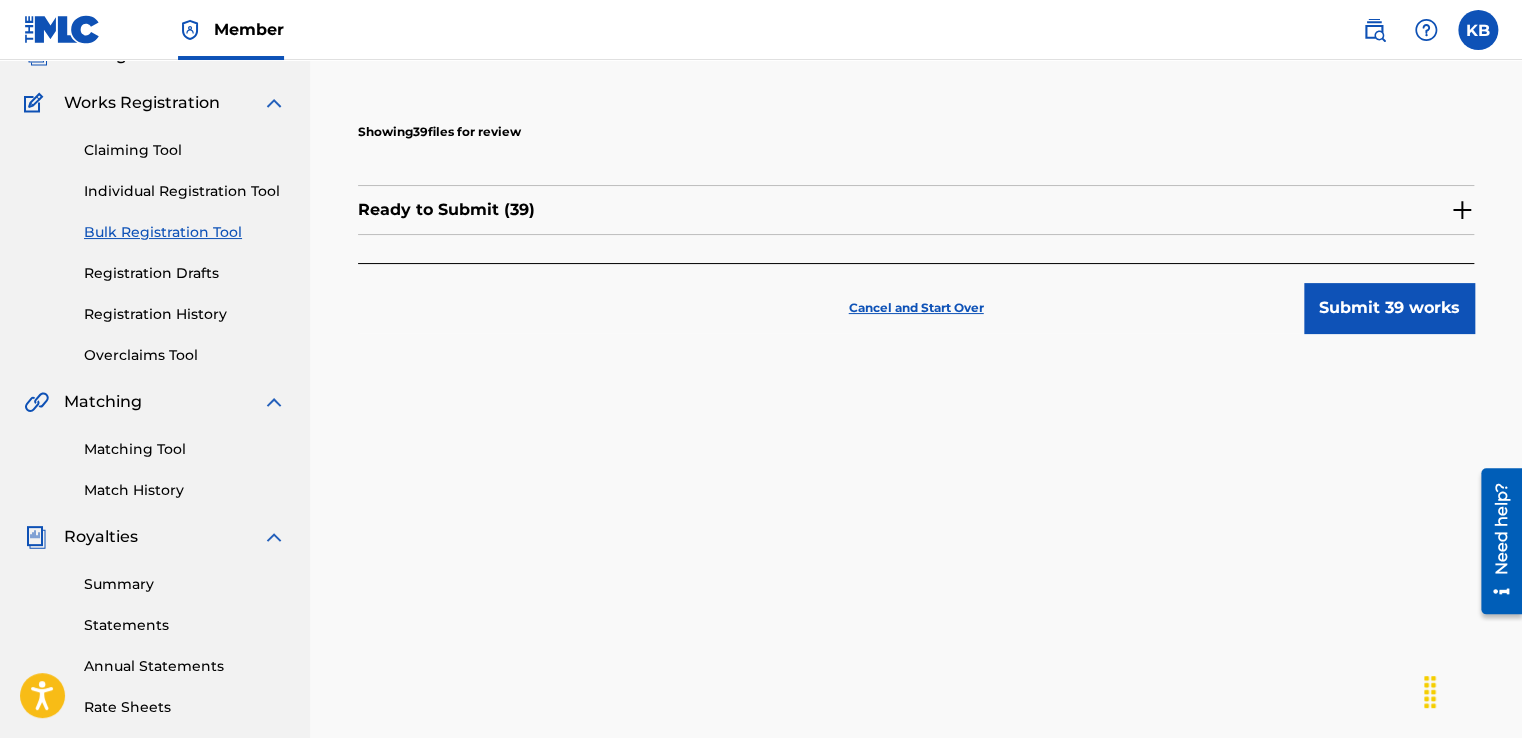scroll, scrollTop: 100, scrollLeft: 0, axis: vertical 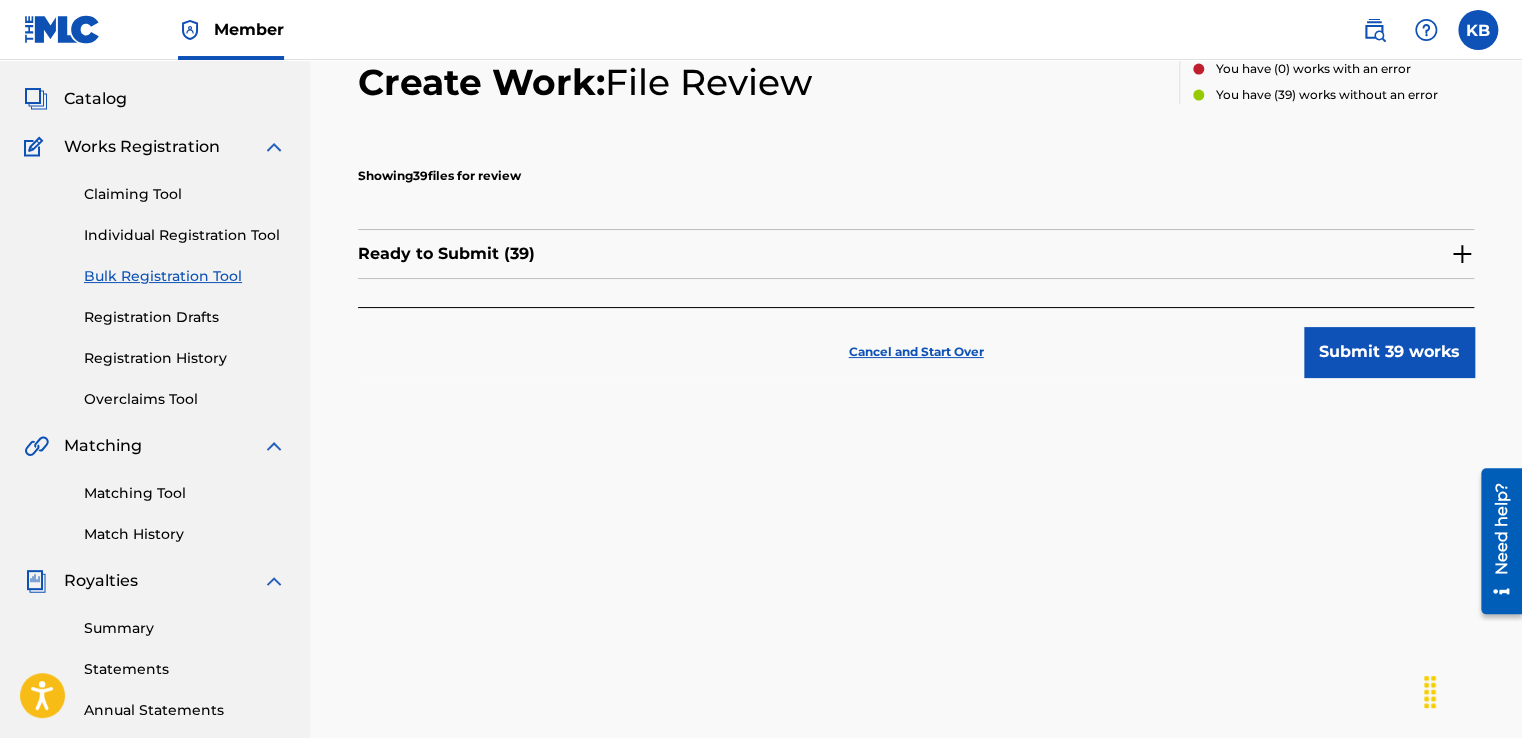 click on "Submit 39 works" at bounding box center (1389, 352) 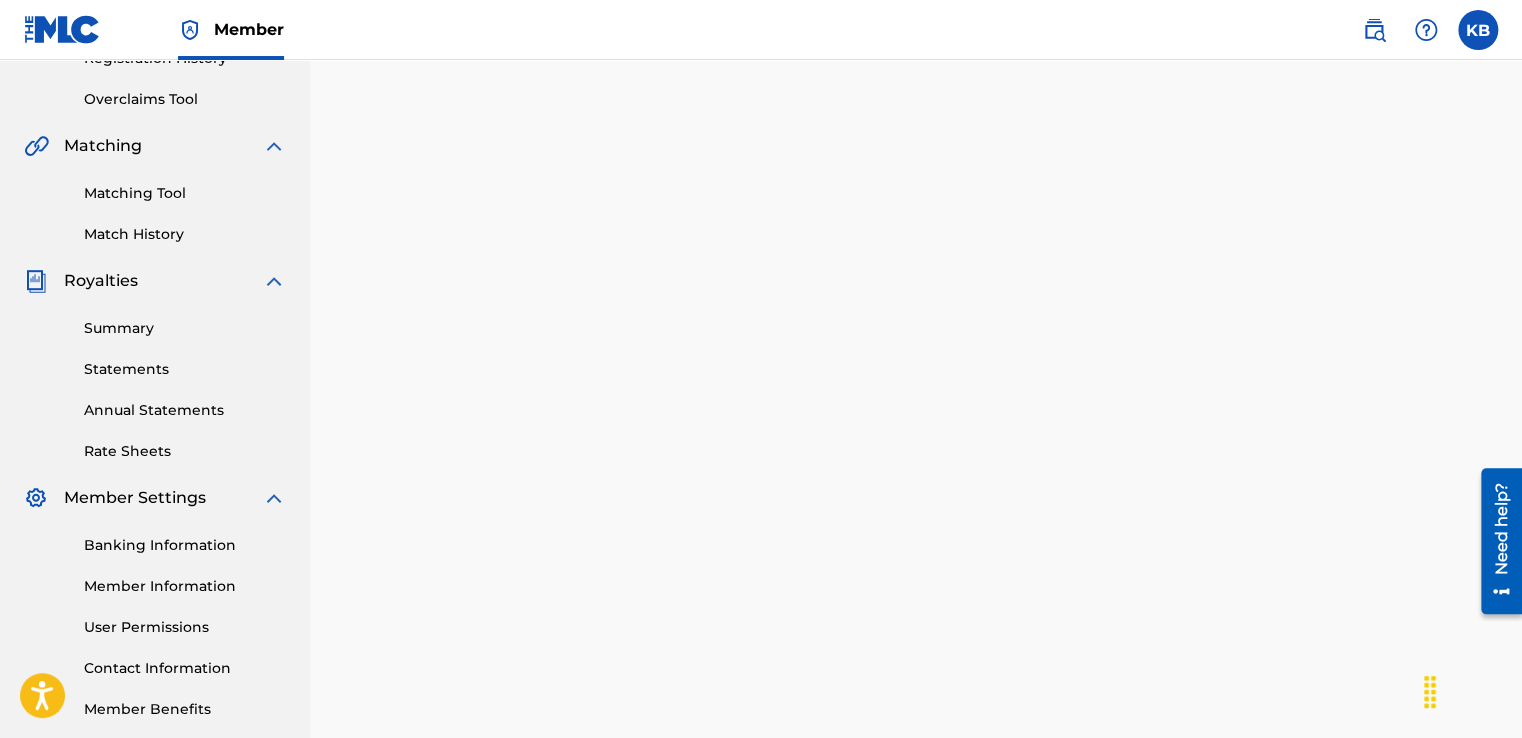 scroll, scrollTop: 0, scrollLeft: 0, axis: both 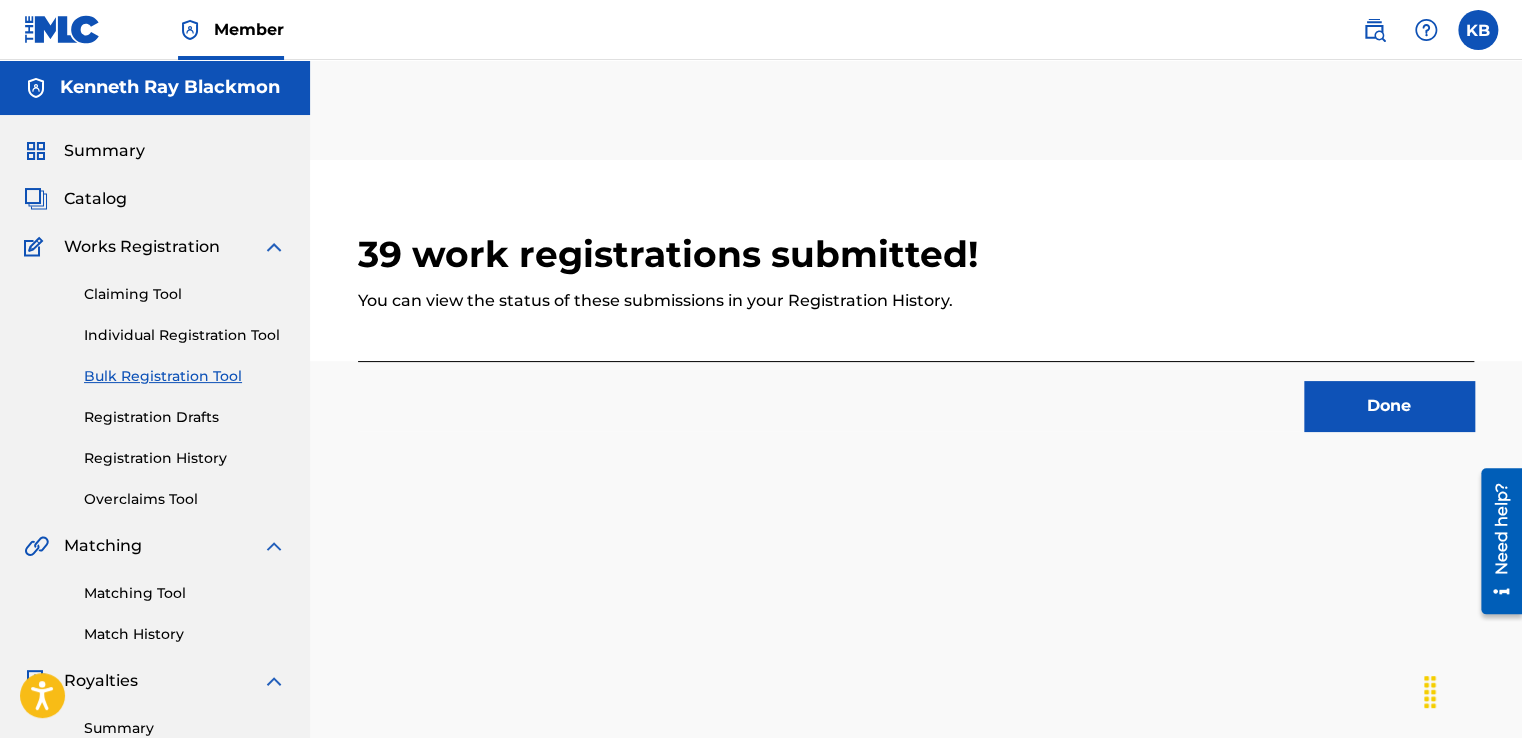 click on "Done" at bounding box center (1389, 406) 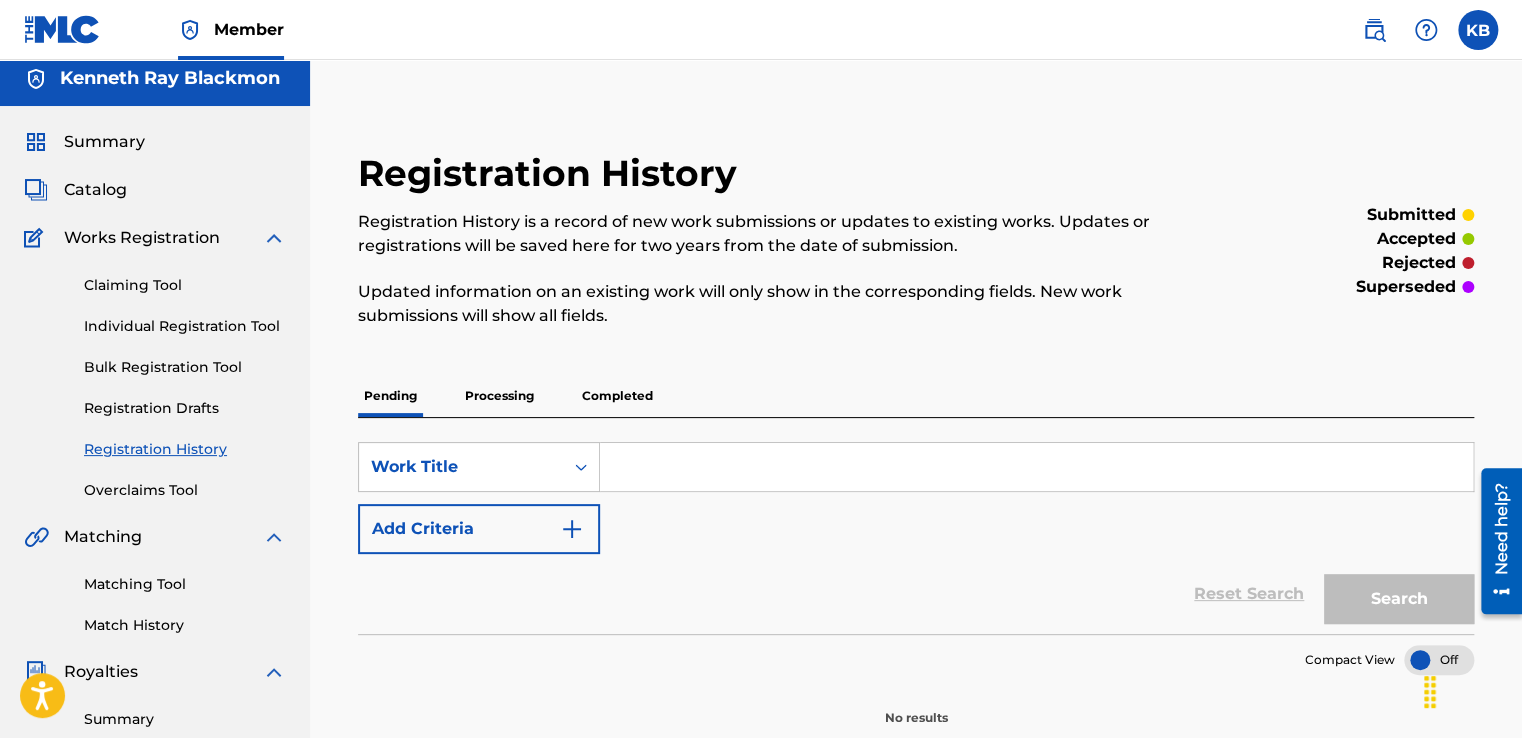 scroll, scrollTop: 1, scrollLeft: 0, axis: vertical 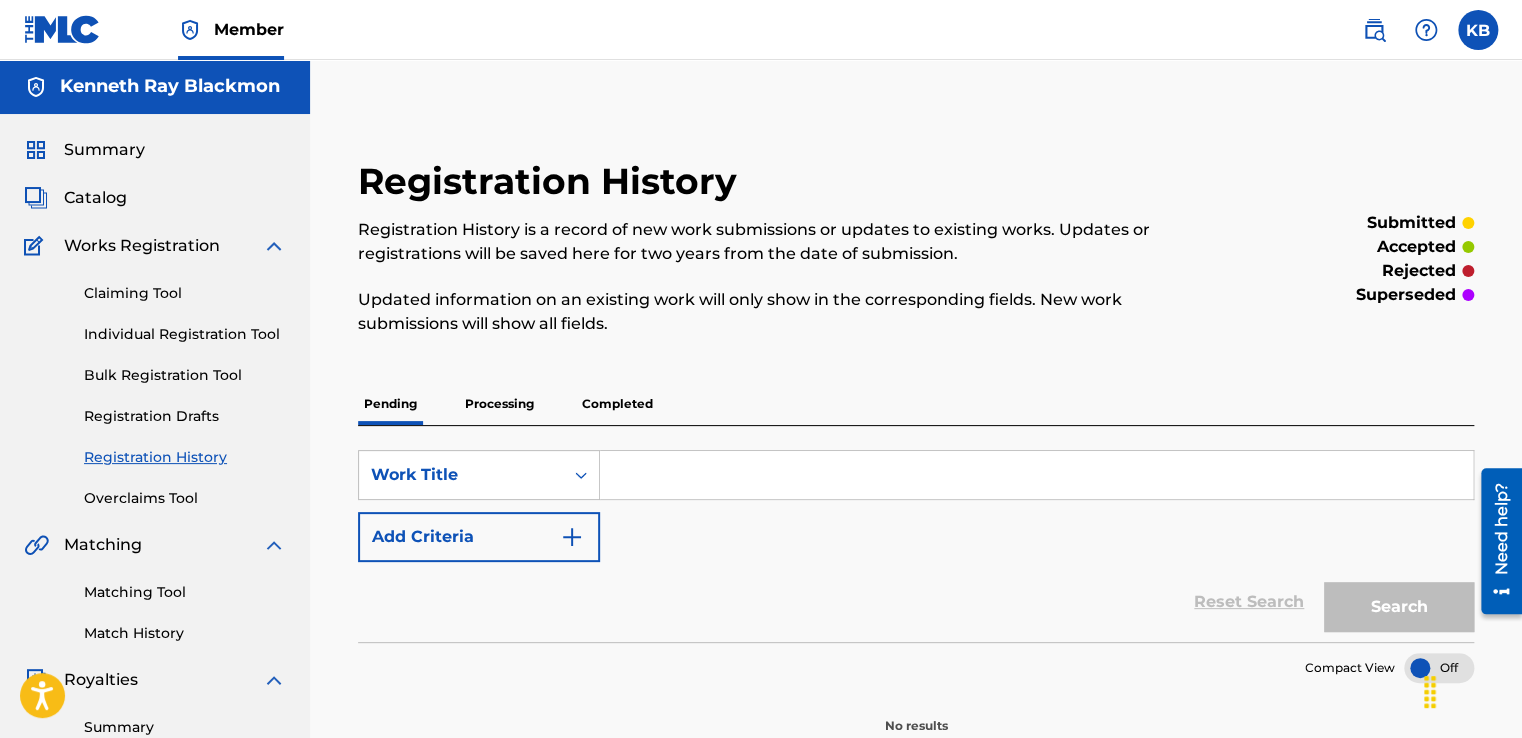 click on "Processing" at bounding box center (499, 404) 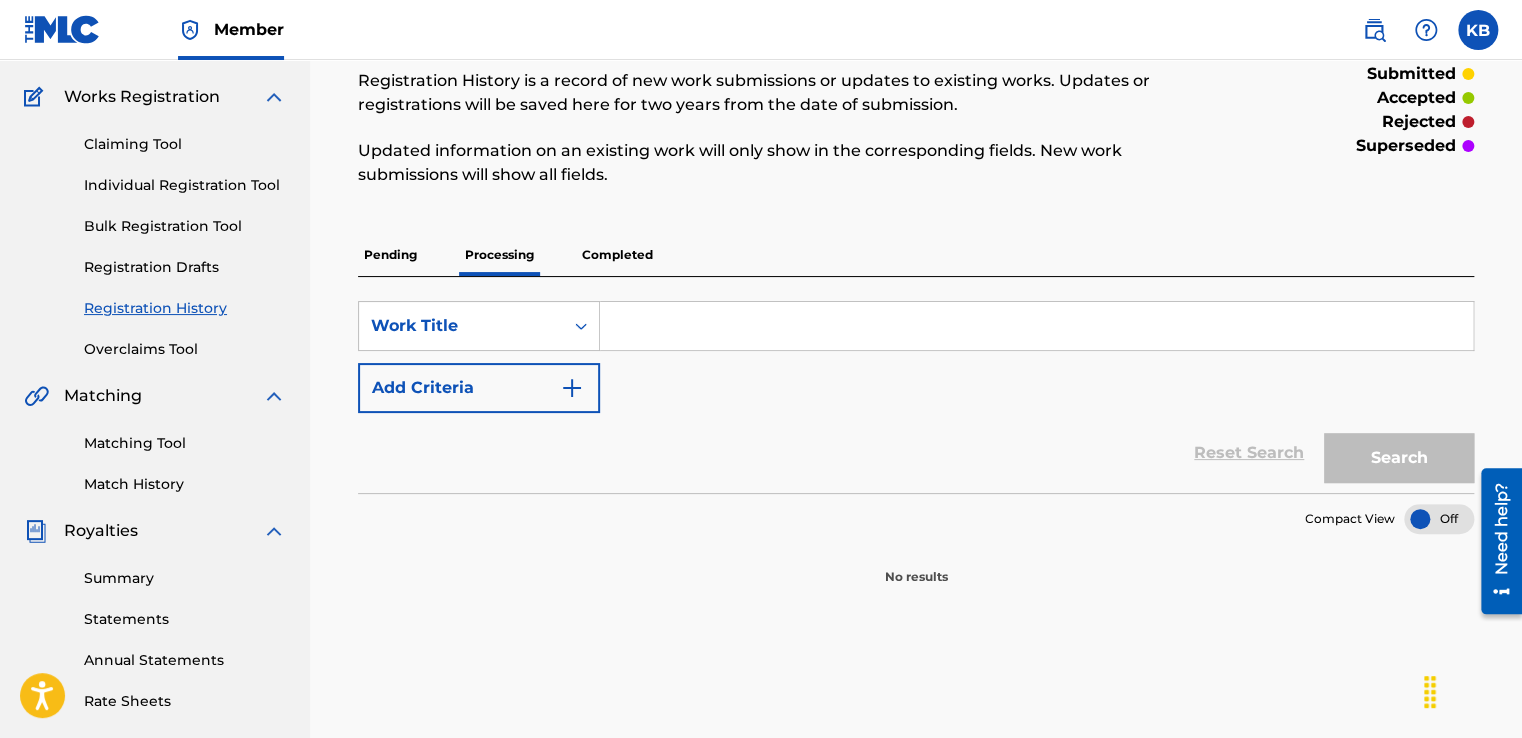 scroll, scrollTop: 0, scrollLeft: 0, axis: both 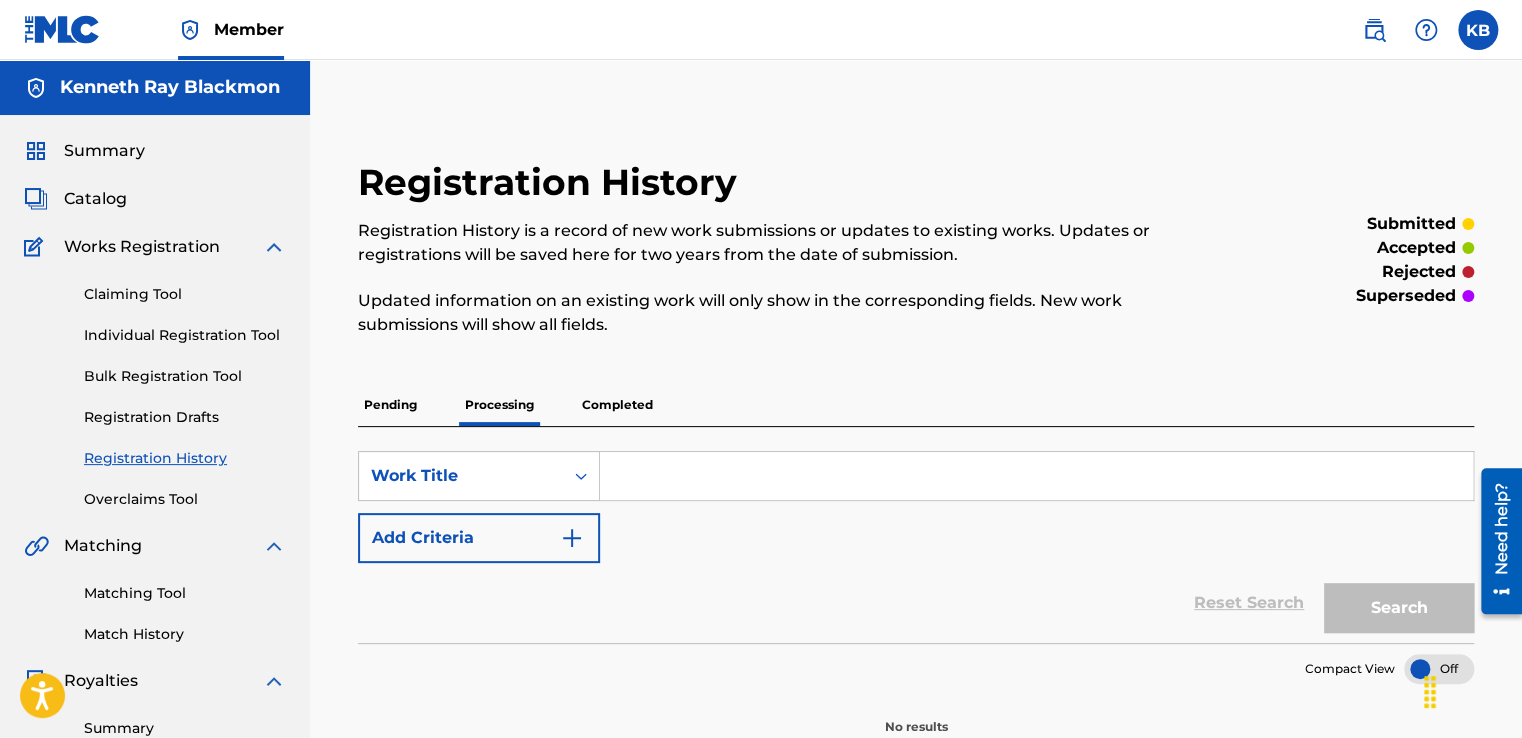 click on "Completed" at bounding box center [617, 405] 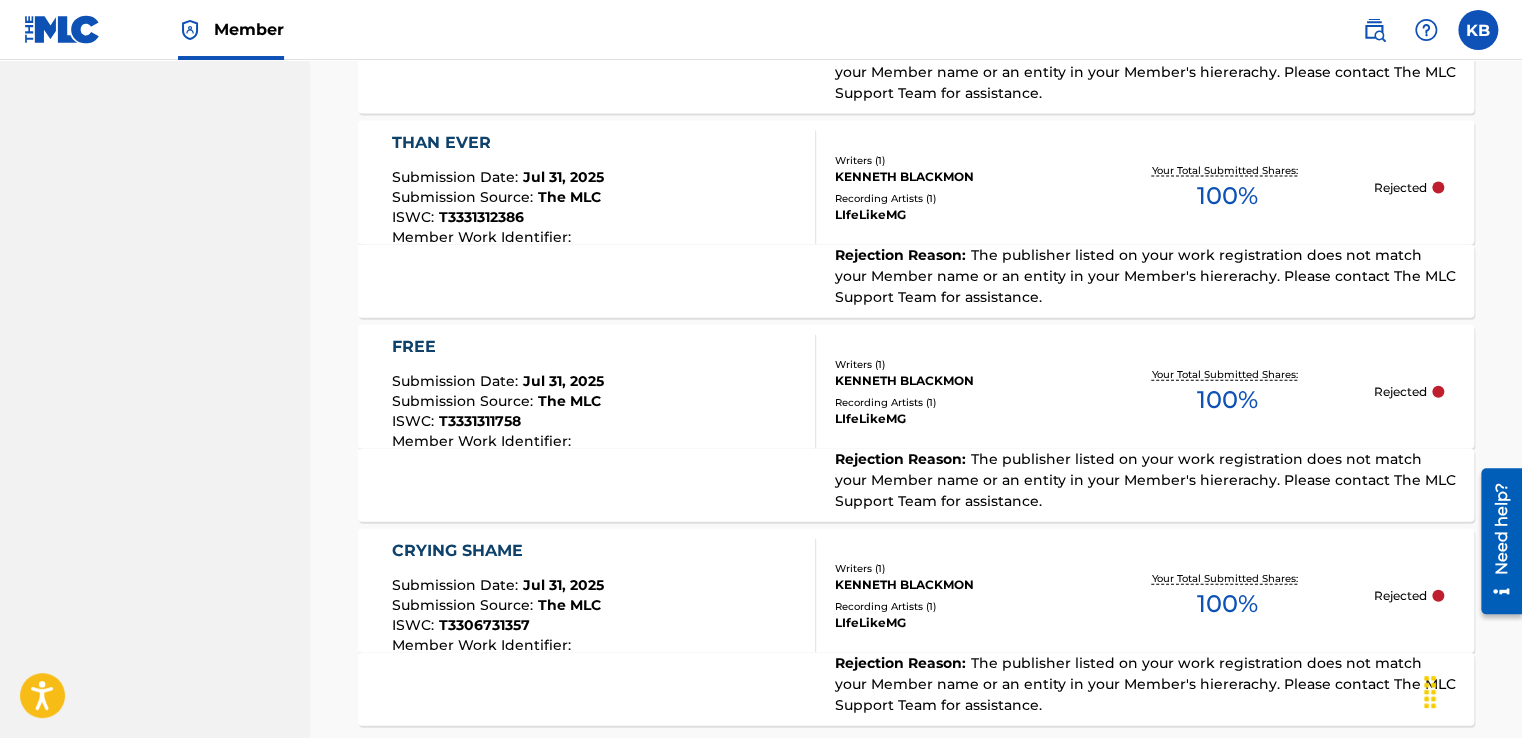 scroll, scrollTop: 2300, scrollLeft: 0, axis: vertical 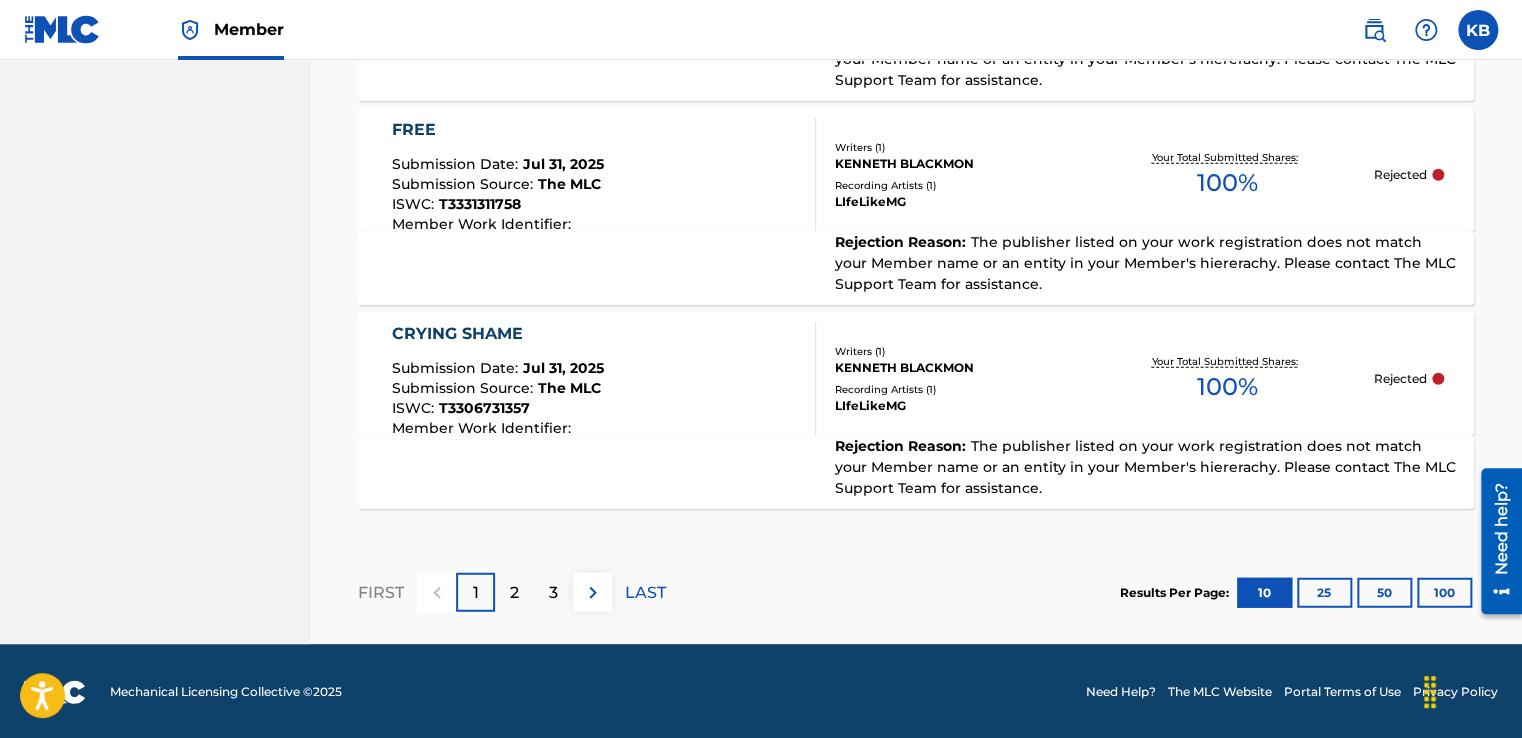 click on "25" at bounding box center [1324, 593] 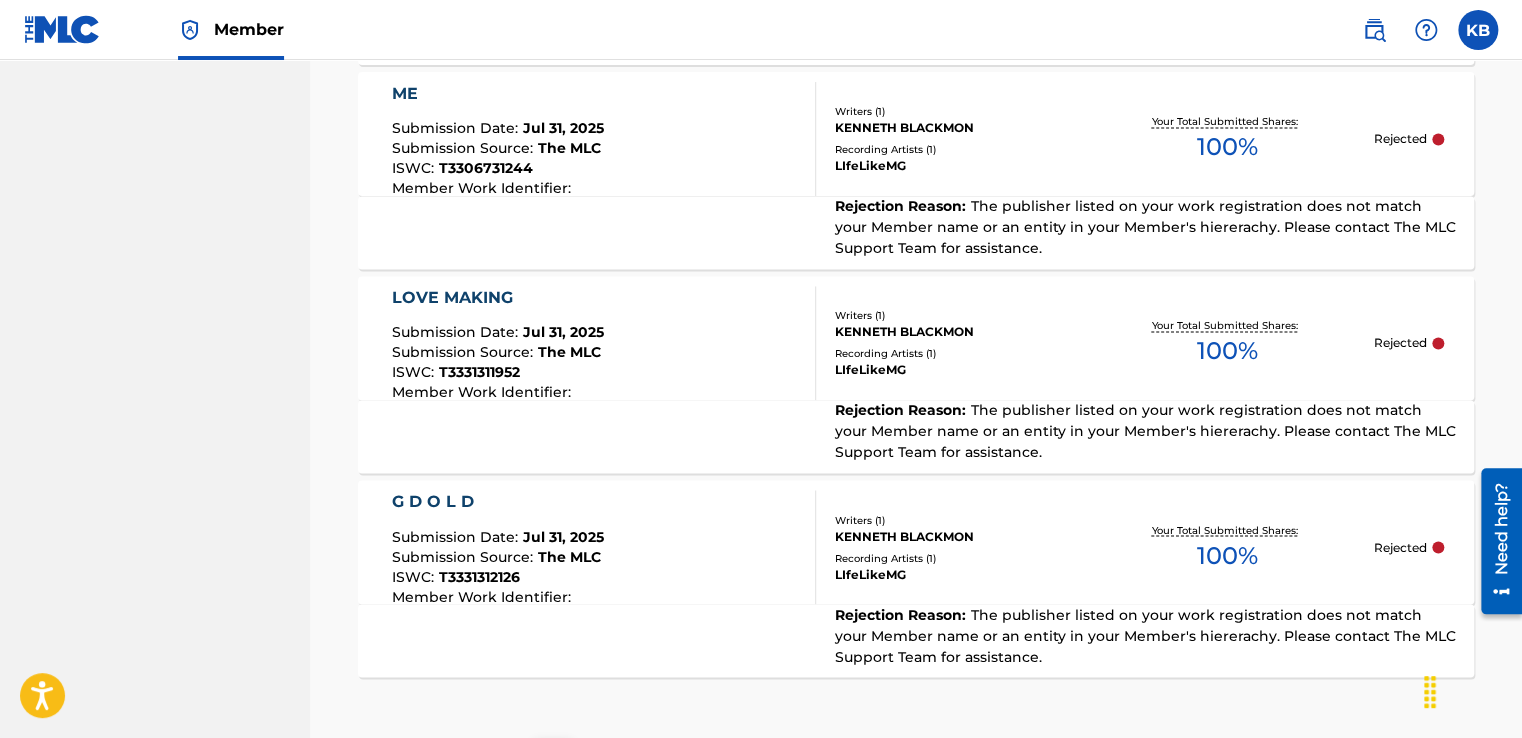 scroll, scrollTop: 5360, scrollLeft: 0, axis: vertical 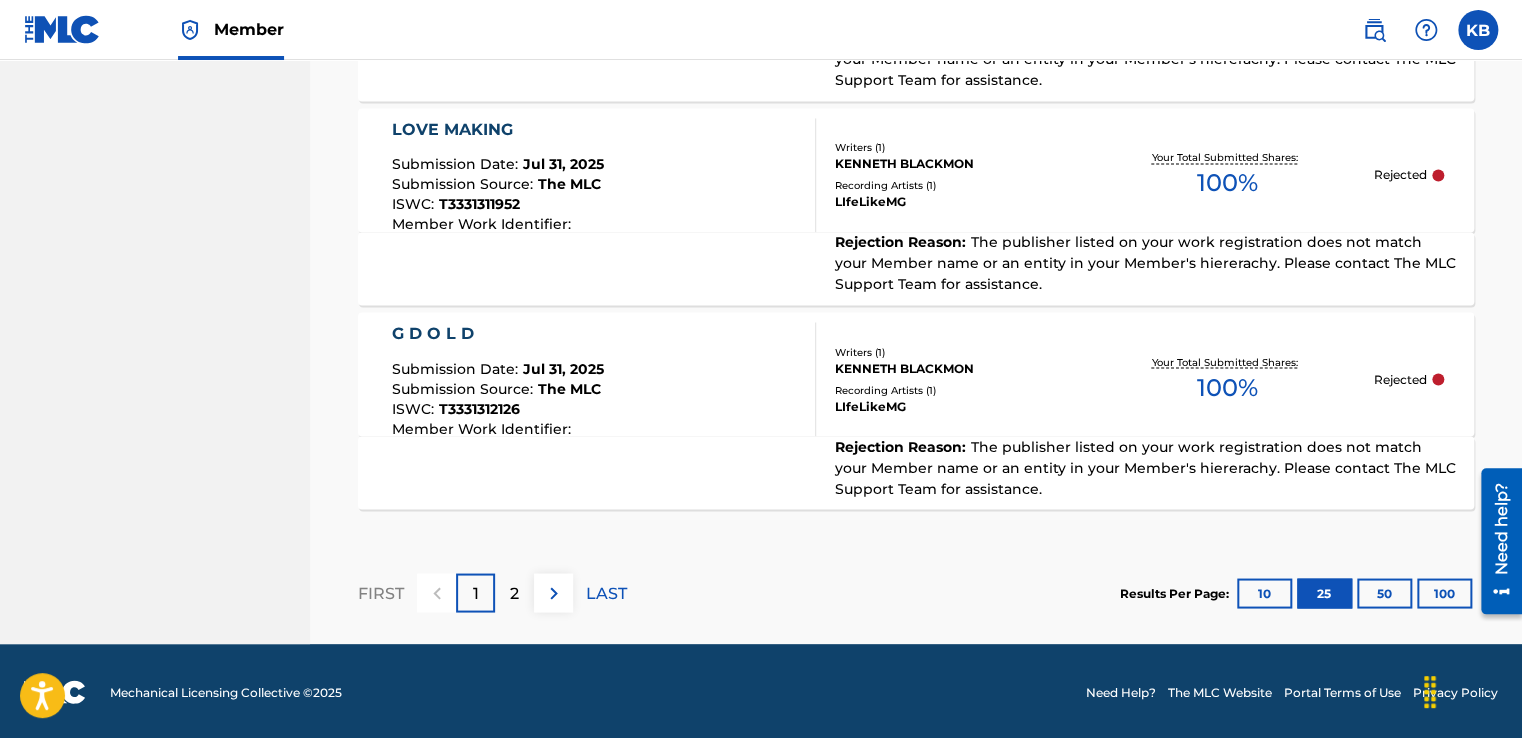 click on "50" at bounding box center [1384, 593] 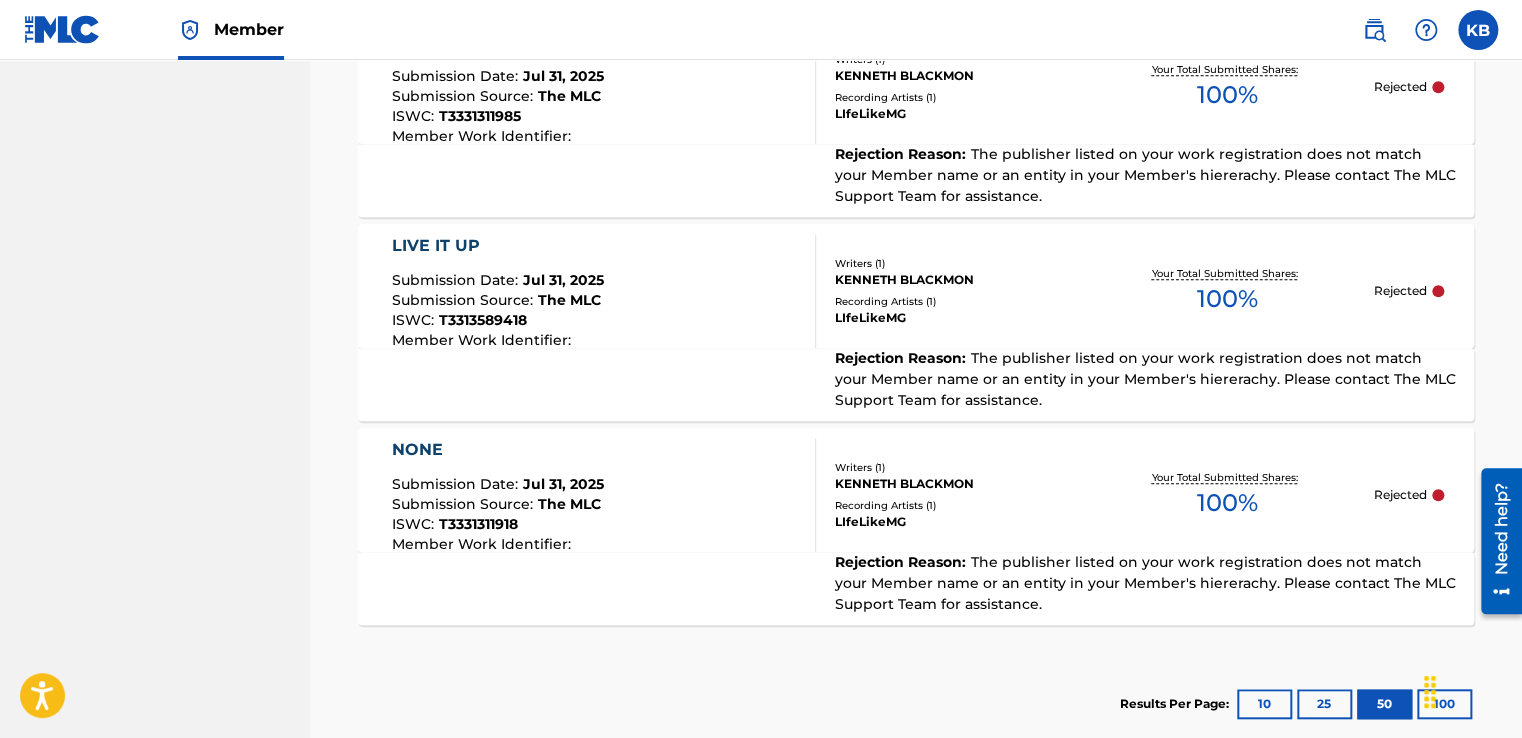 scroll, scrollTop: 8208, scrollLeft: 0, axis: vertical 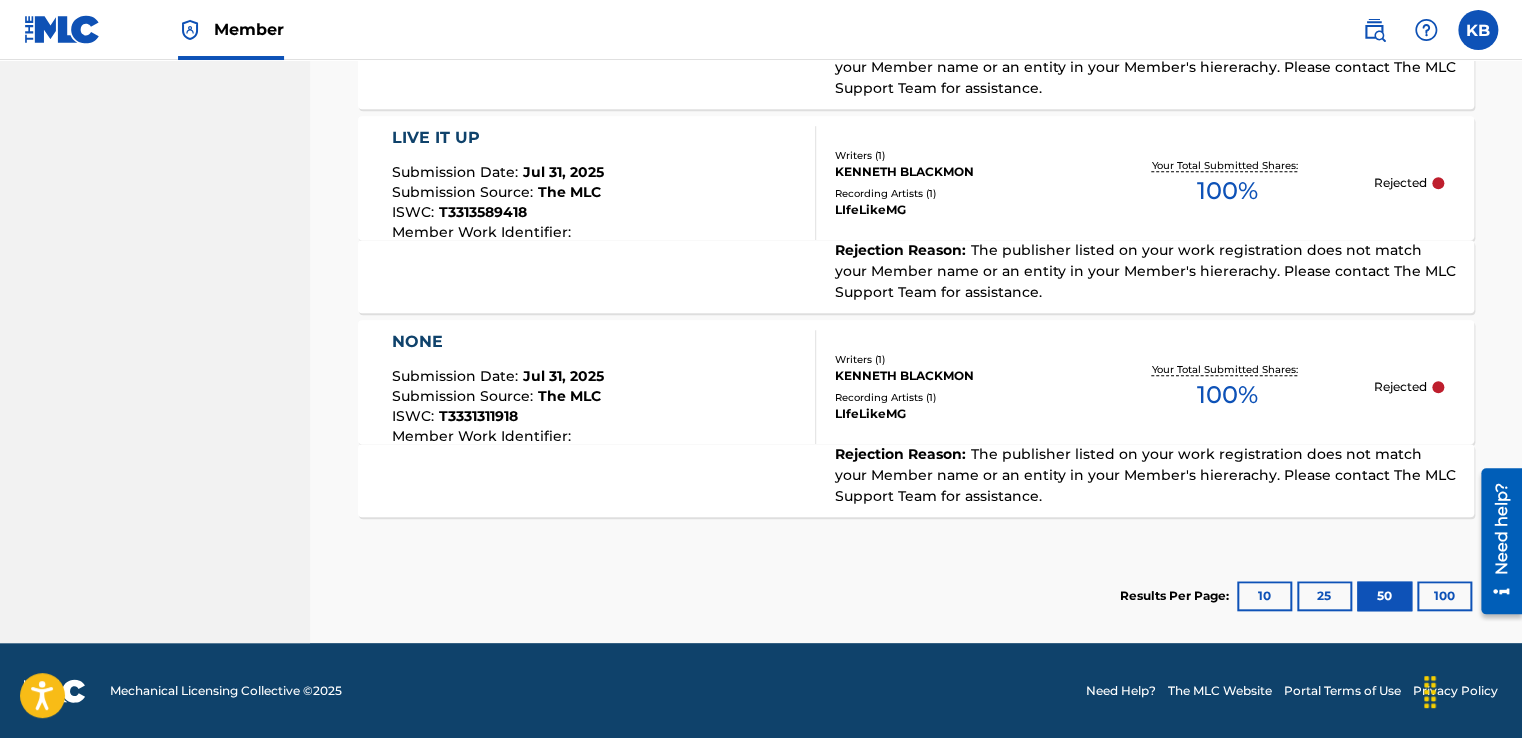 click on "Need Help?" at bounding box center (1121, 691) 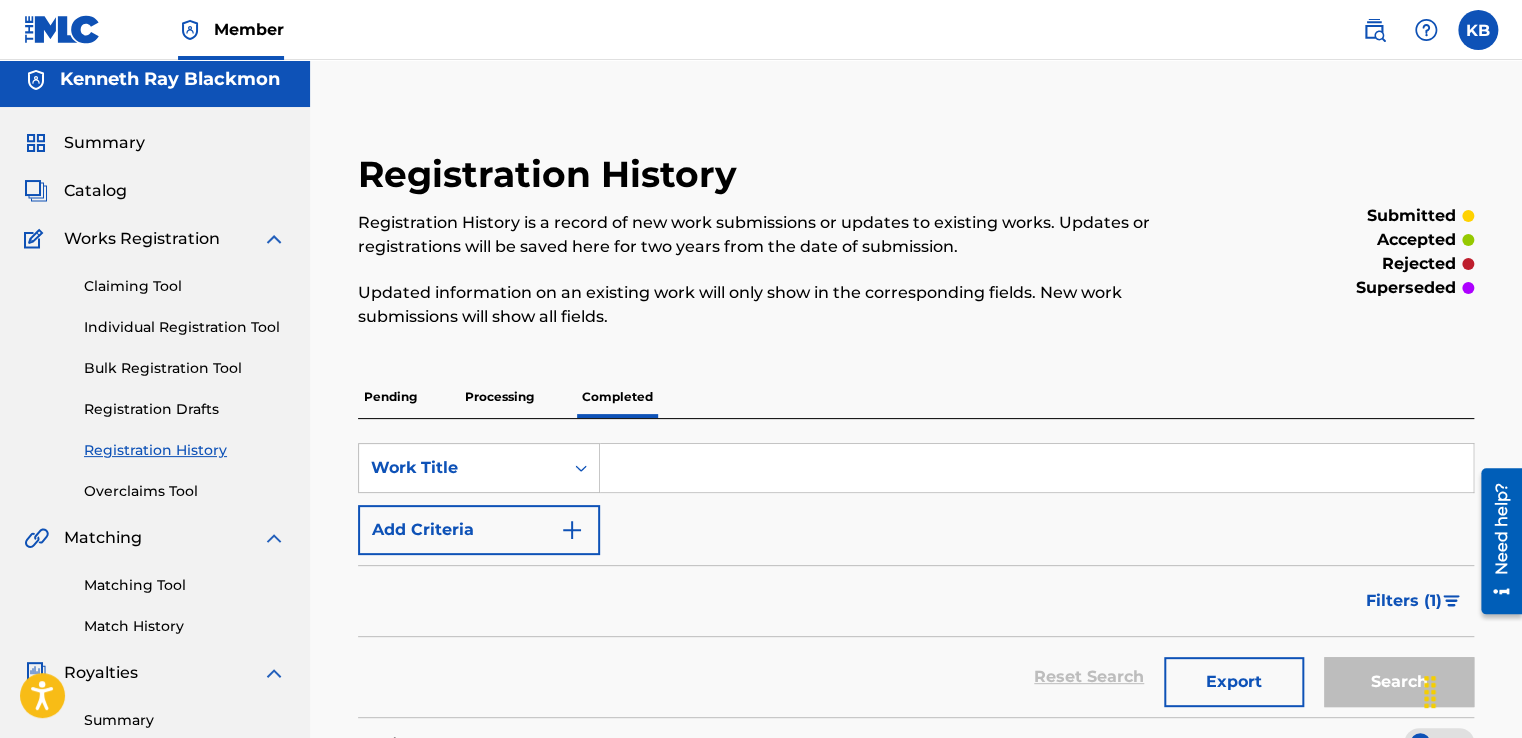 scroll, scrollTop: 0, scrollLeft: 0, axis: both 